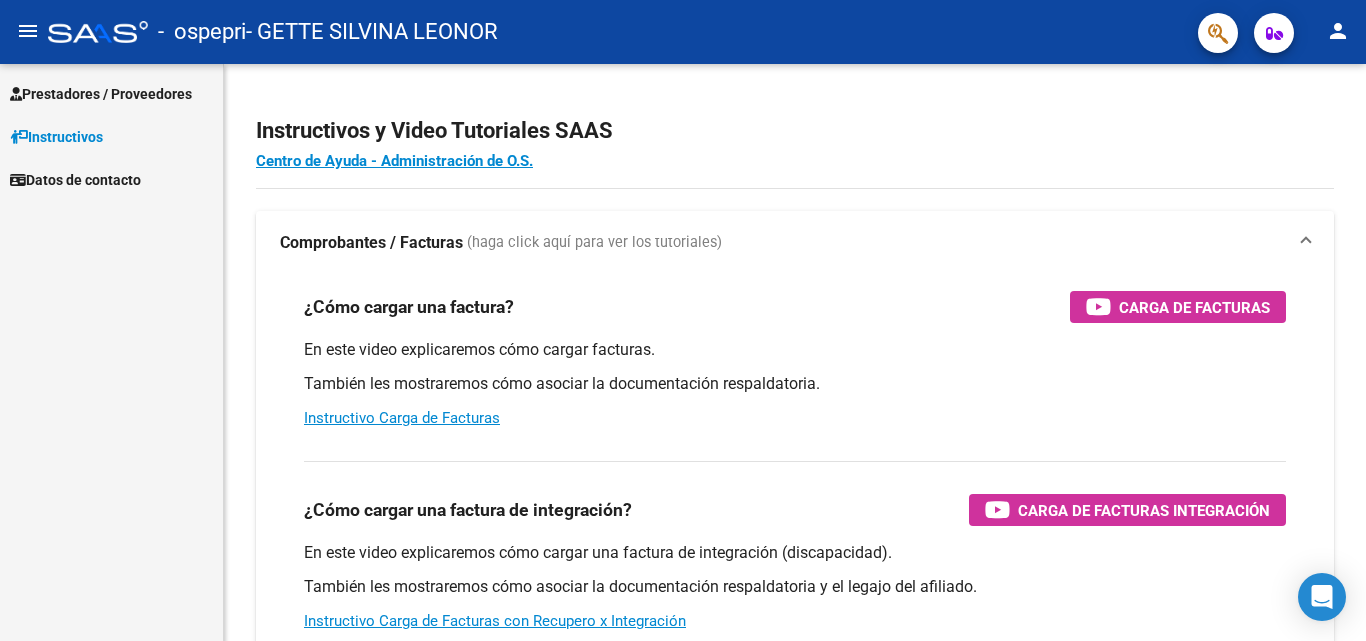 scroll, scrollTop: 0, scrollLeft: 0, axis: both 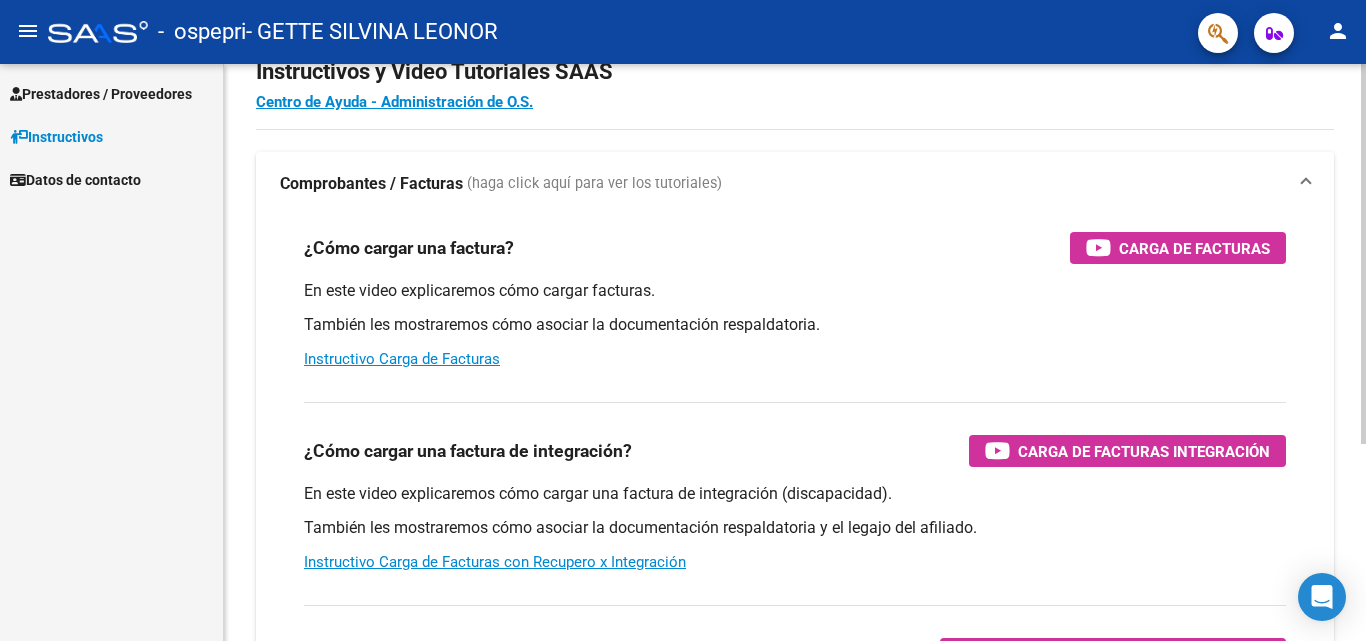 click 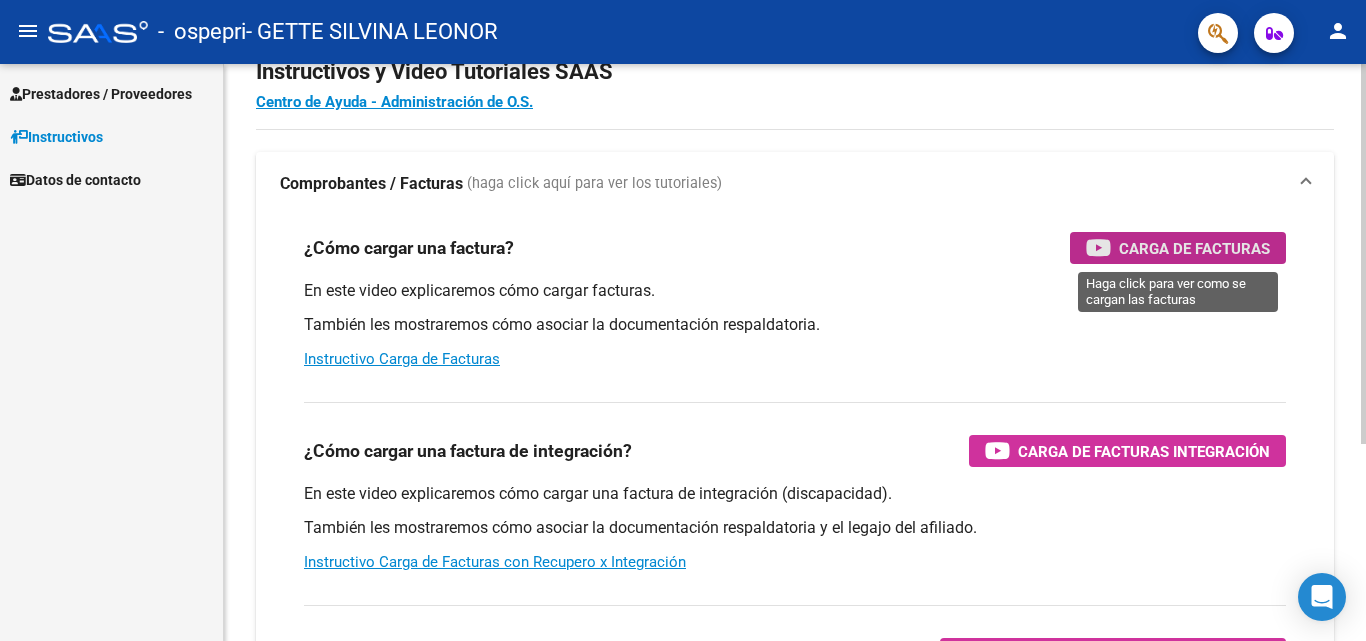 click on "Carga de Facturas" at bounding box center [1194, 248] 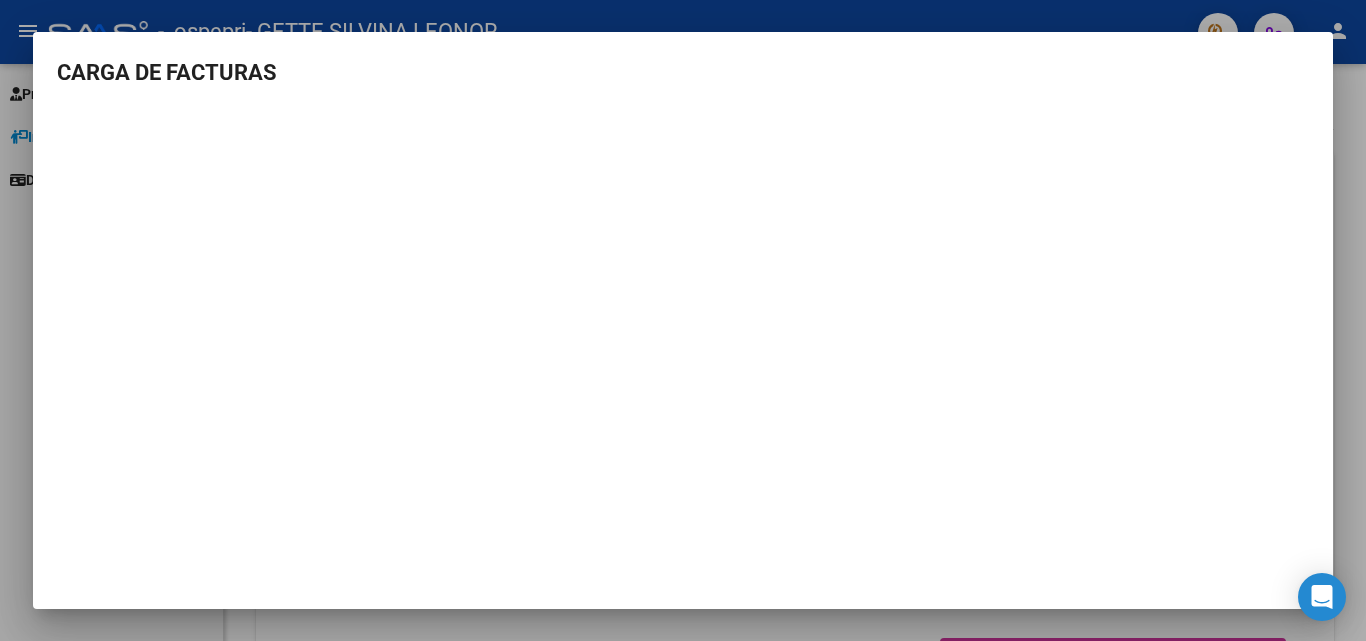 click on "CARGA DE FACTURAS" at bounding box center [683, 72] 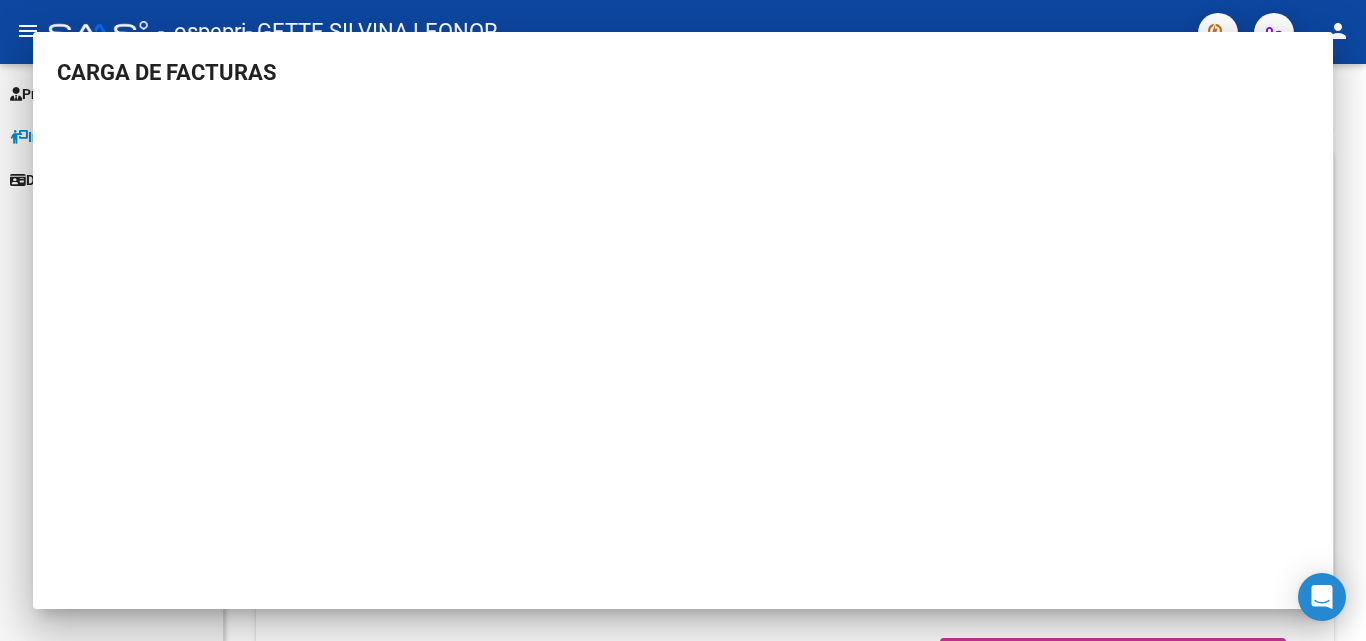 type 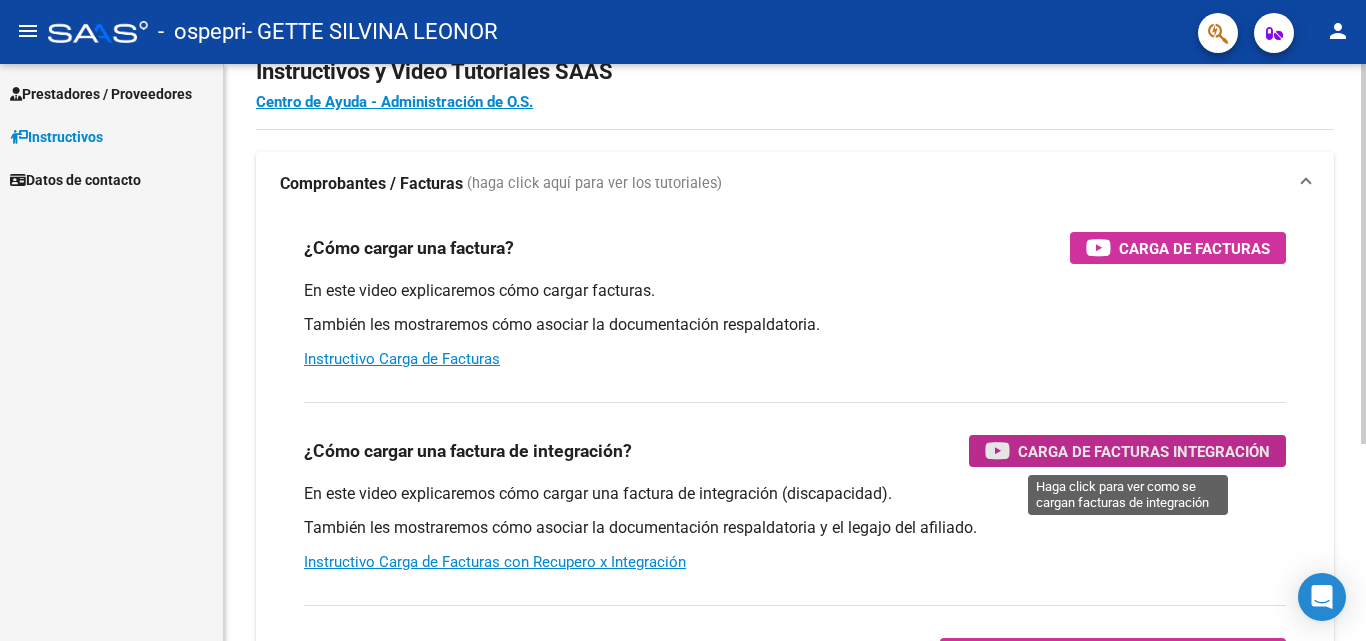 click on "Carga de Facturas Integración" at bounding box center [1127, 451] 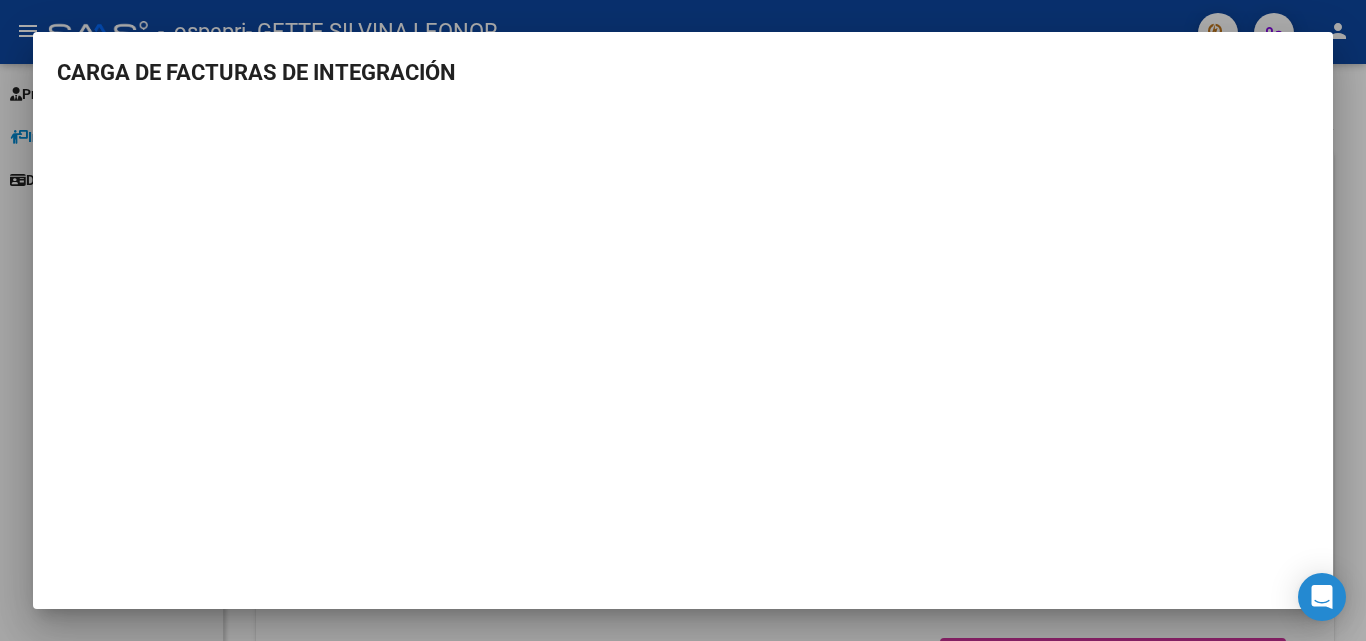 click on "CARGA DE FACTURAS DE INTEGRACIÓN" at bounding box center [683, 72] 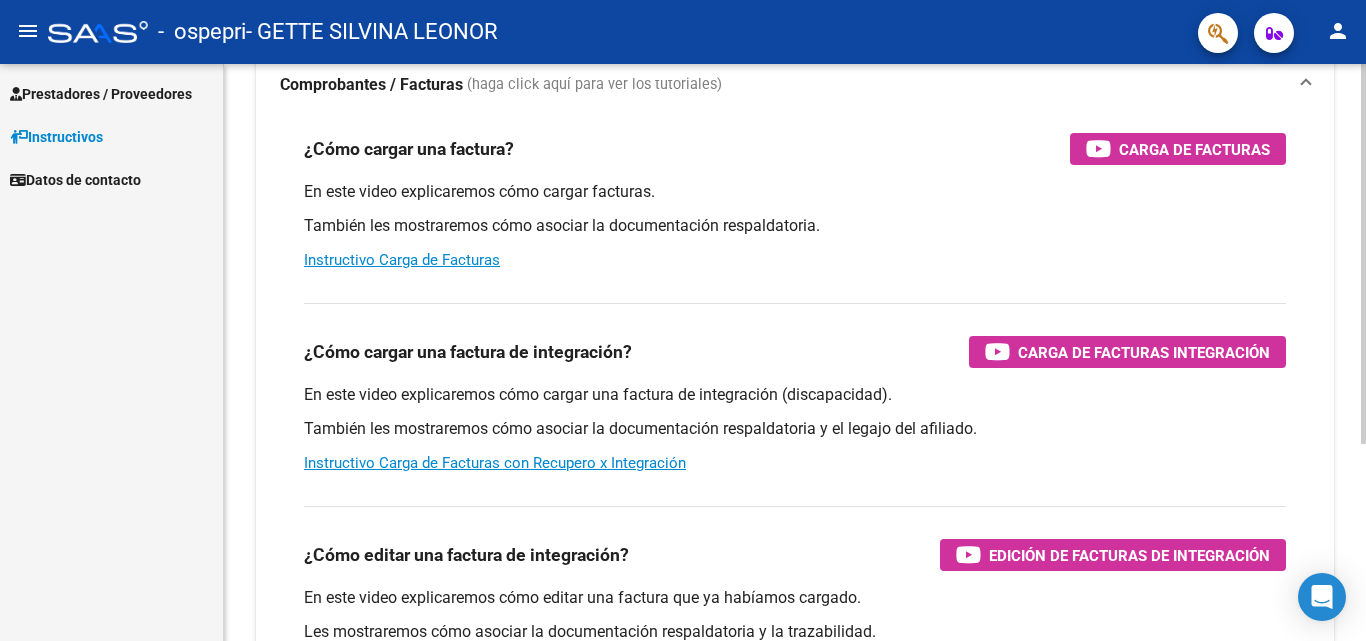 scroll, scrollTop: 173, scrollLeft: 0, axis: vertical 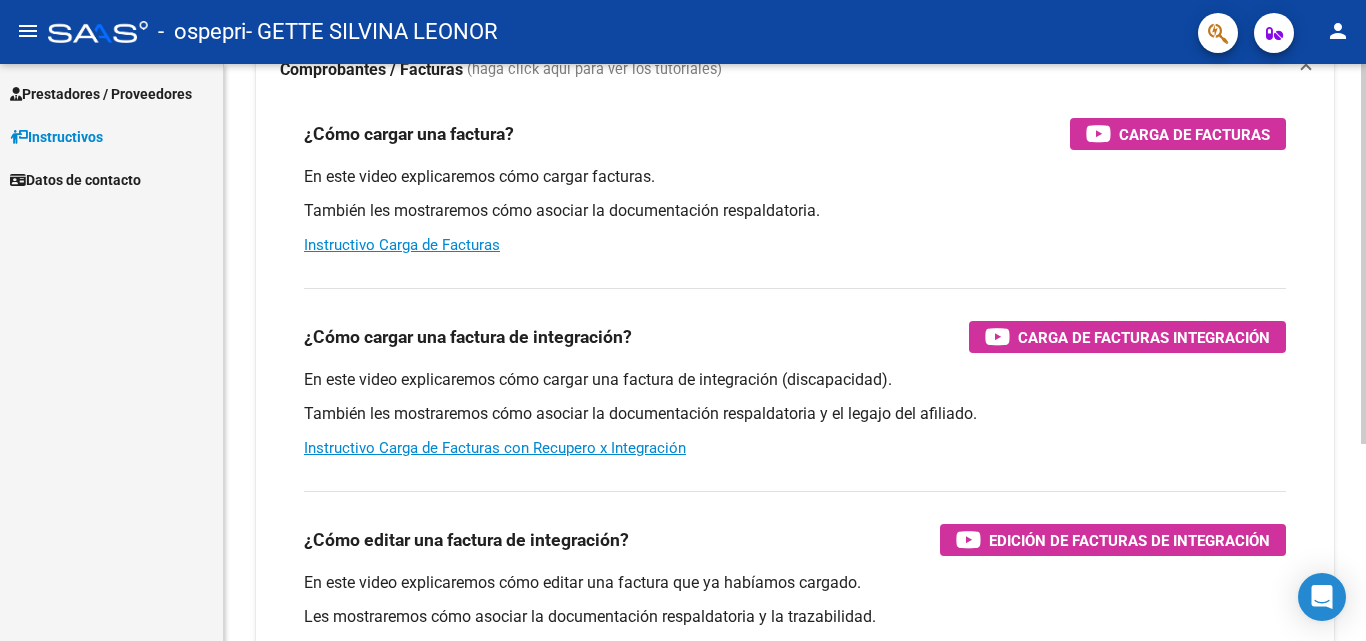 click 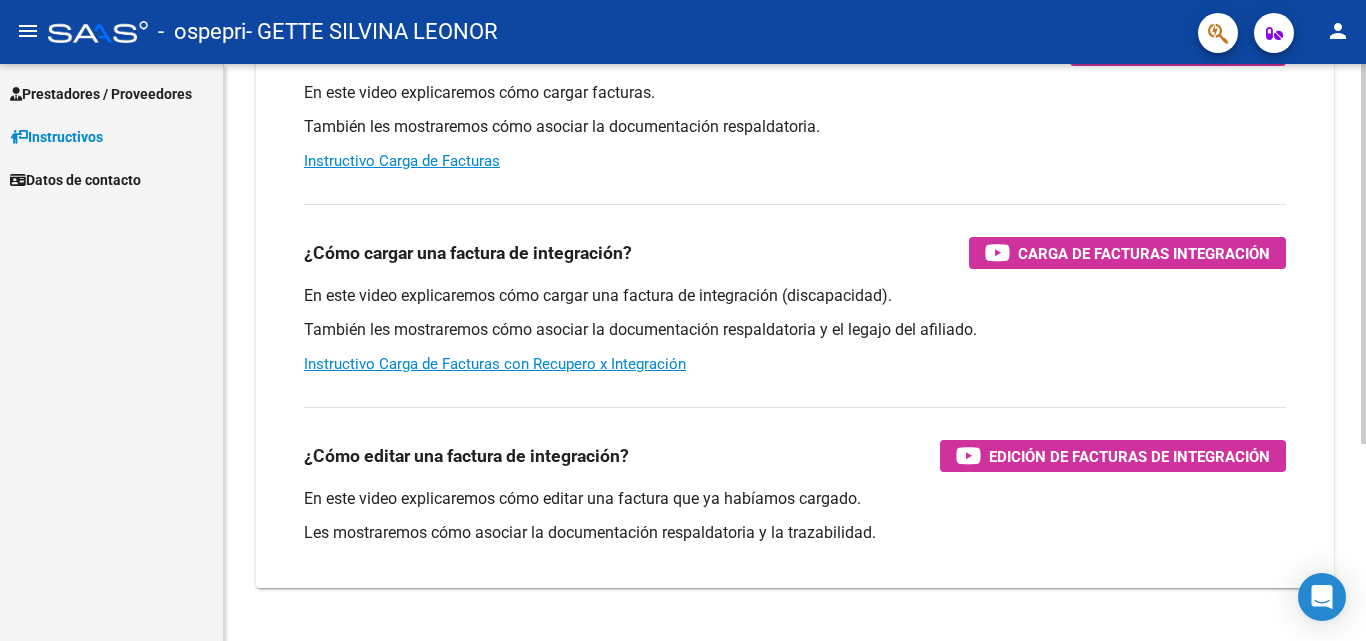 scroll, scrollTop: 267, scrollLeft: 0, axis: vertical 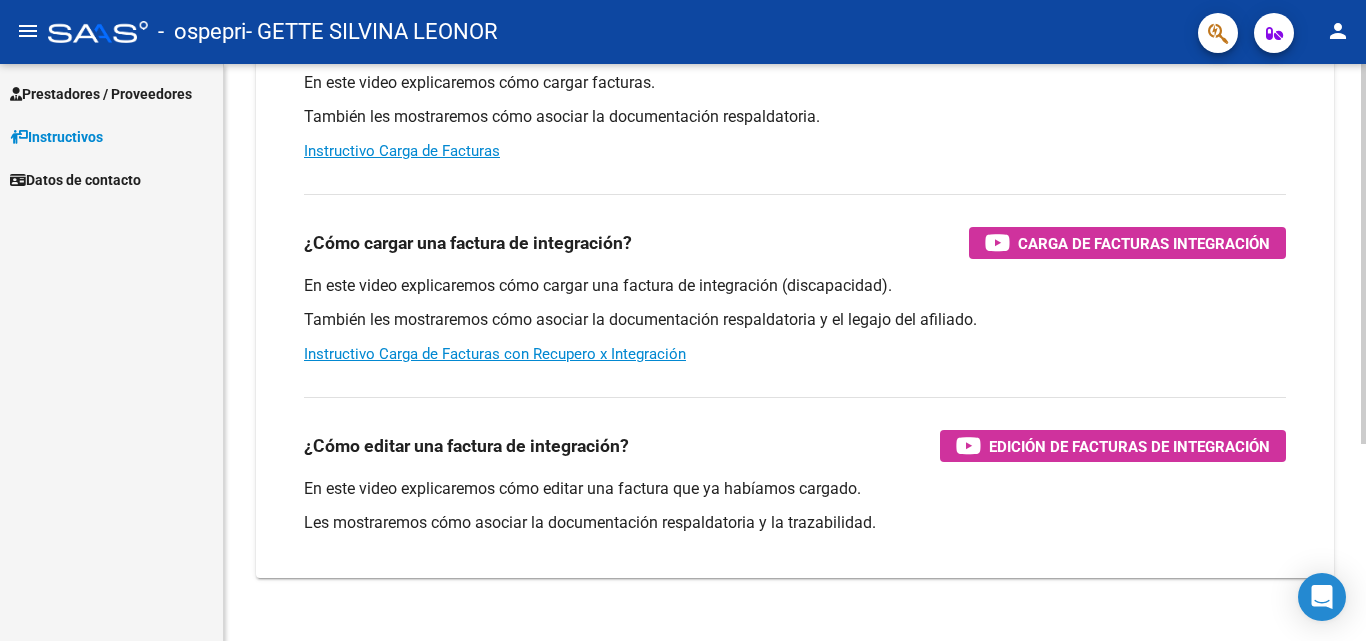 click 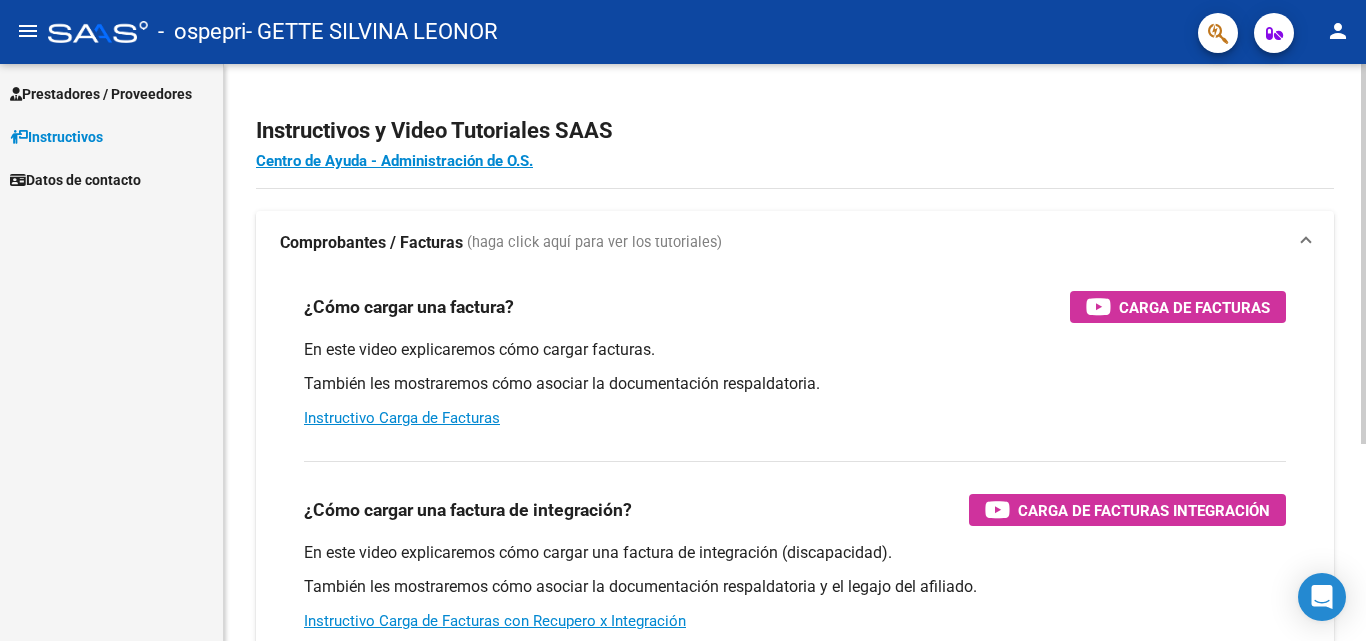click on "menu -   ospepri   - GETTE SILVINA LEONOR person    Prestadores / Proveedores Facturas - Listado/Carga Facturas - Documentación Pagos x Transferencia Auditorías - Listado Auditorías - Comentarios Auditorías - Cambios Área Prestadores - Listado    Instructivos    Datos de contacto Instructivos y Video Tutoriales SAAS Centro de Ayuda - Administración de O.S. Comprobantes / Facturas     (haga click aquí para ver los tutoriales) ¿Cómo cargar una factura?    Carga de Facturas En este video explicaremos cómo cargar facturas. También les mostraremos cómo asociar la documentación respaldatoria. Instructivo Carga de Facturas ¿Cómo cargar una factura de integración?    Carga de Facturas Integración En este video explicaremos cómo cargar una factura de integración (discapacidad). También les mostraremos cómo asociar la documentación respaldatoria y el legajo del afiliado. Instructivo Carga de Facturas con Recupero x Integración ¿Cómo editar una factura de integración?    Today people" 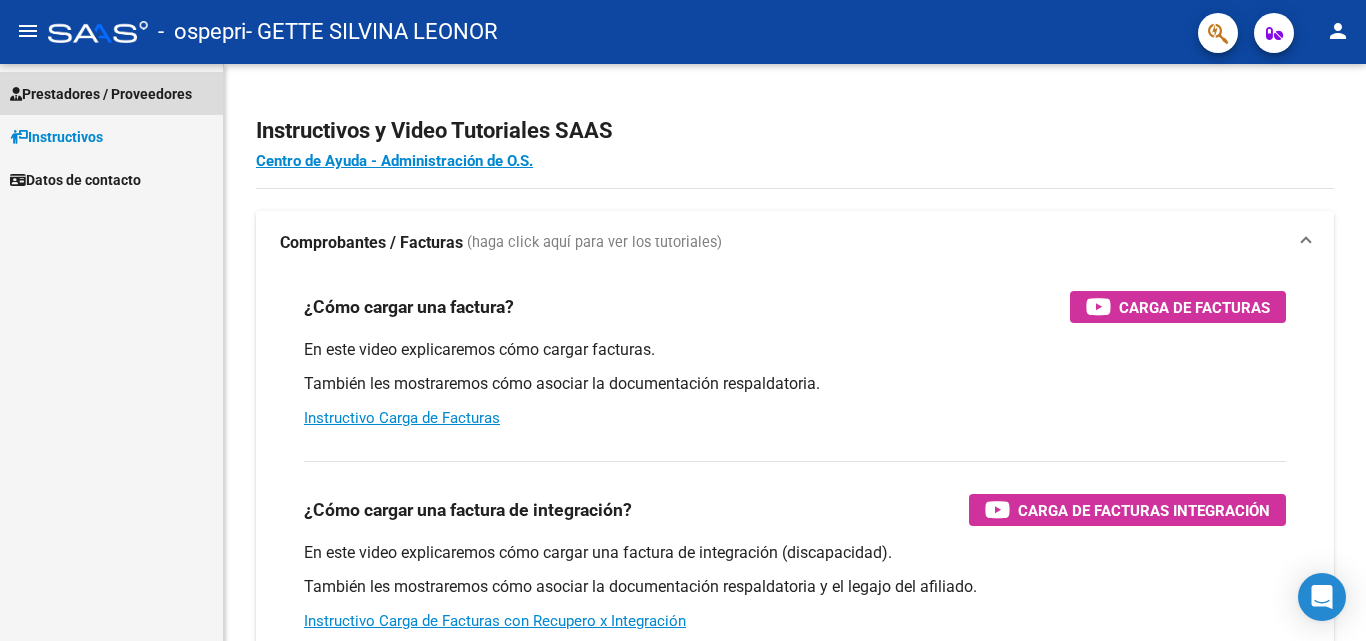 click on "Prestadores / Proveedores" at bounding box center [101, 94] 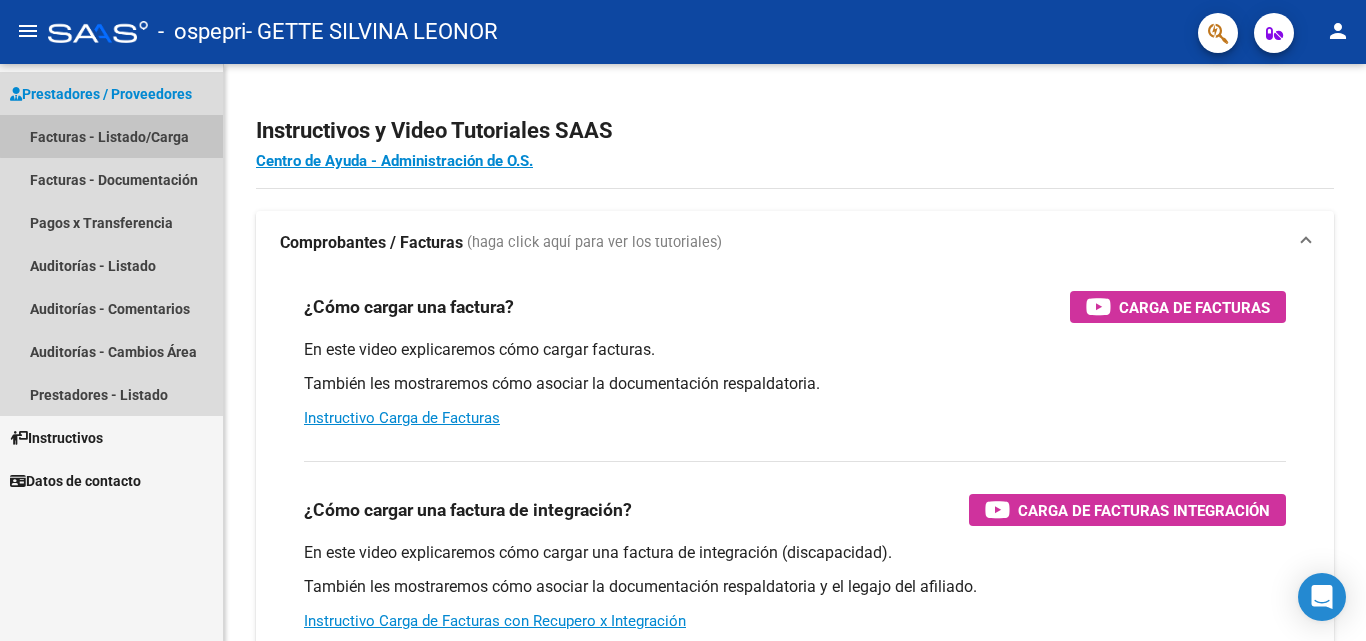 click on "Facturas - Listado/Carga" at bounding box center [111, 136] 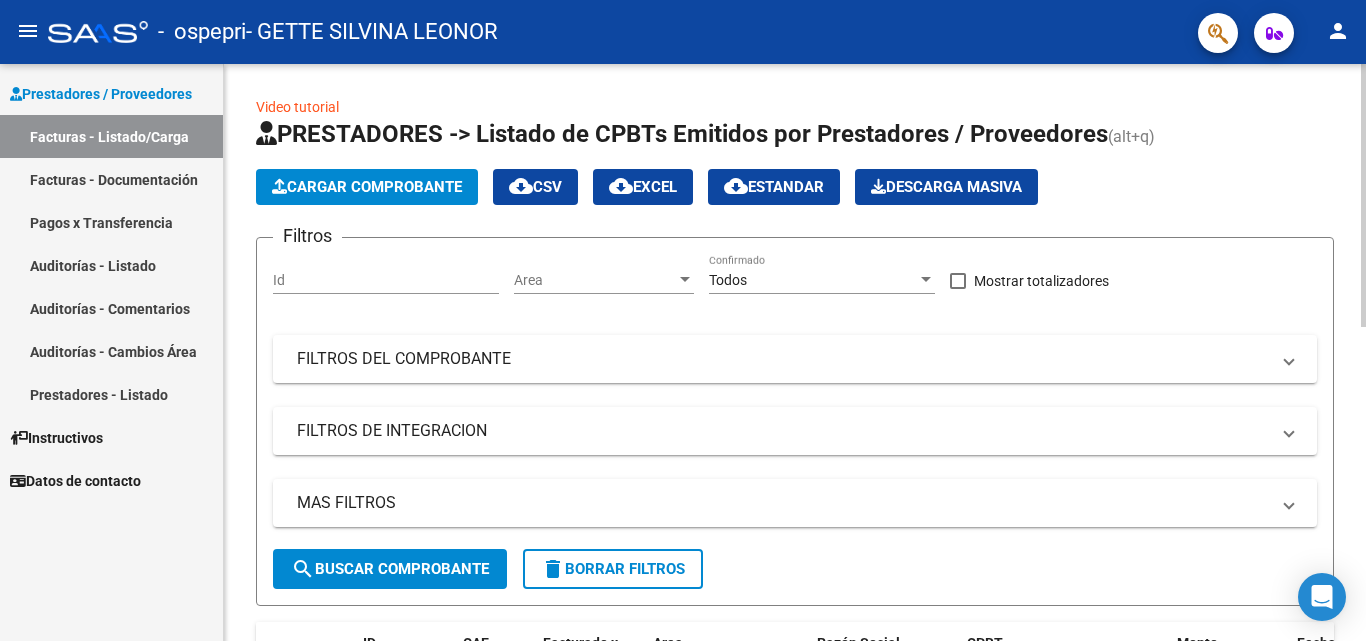 click on "Cargar Comprobante" 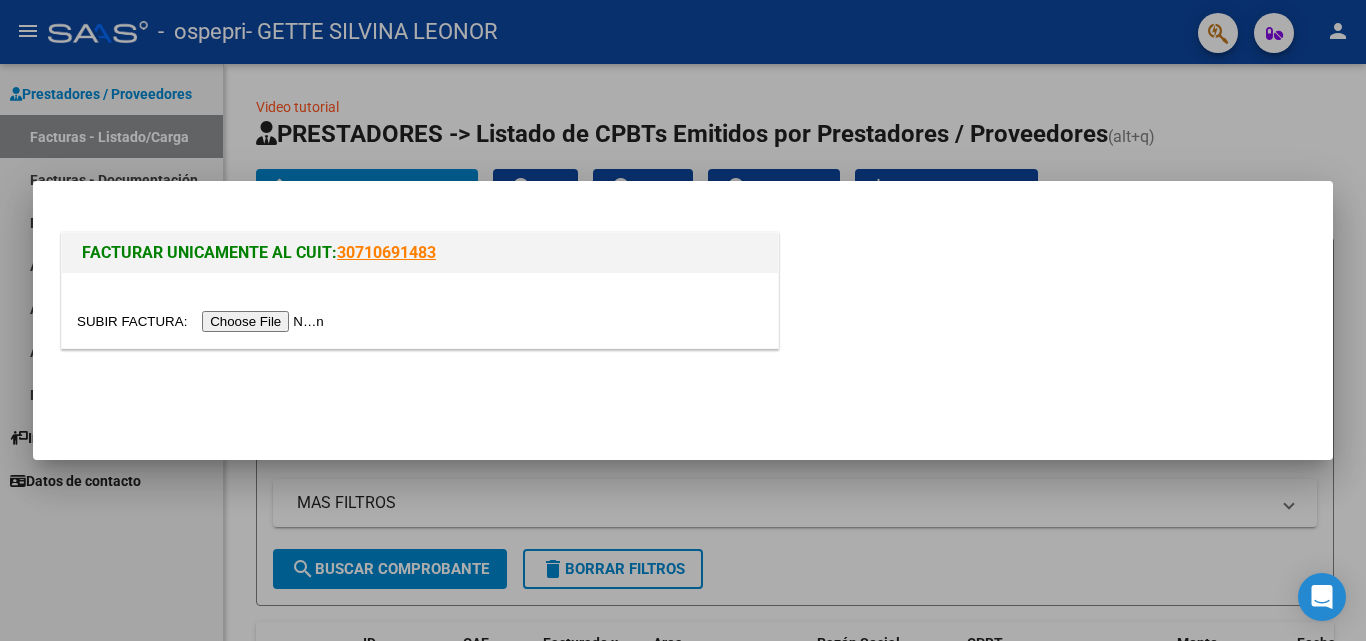 click at bounding box center (203, 321) 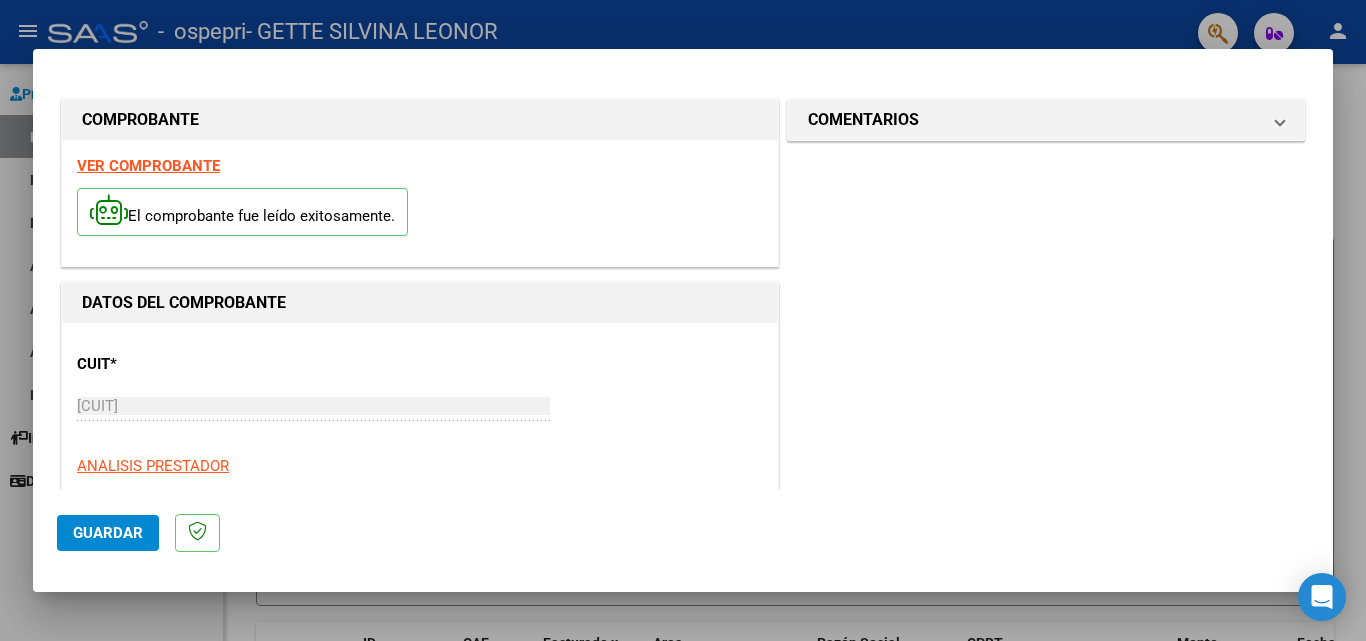 click on "Guardar" 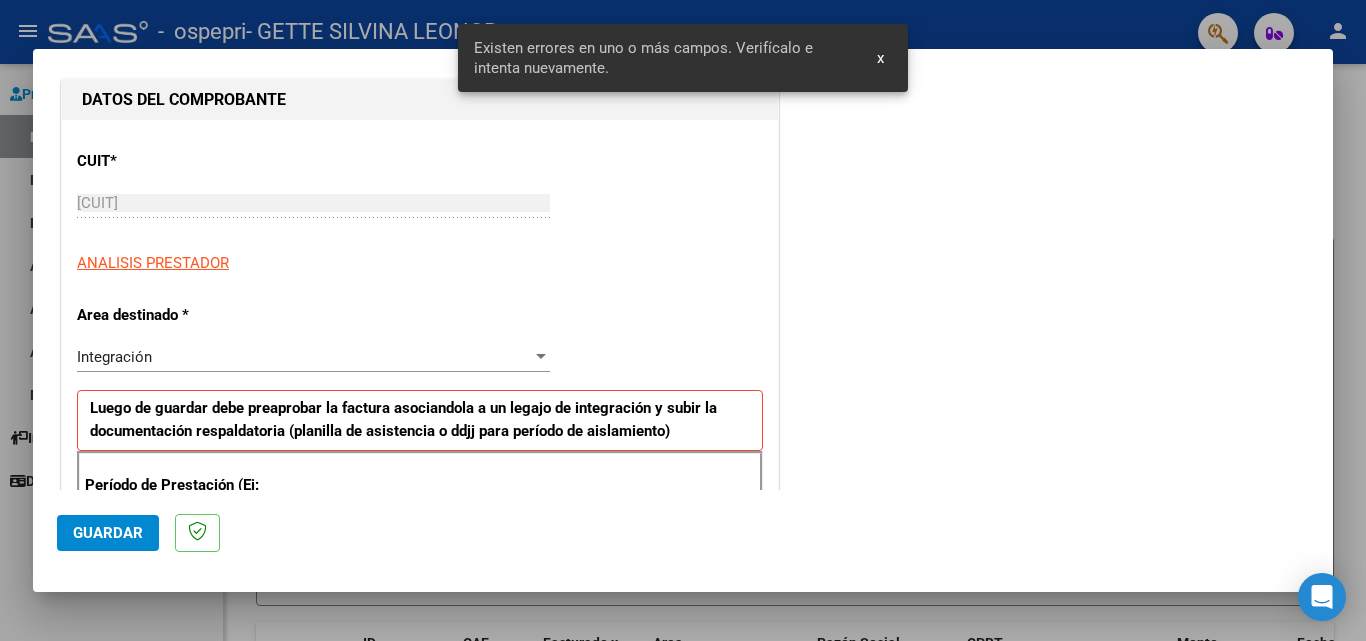 scroll, scrollTop: 451, scrollLeft: 0, axis: vertical 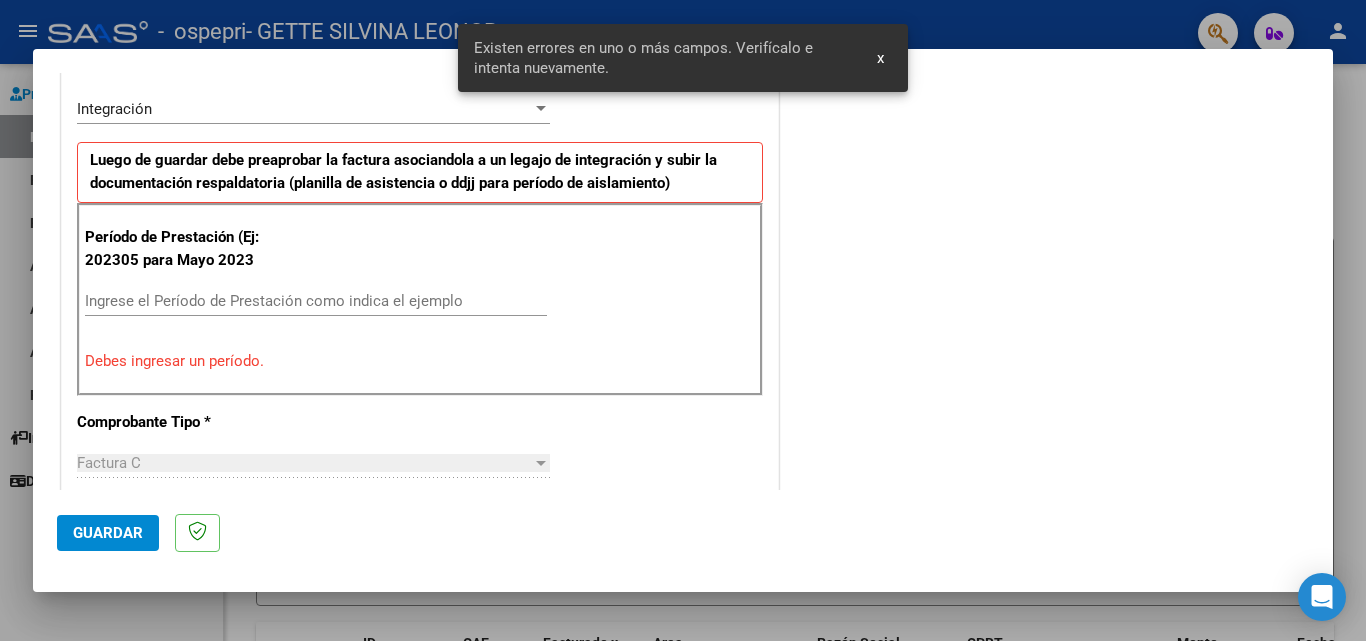 click on "Ingrese el Período de Prestación como indica el ejemplo" at bounding box center (316, 301) 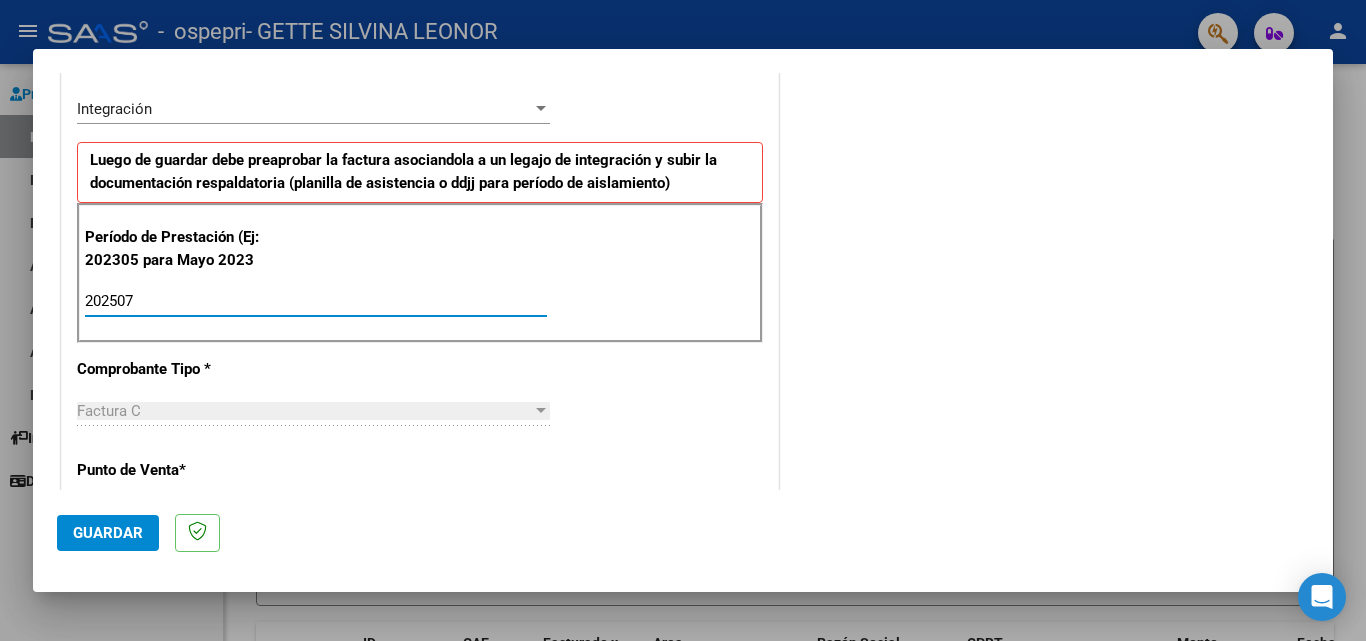 type on "202507" 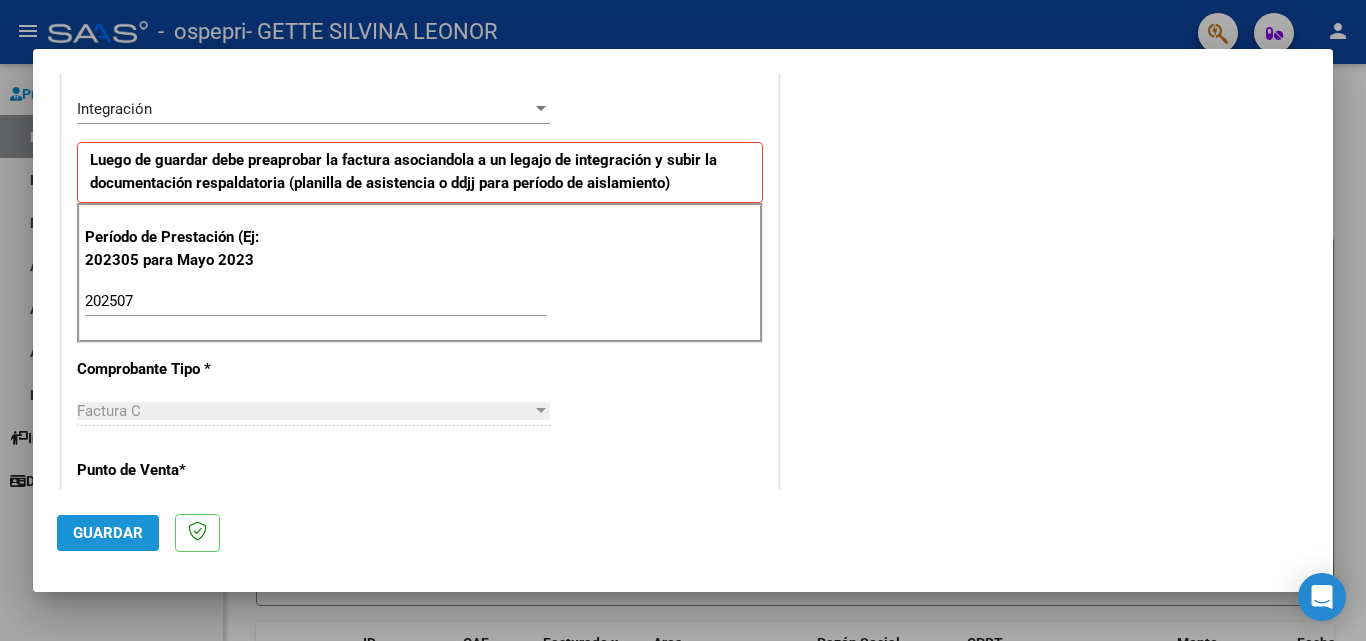 click on "Guardar" 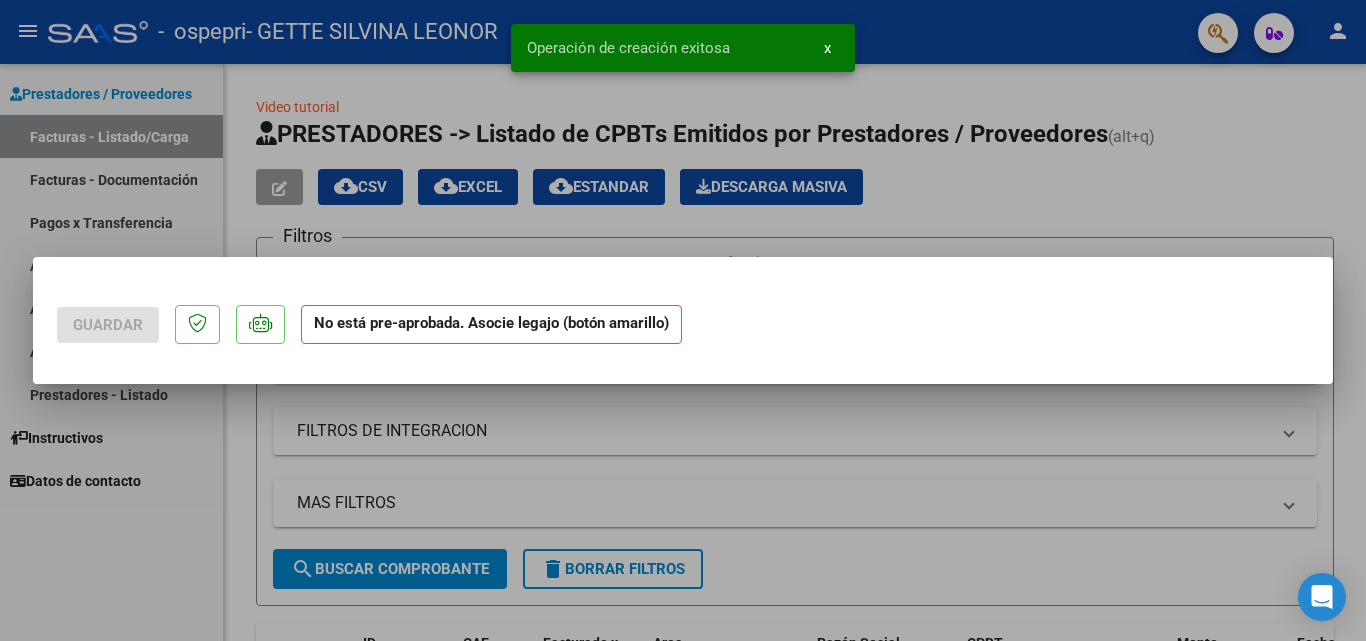 scroll, scrollTop: 0, scrollLeft: 0, axis: both 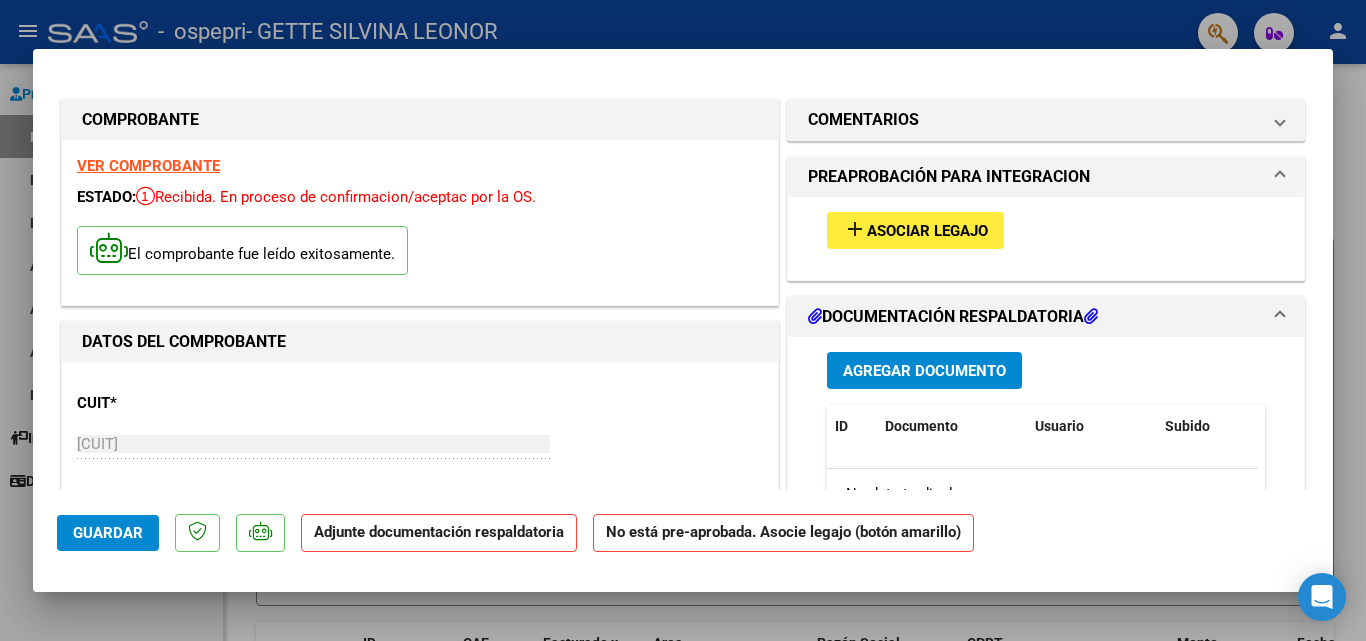 click on "Asociar Legajo" at bounding box center (927, 231) 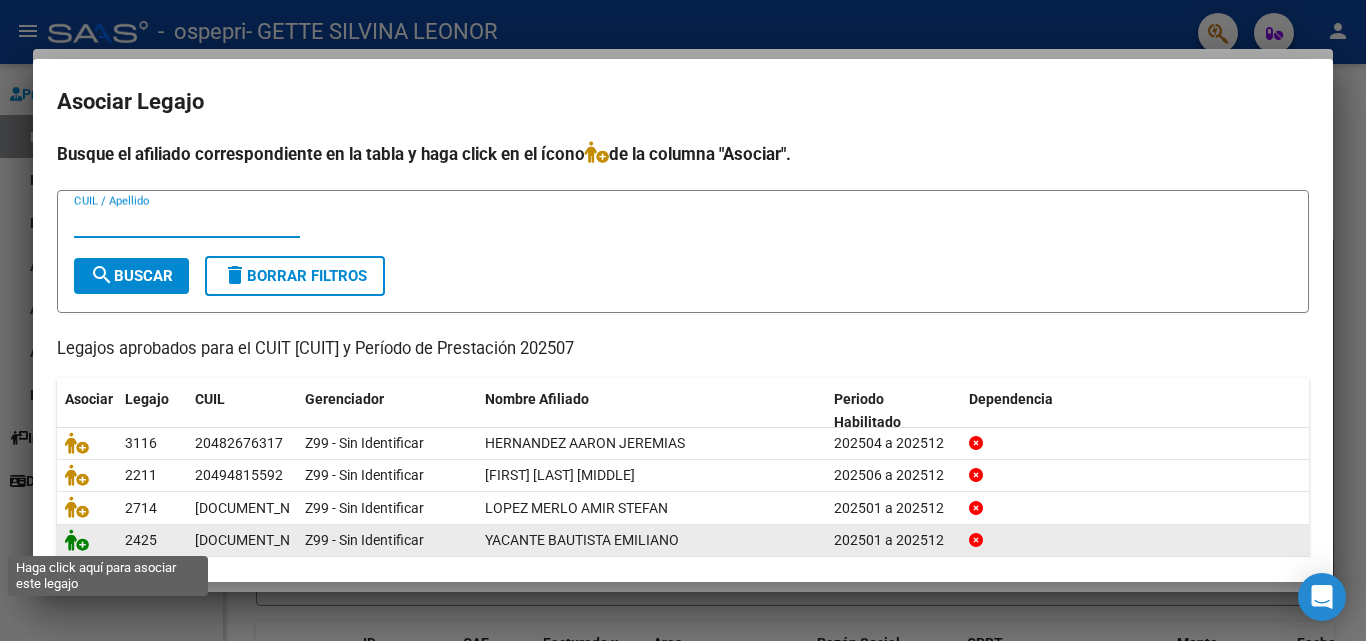 click 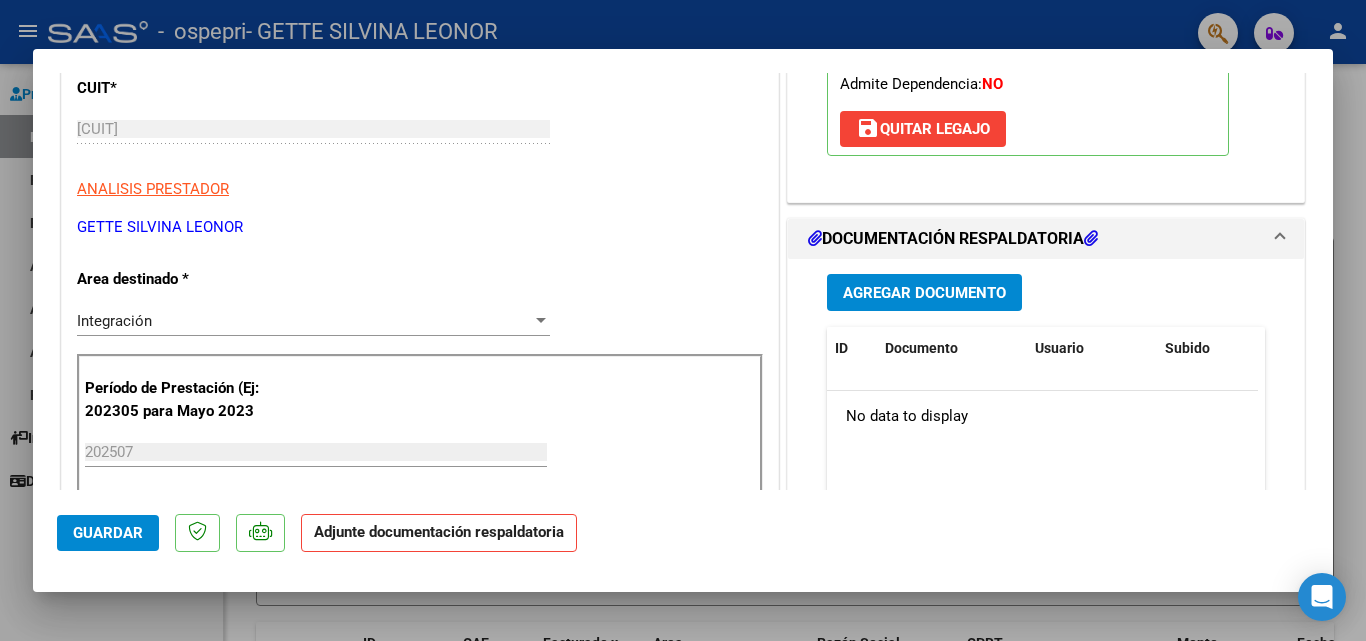 scroll, scrollTop: 329, scrollLeft: 0, axis: vertical 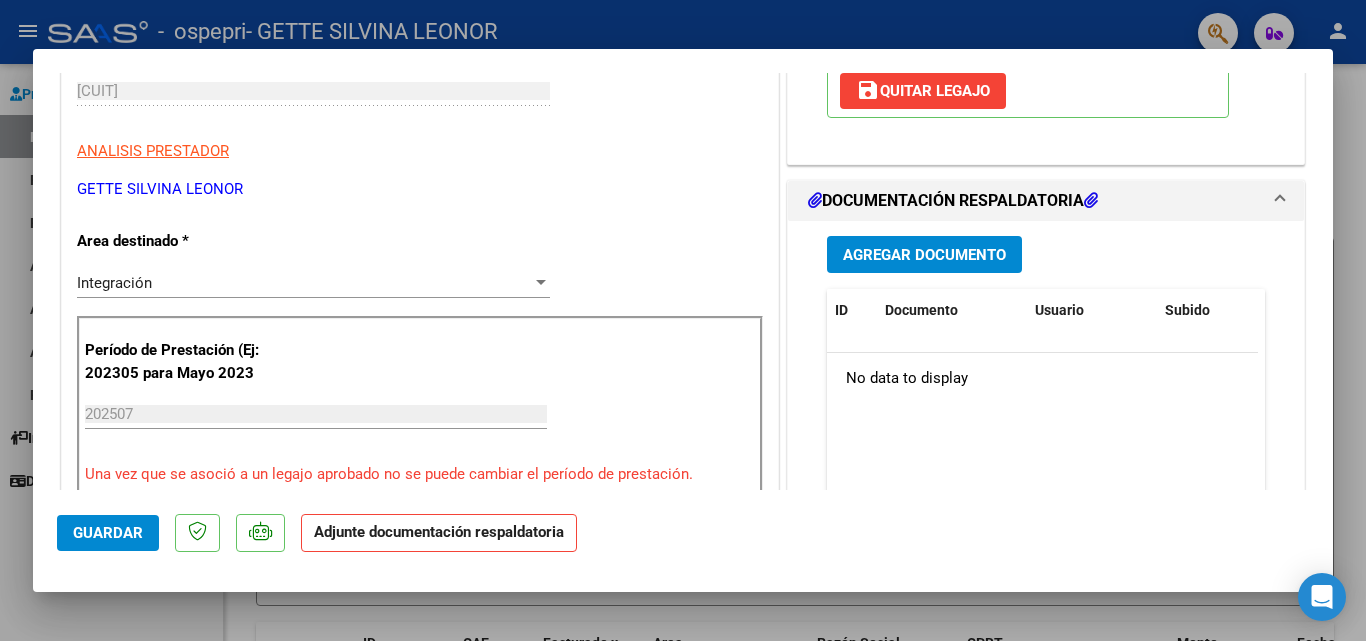 click at bounding box center (1091, 200) 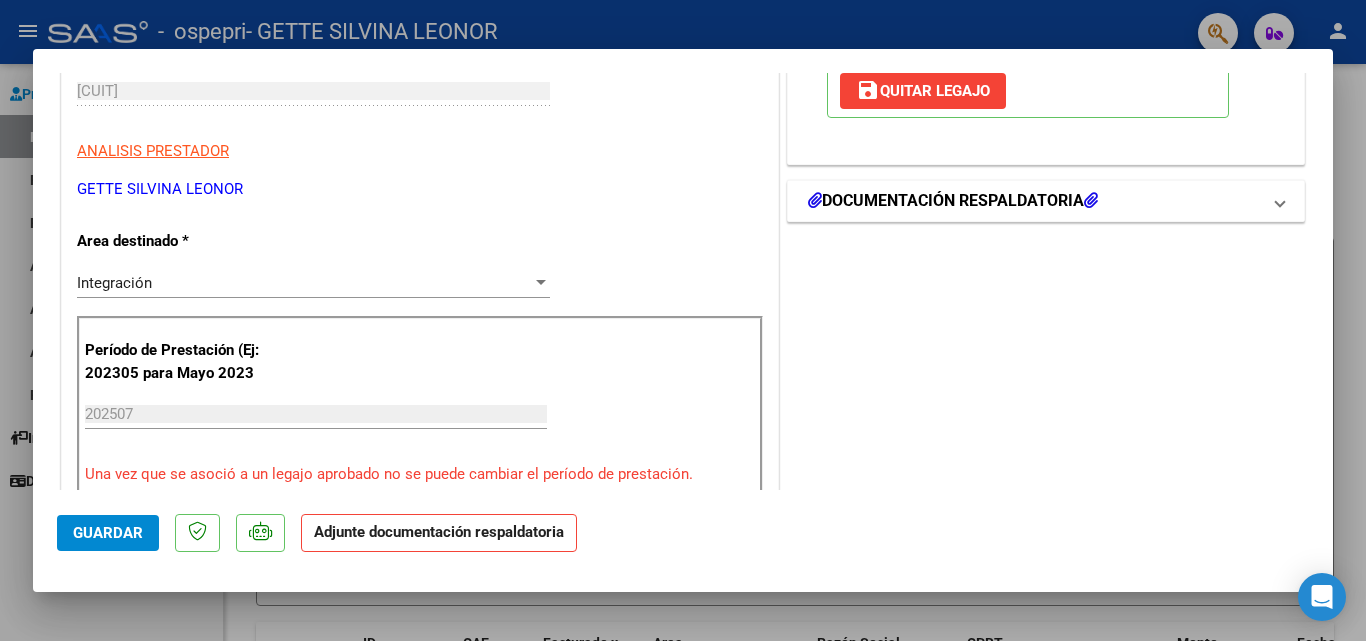 click at bounding box center [1091, 200] 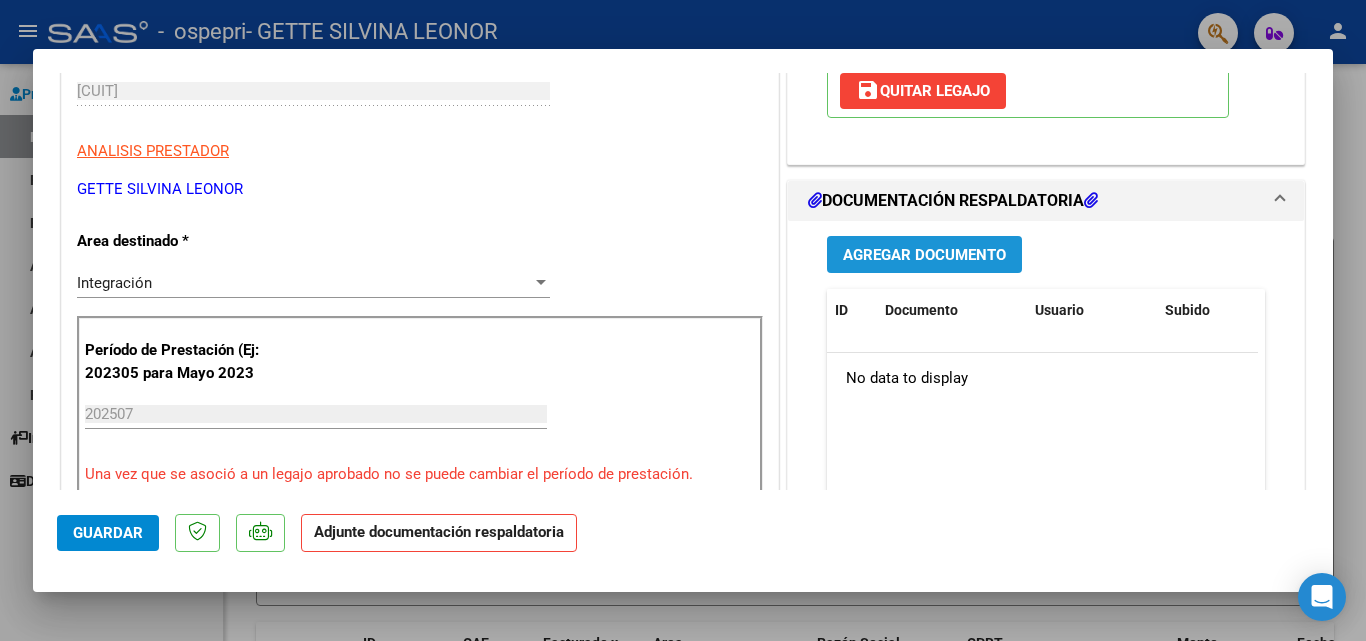 click on "Agregar Documento" at bounding box center [924, 255] 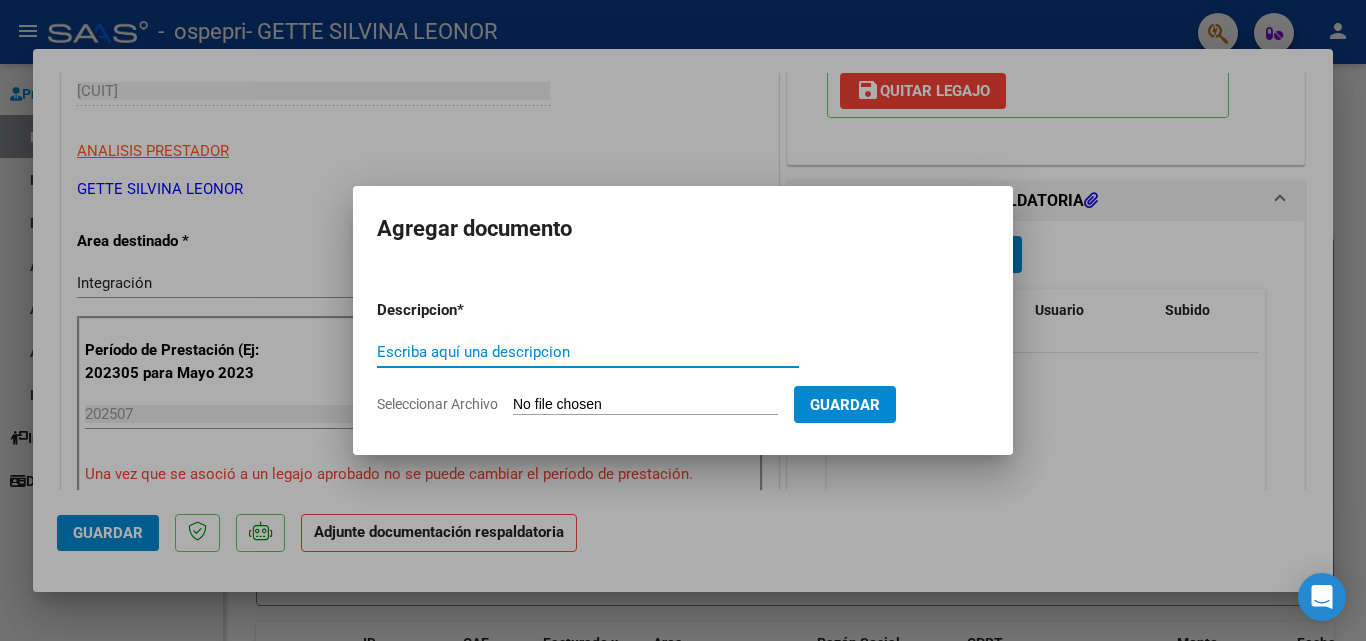 click on "Escriba aquí una descripcion" at bounding box center [588, 352] 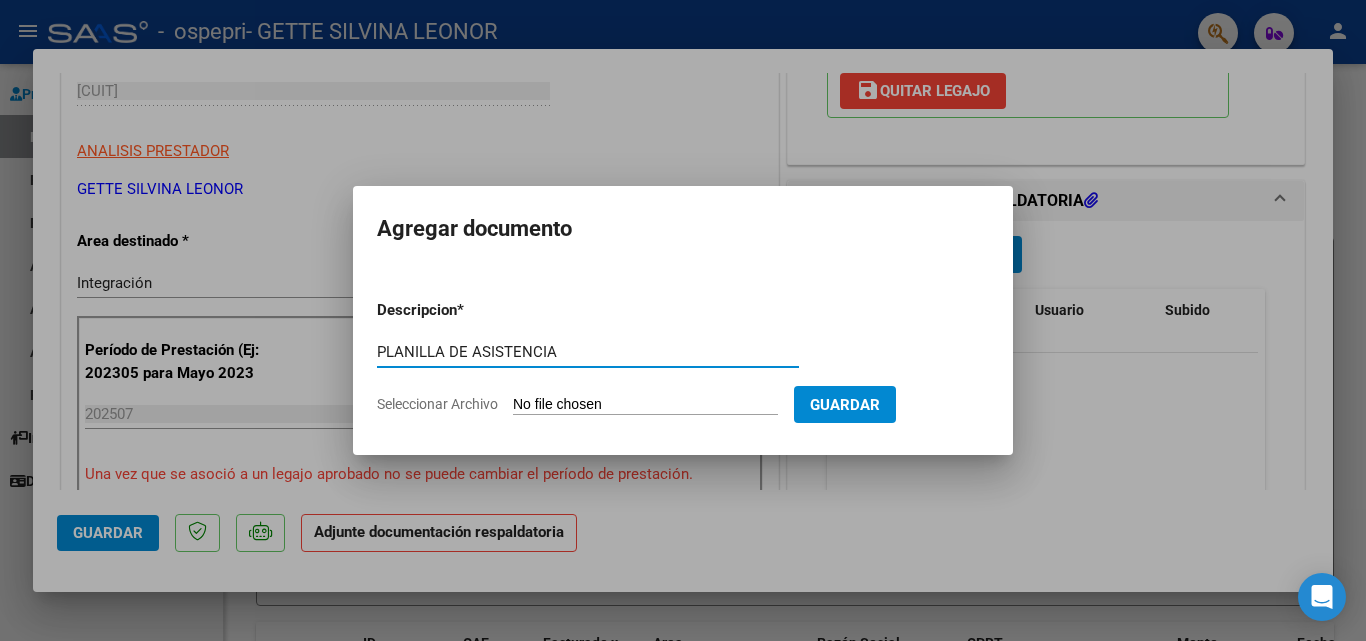 type on "PLANILLA DE ASISTENCIA" 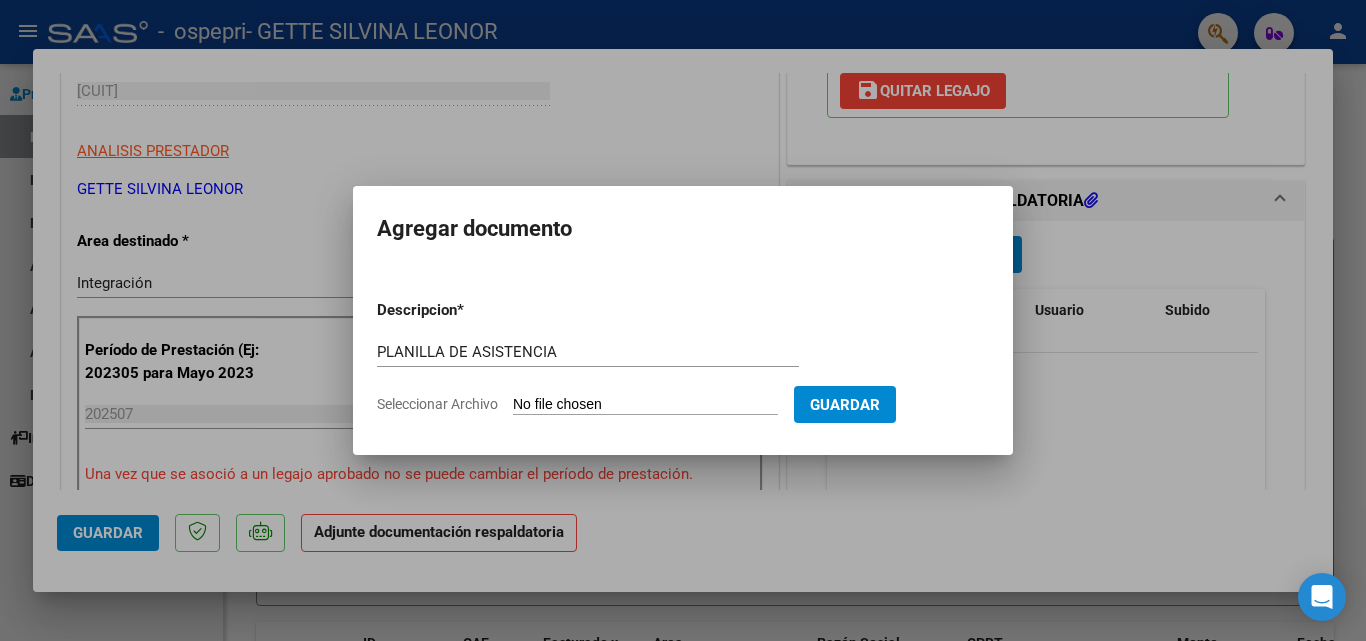 click at bounding box center [683, 320] 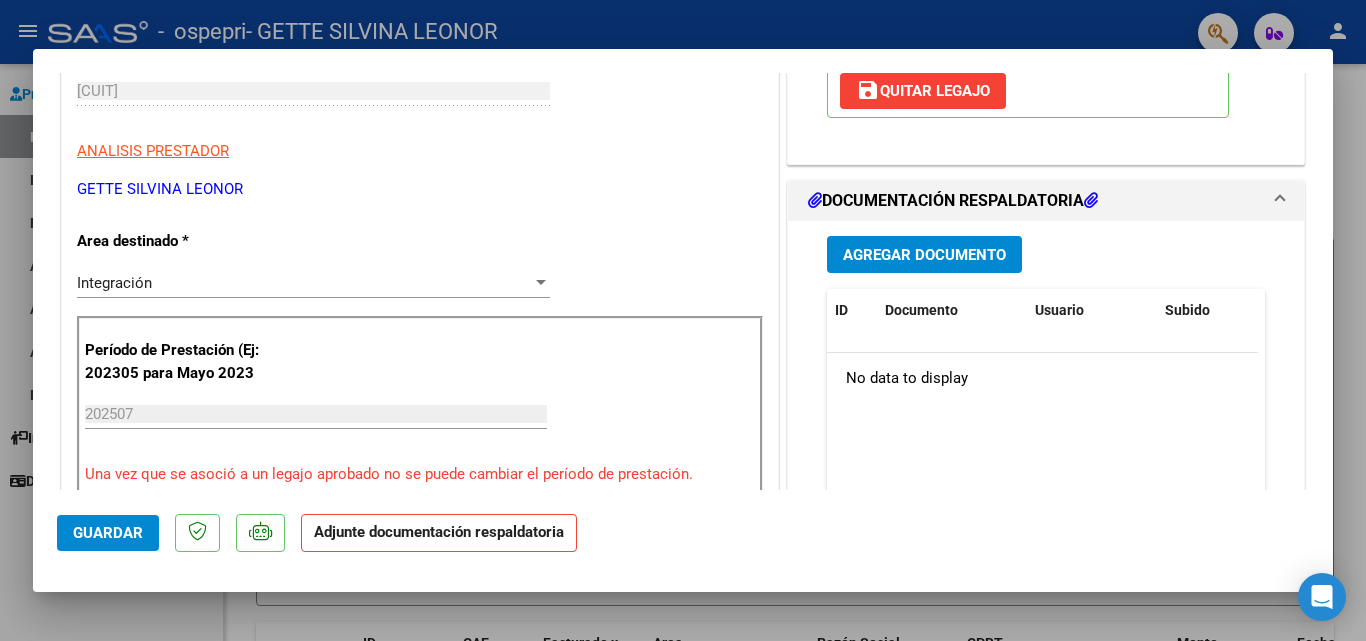 click on "Agregar Documento" at bounding box center [924, 255] 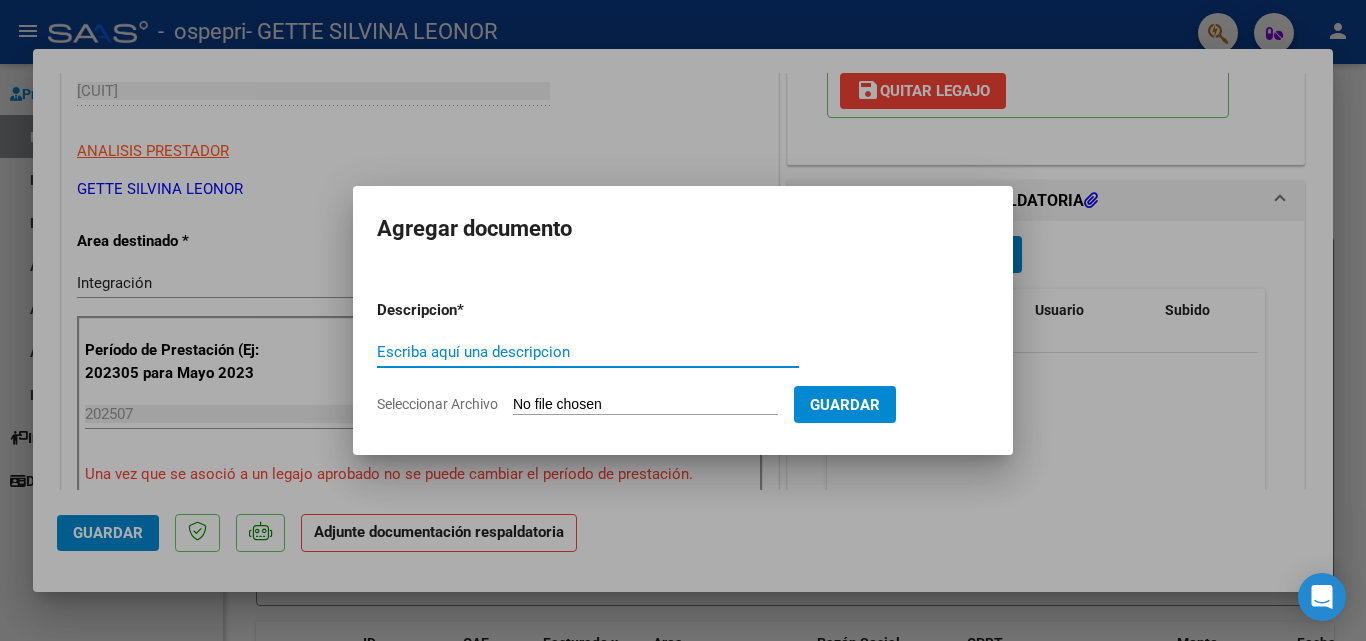 click on "Escriba aquí una descripcion" at bounding box center (588, 352) 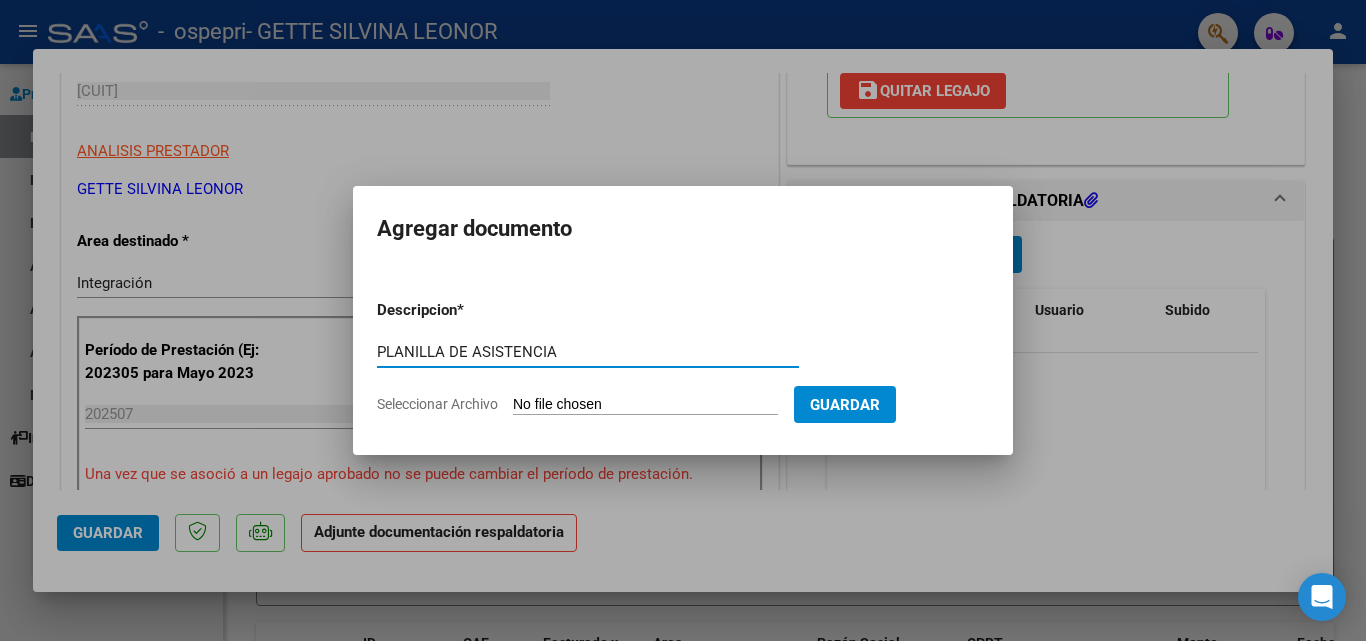 type on "PLANILLA DE ASISTENCIA" 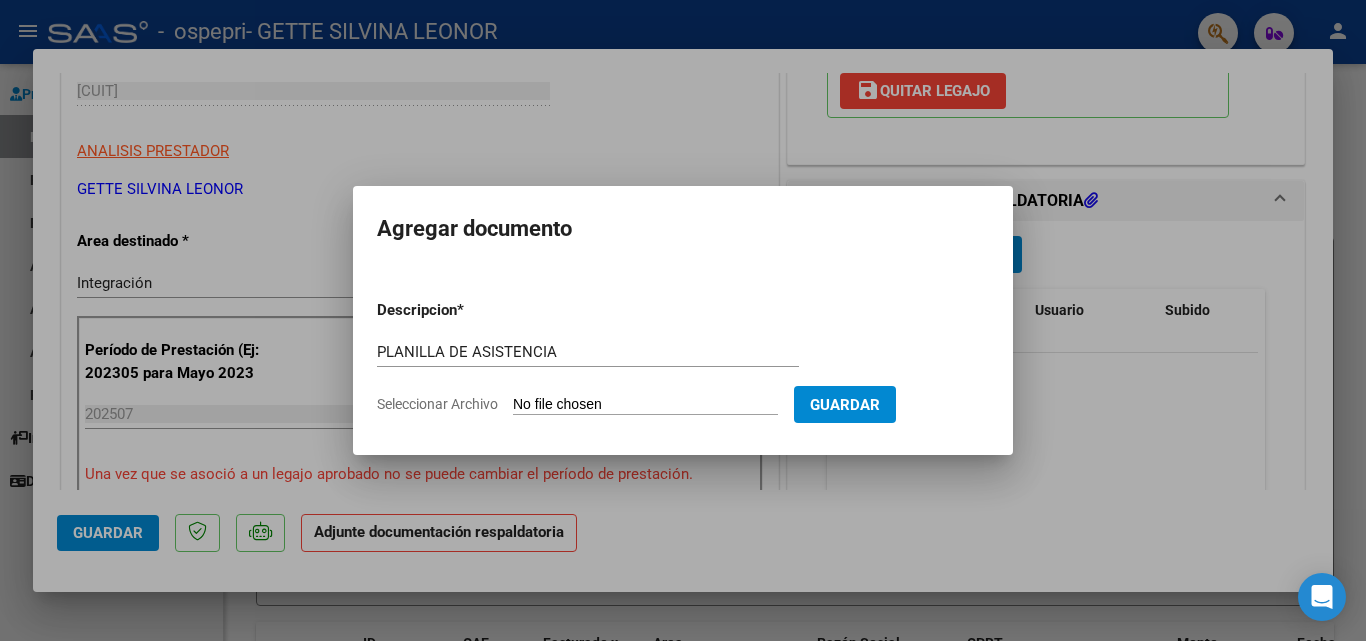 type on "C:\fakepath\Planilla bauty julio.pdf" 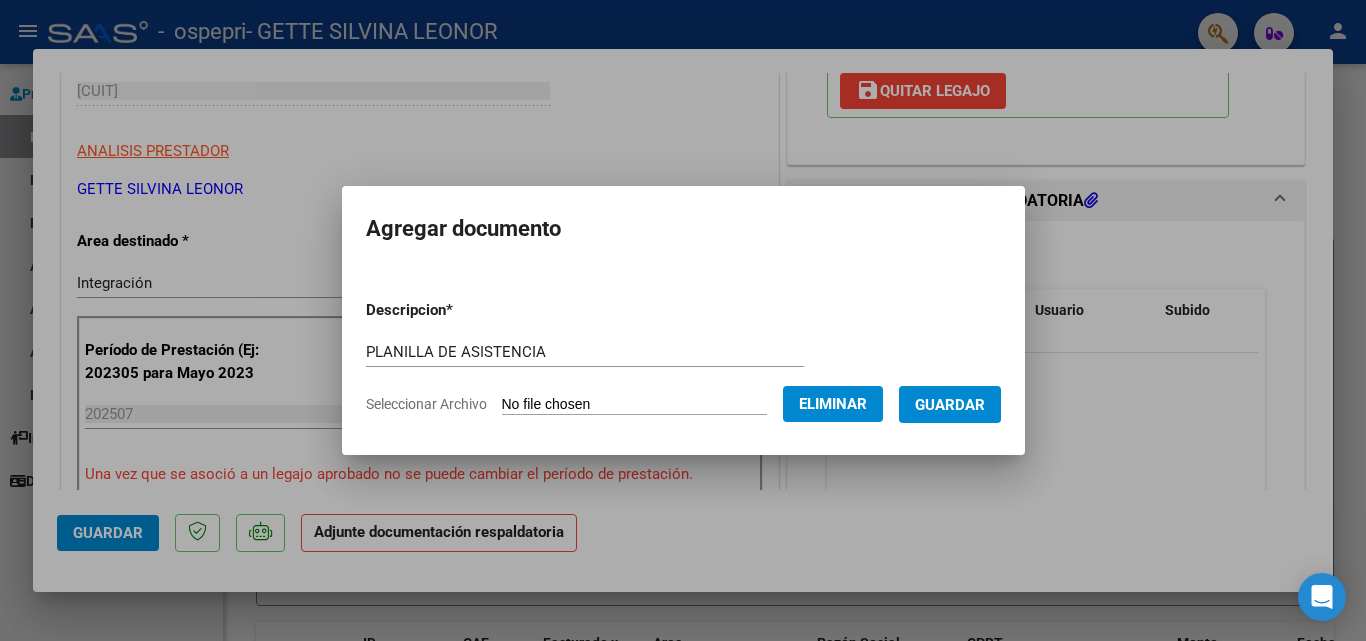 click on "Guardar" at bounding box center (950, 405) 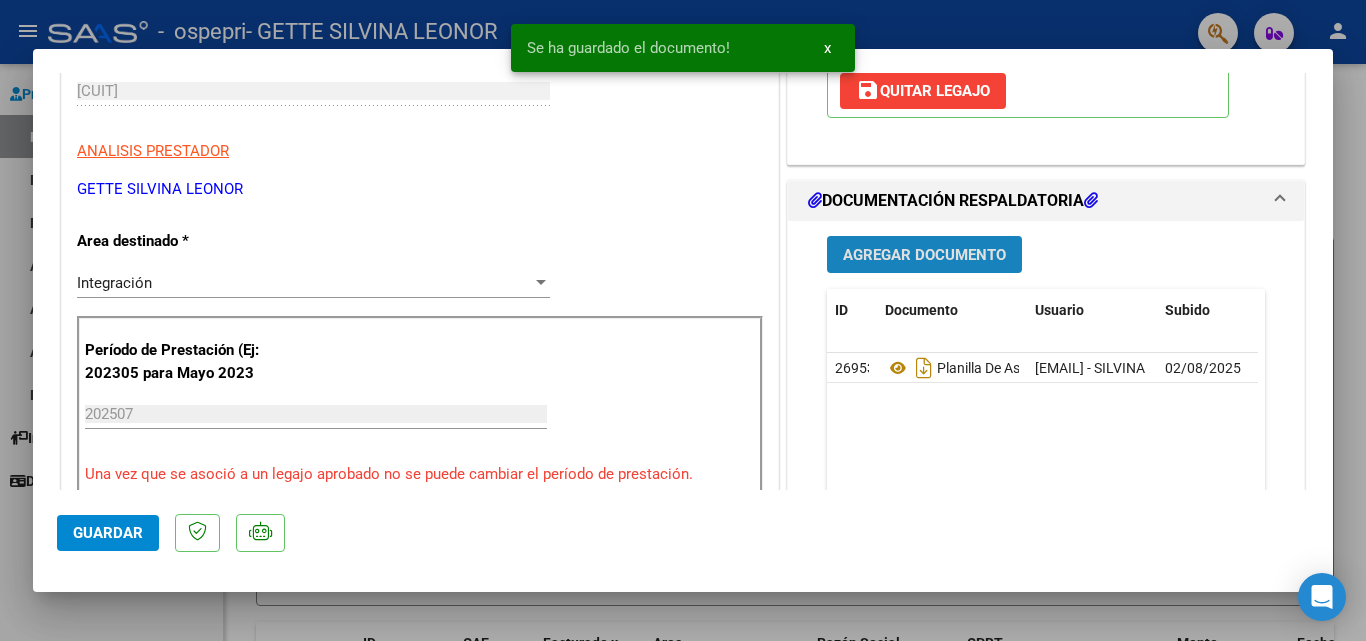 click on "Agregar Documento" at bounding box center [924, 255] 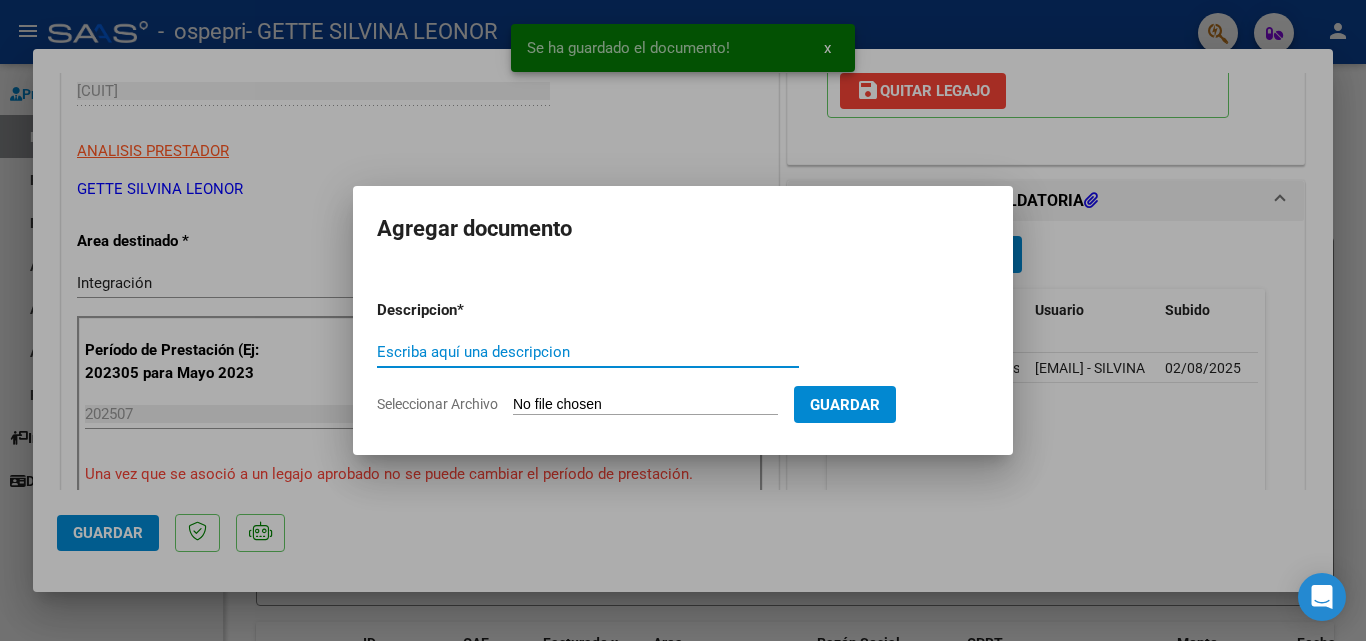 click on "Escriba aquí una descripcion" at bounding box center [588, 352] 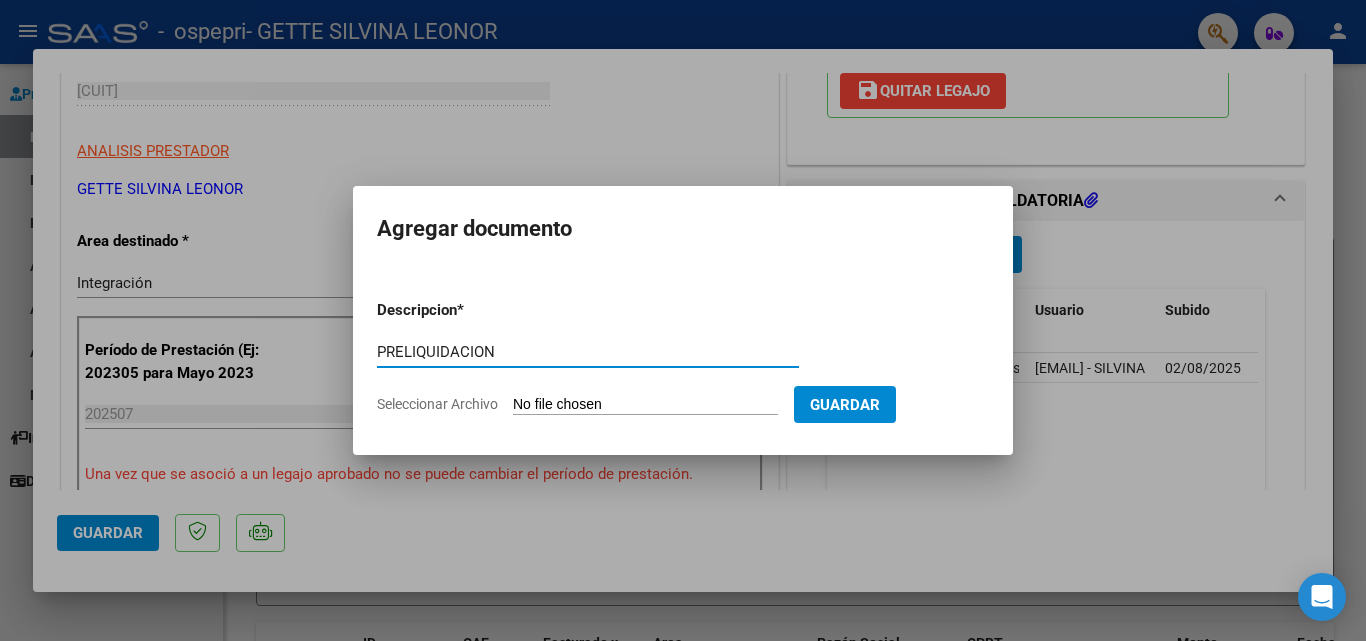 type on "PRELIQUIDACION" 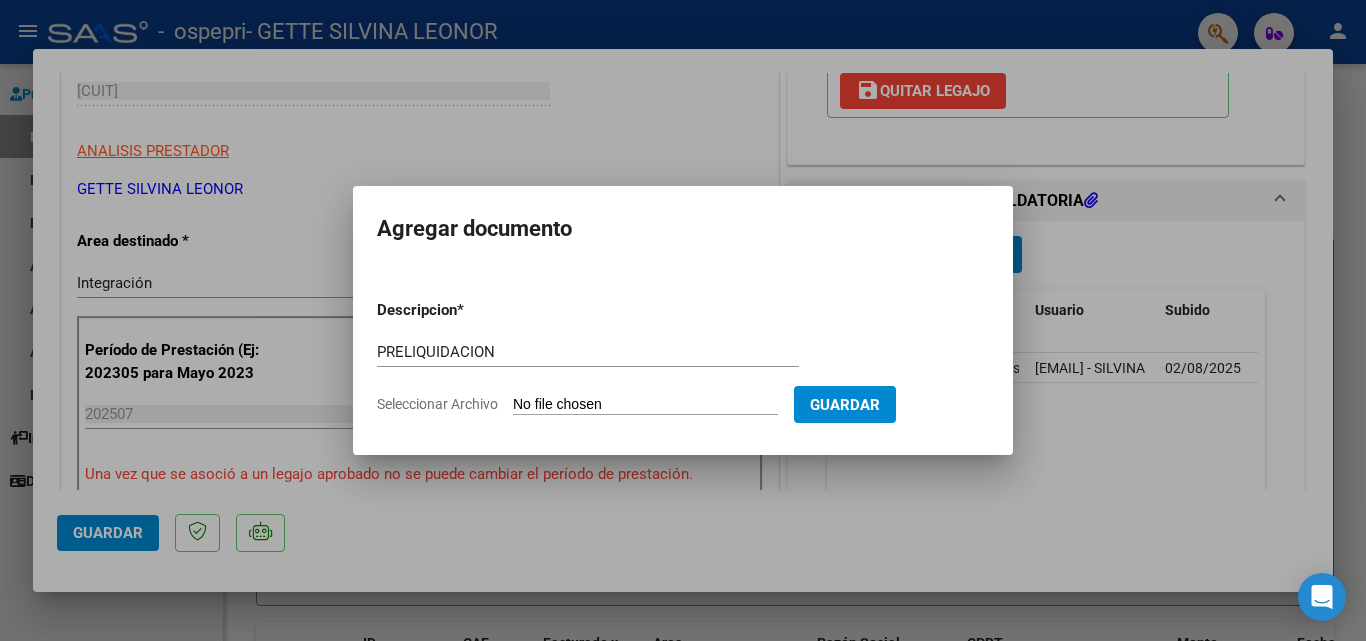 click on "Seleccionar Archivo" at bounding box center [645, 405] 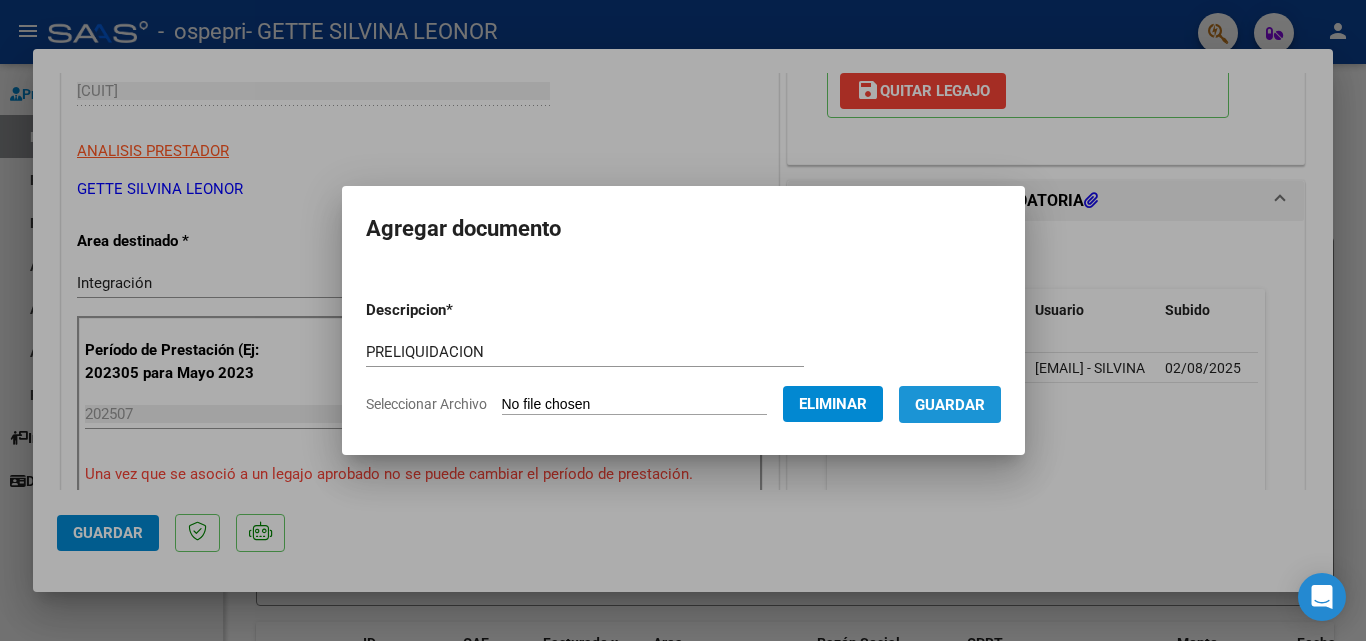 click on "Guardar" at bounding box center [950, 405] 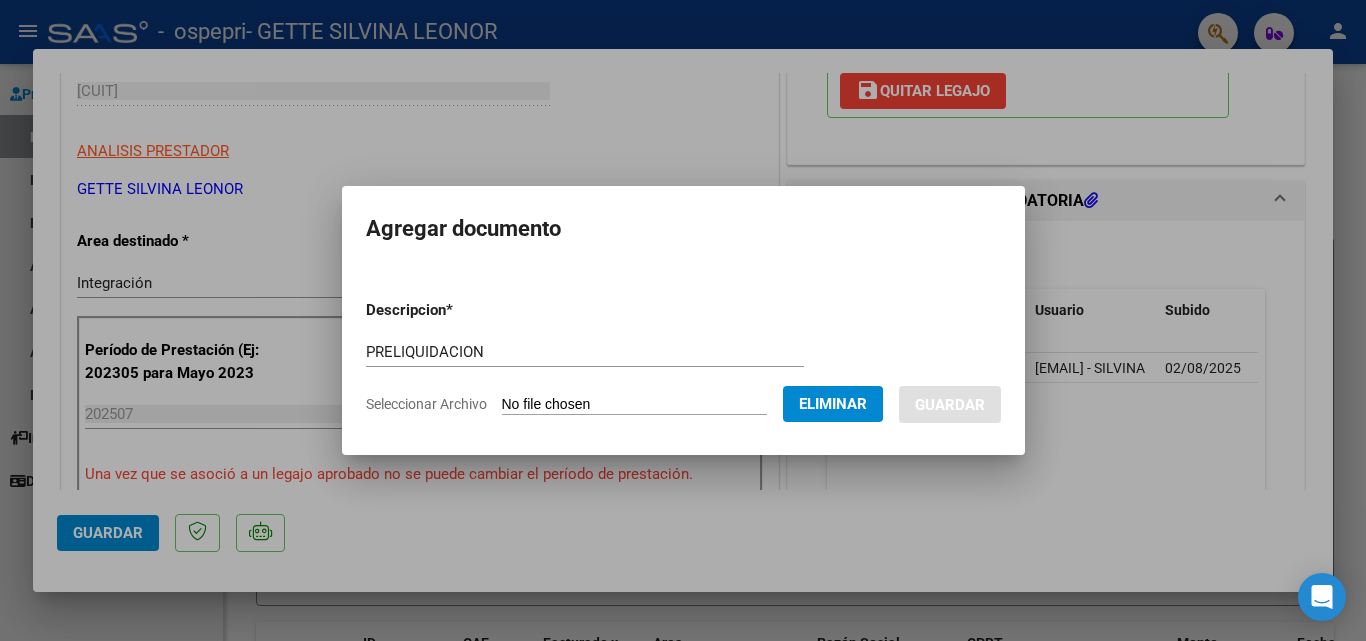 click on "Guardar" at bounding box center [950, 405] 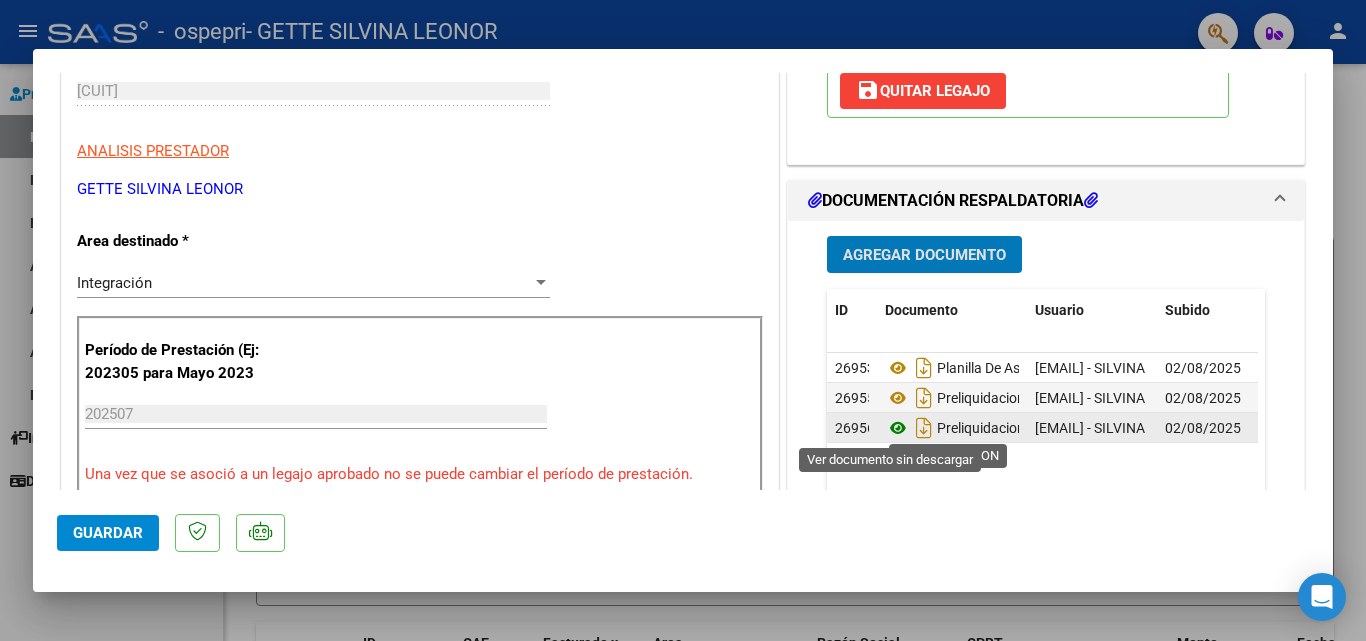 click 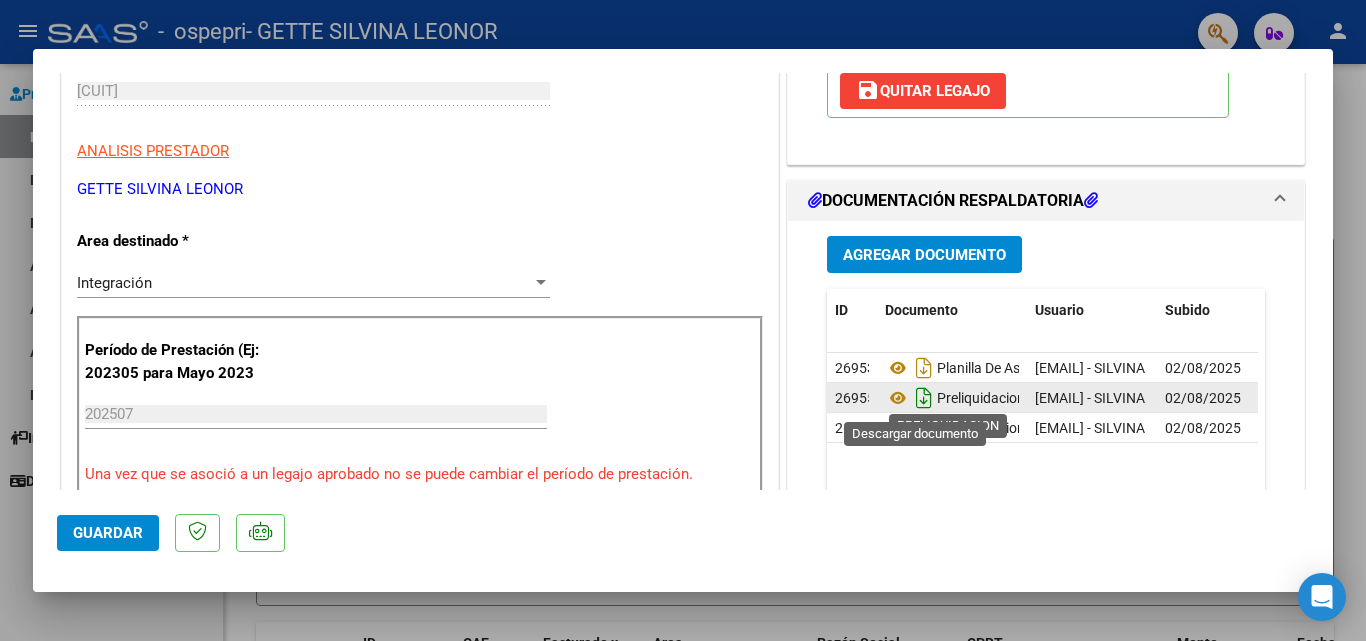 click 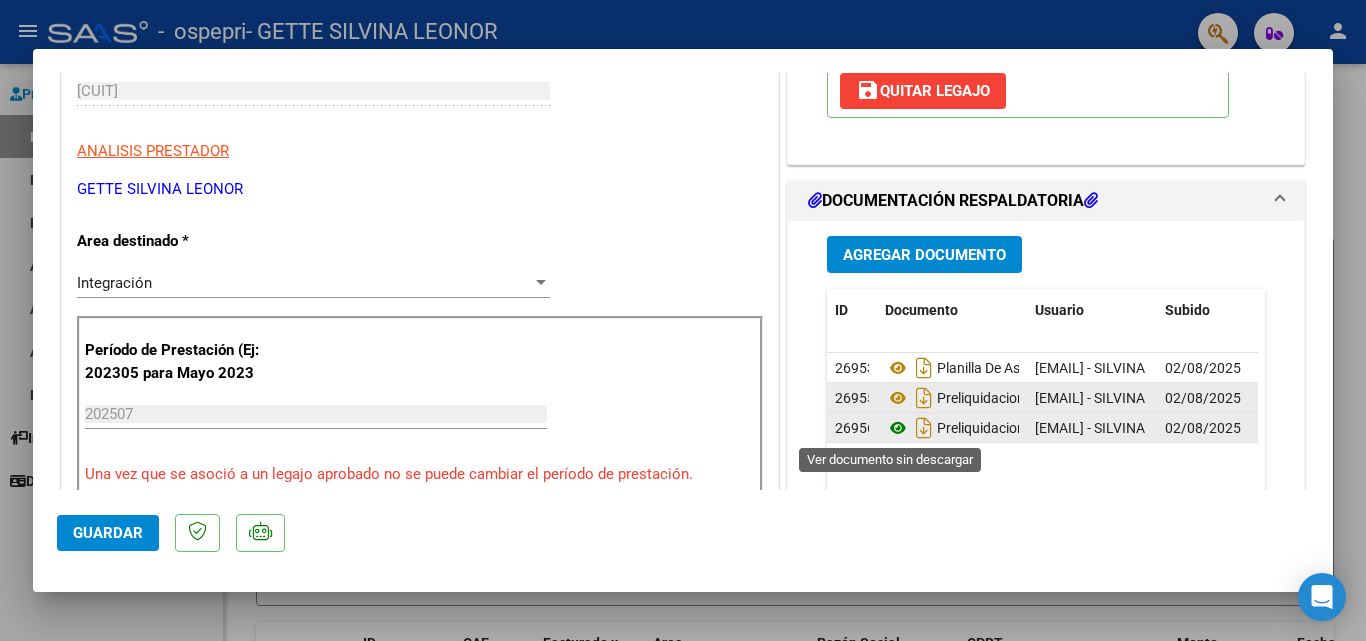 drag, startPoint x: 966, startPoint y: 425, endPoint x: 885, endPoint y: 428, distance: 81.055534 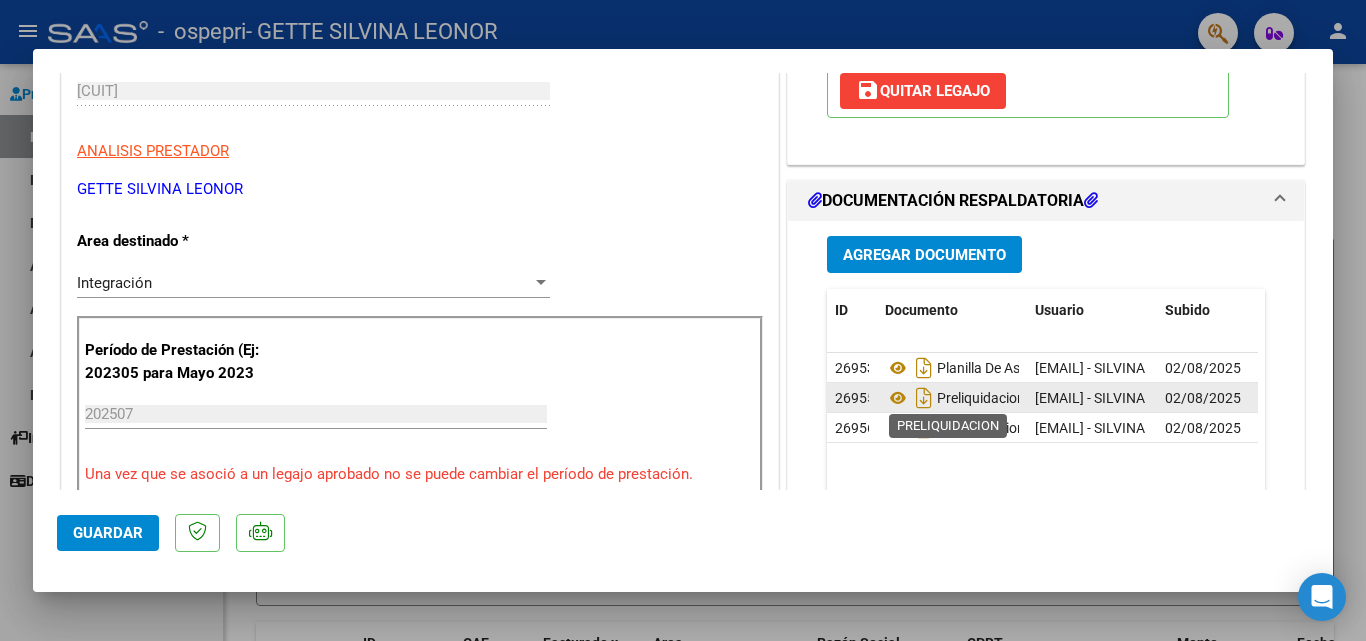 click on "Preliquidacion" 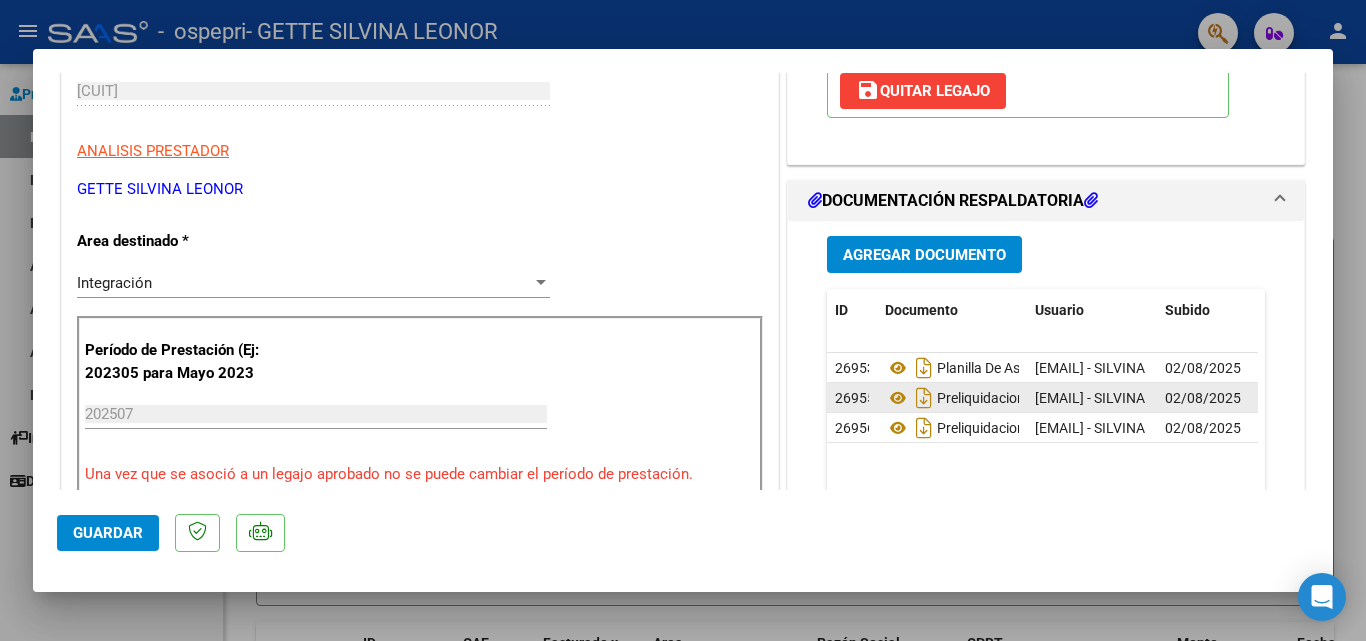 click on "Preliquidacion" 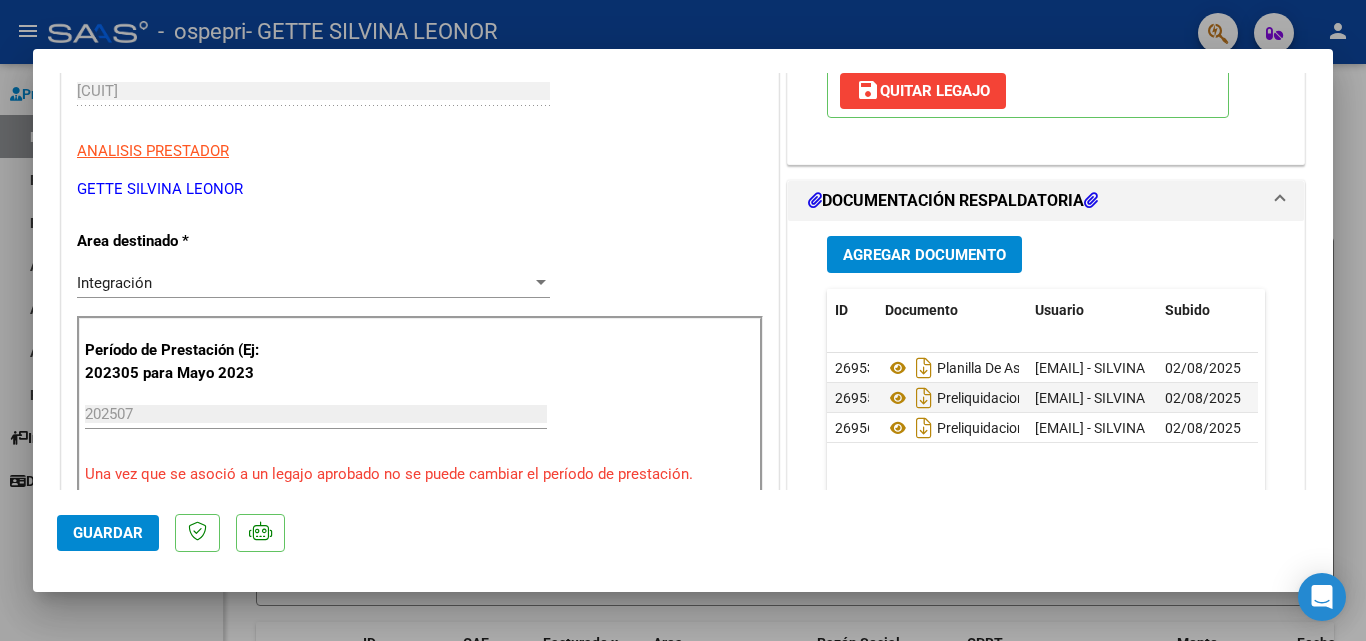 drag, startPoint x: 835, startPoint y: 399, endPoint x: 890, endPoint y: 455, distance: 78.492035 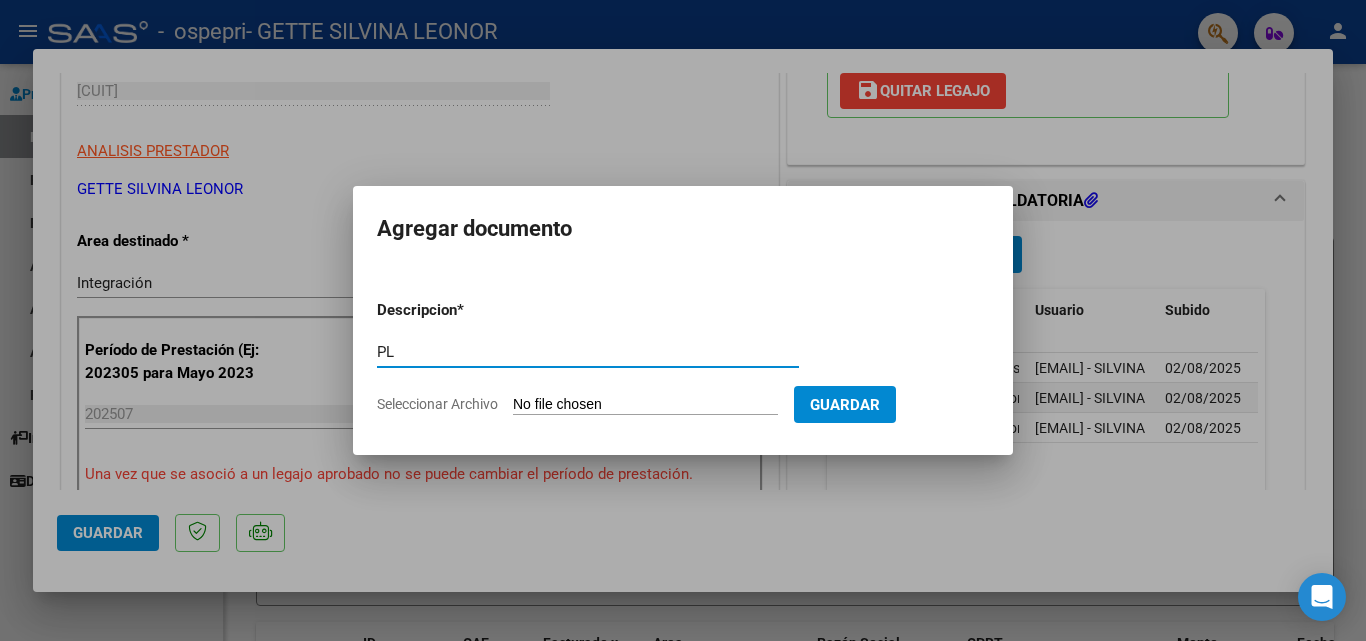 type on "P" 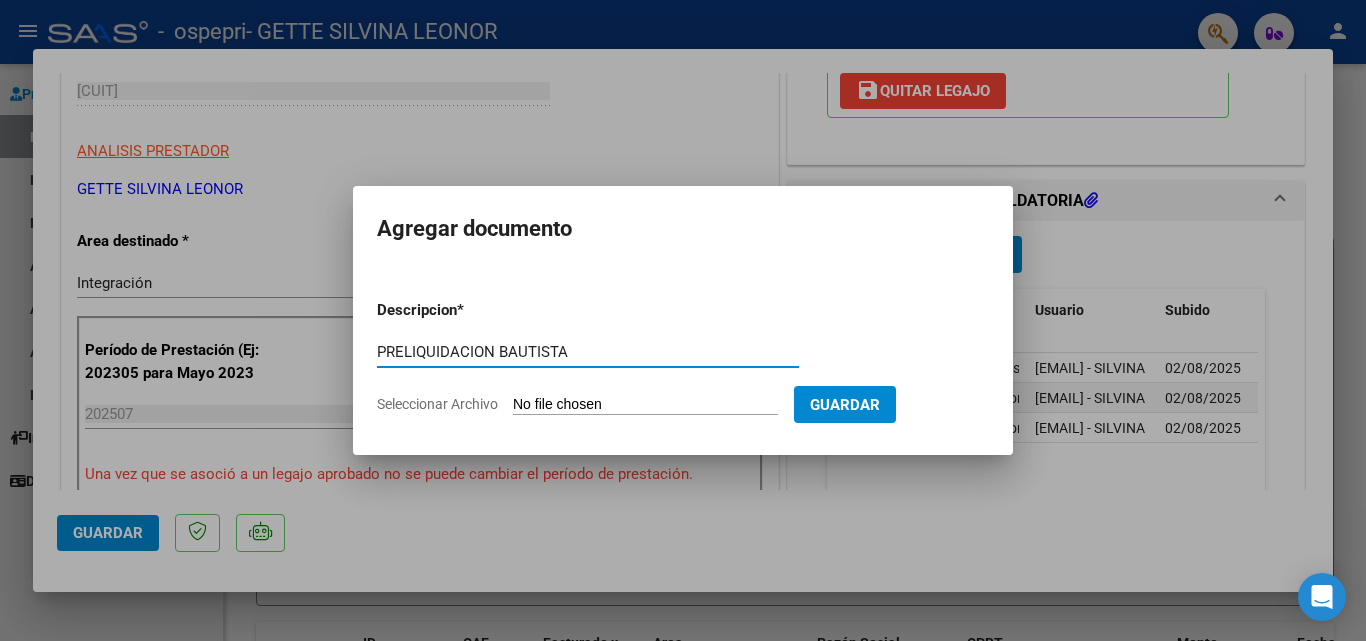 type on "PRELIQUIDACION BAUTISTA" 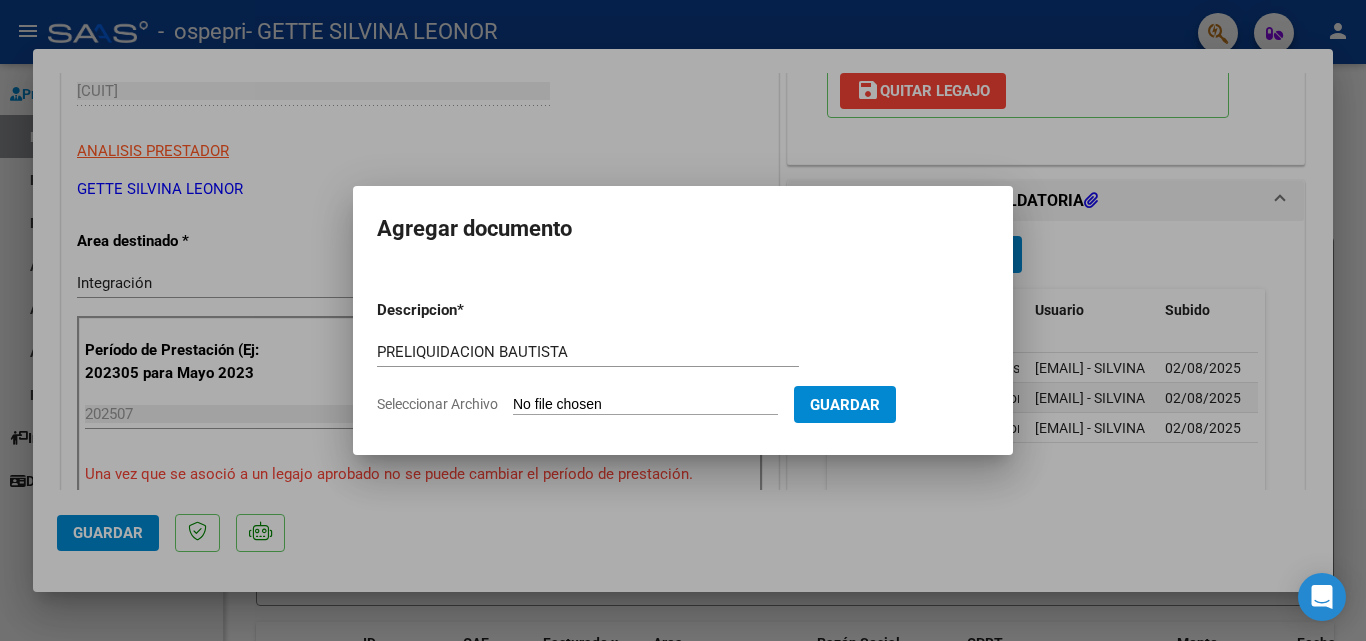 type on "C:\fakepath\YACANTE, BAUTISTA EMILIANO (16).pdf" 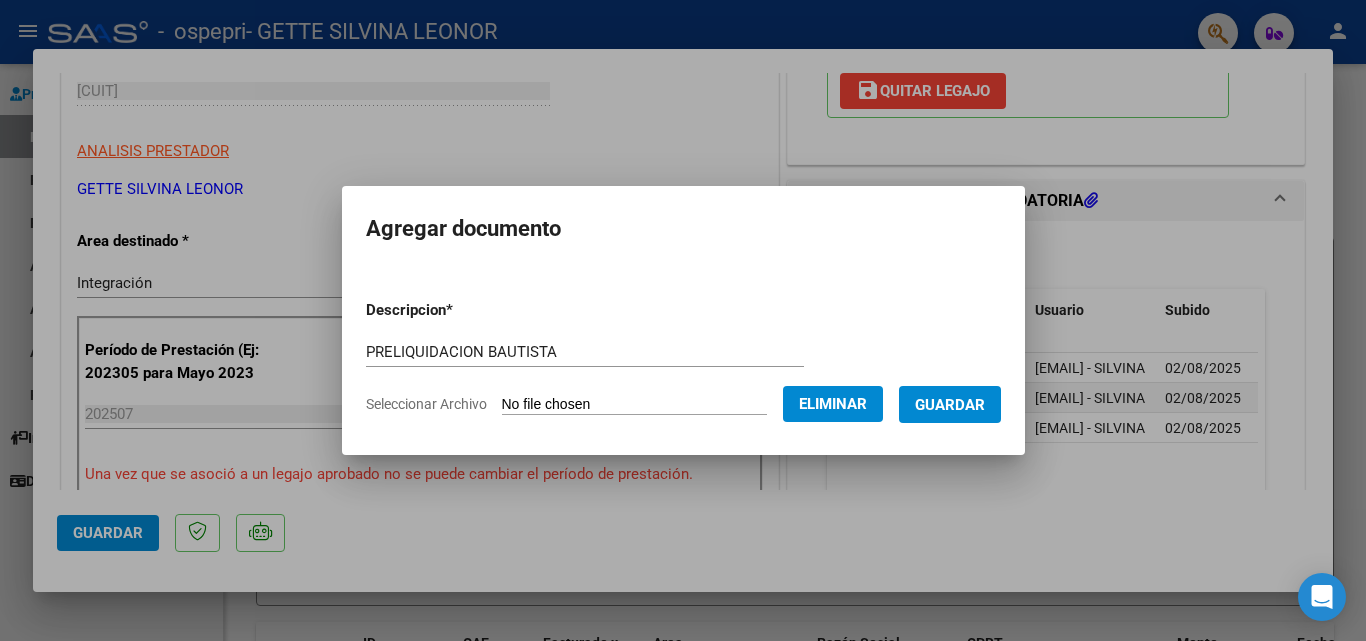 click on "Guardar" at bounding box center (950, 405) 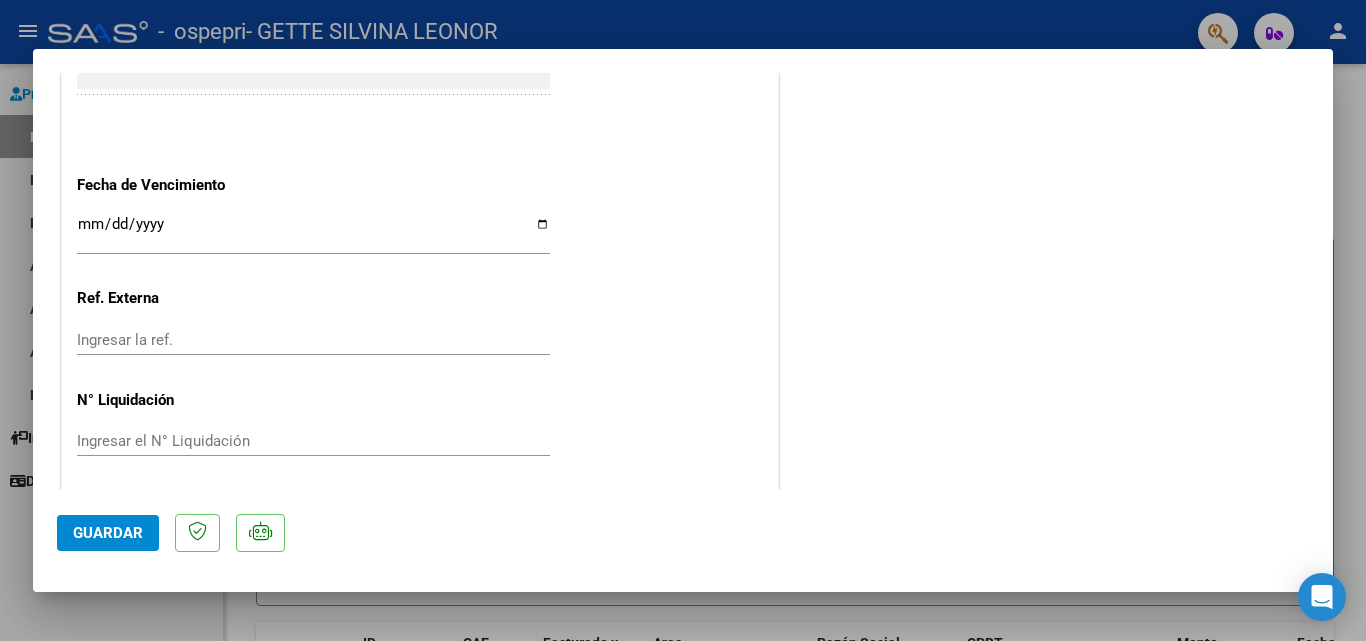 scroll, scrollTop: 1373, scrollLeft: 0, axis: vertical 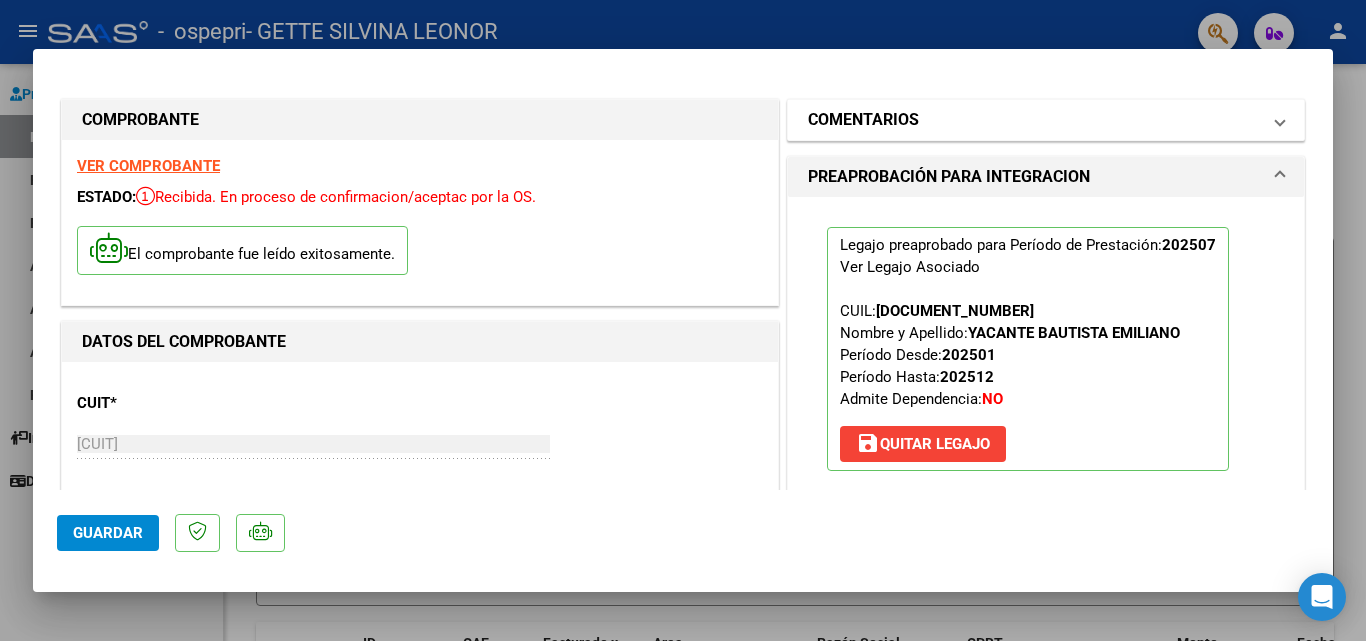 click on "COMENTARIOS" at bounding box center (1046, 120) 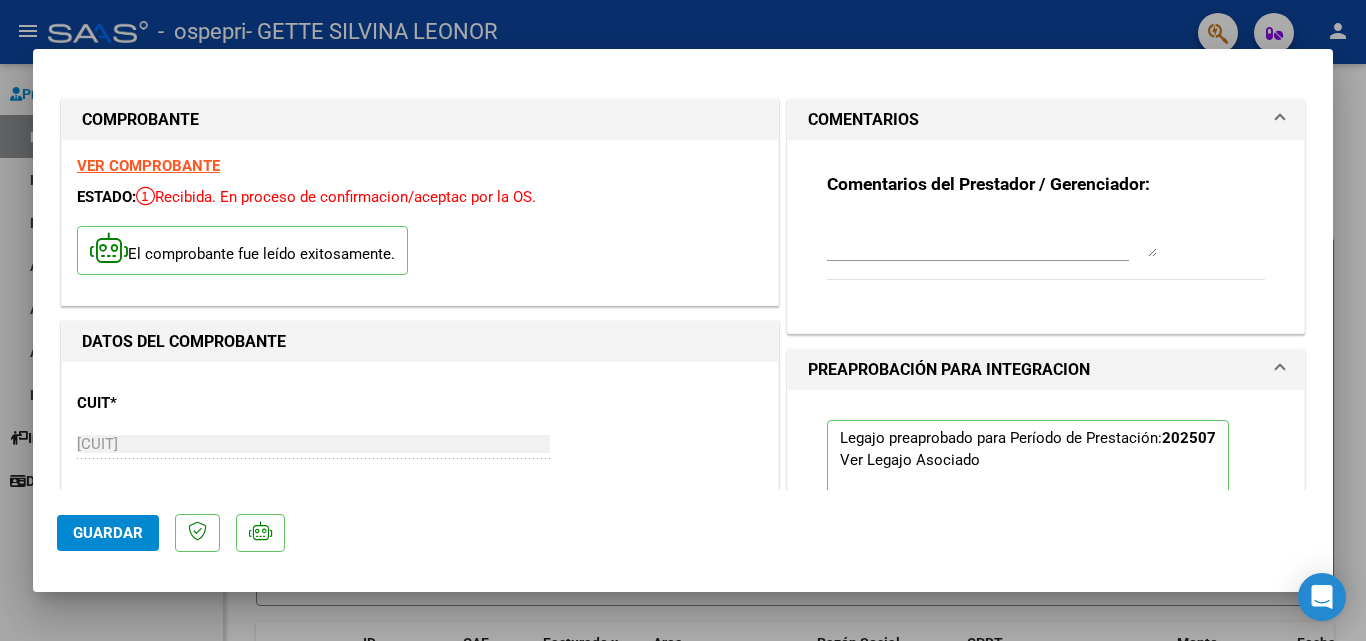 click at bounding box center (992, 237) 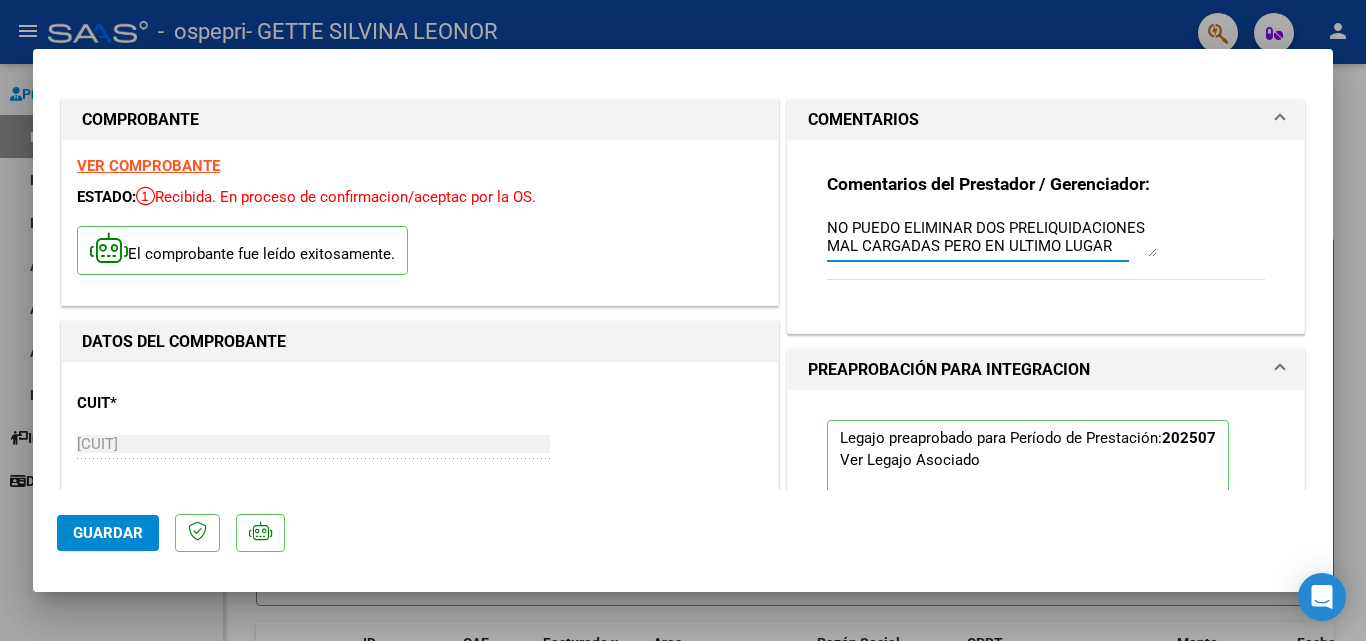 scroll, scrollTop: 16, scrollLeft: 0, axis: vertical 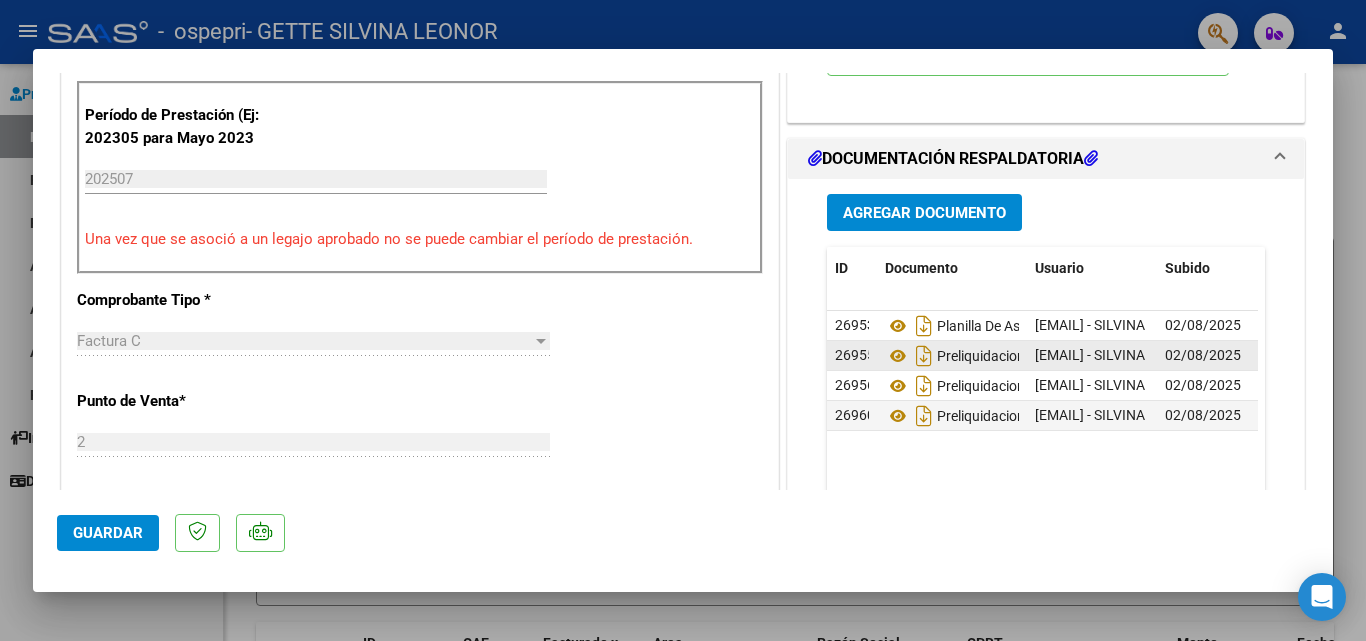 click on "02/08/2025" 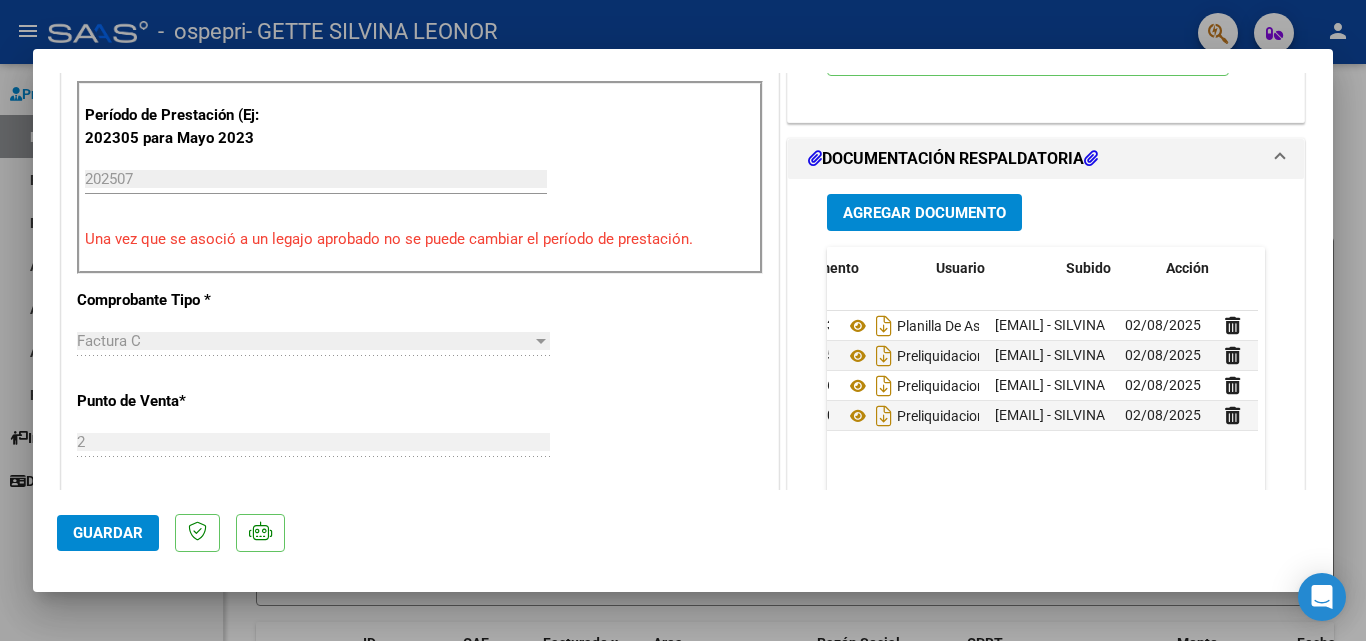 scroll, scrollTop: 0, scrollLeft: 99, axis: horizontal 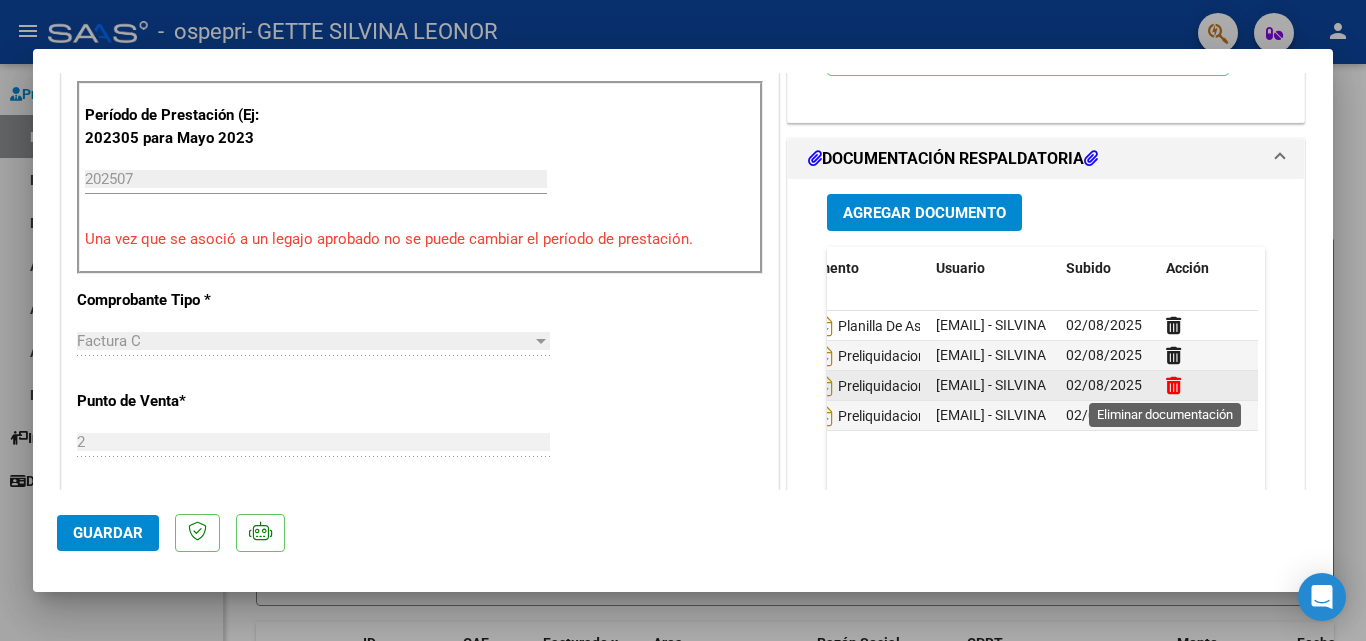click 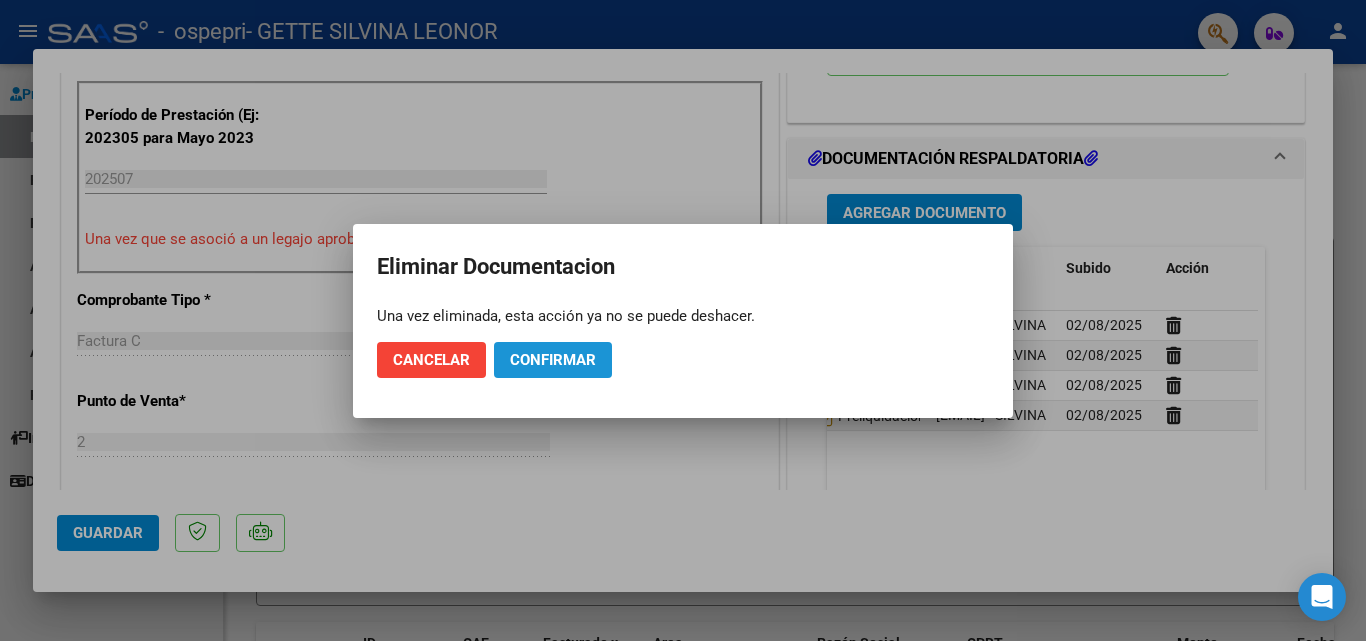 click on "Confirmar" 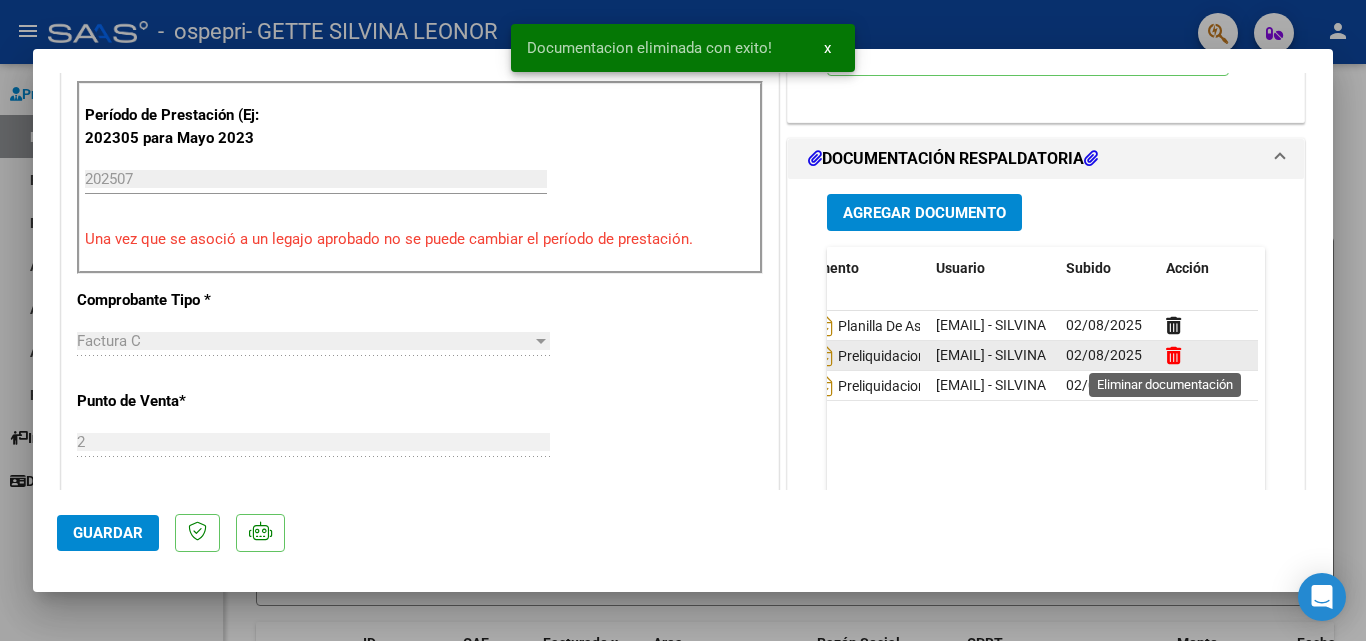 click 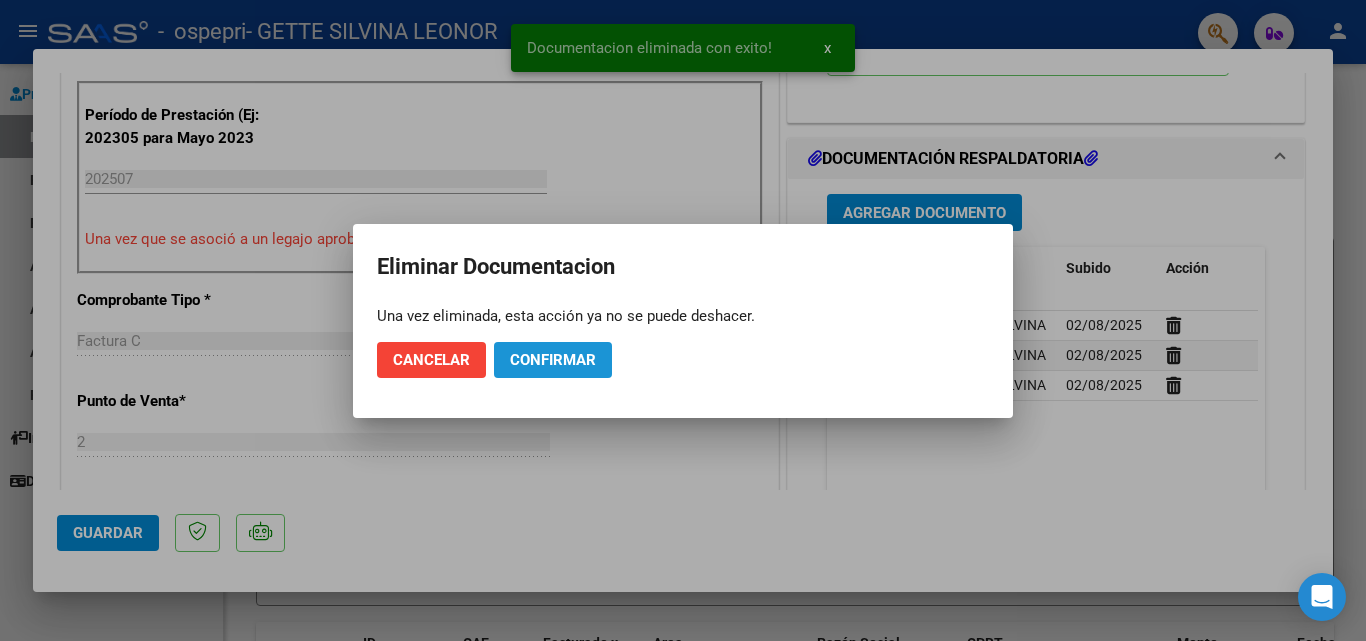 click on "Confirmar" 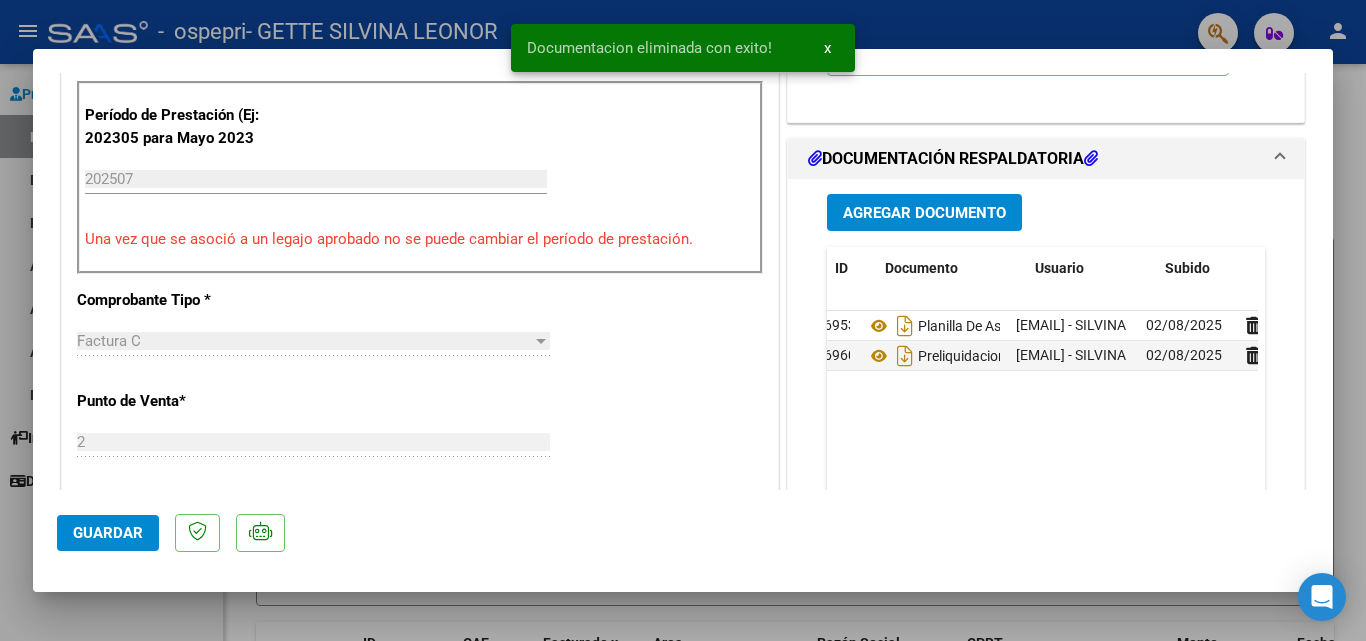 scroll, scrollTop: 0, scrollLeft: 0, axis: both 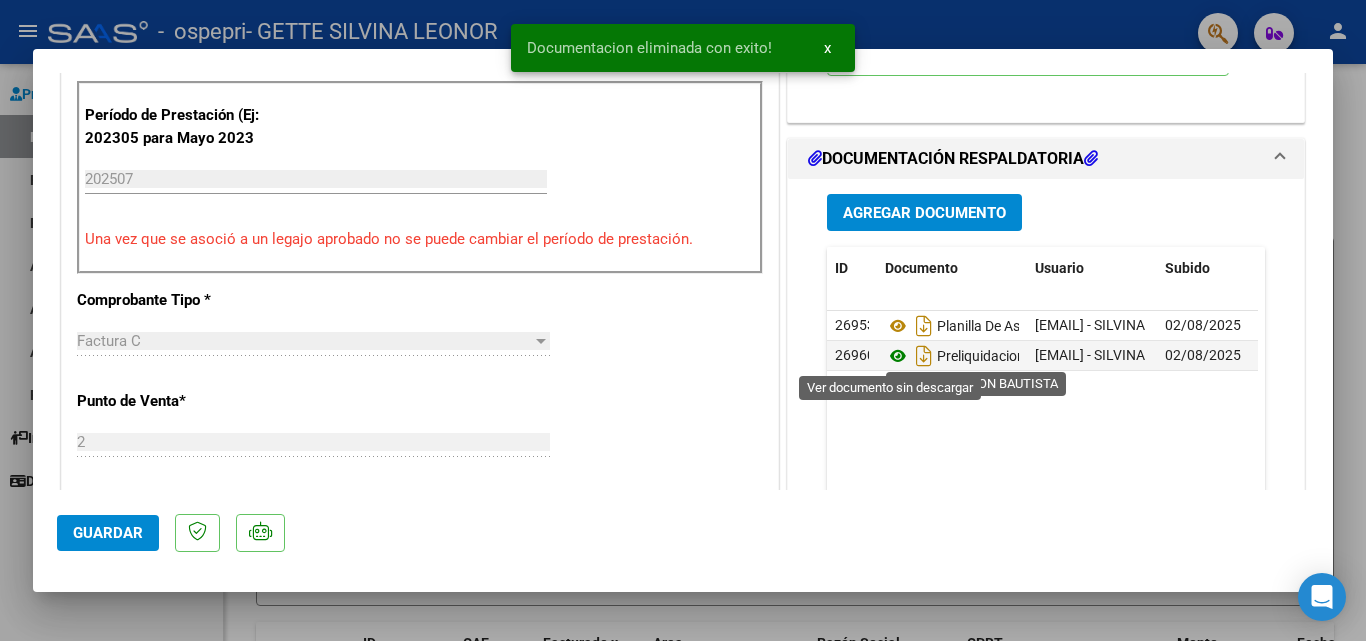 click 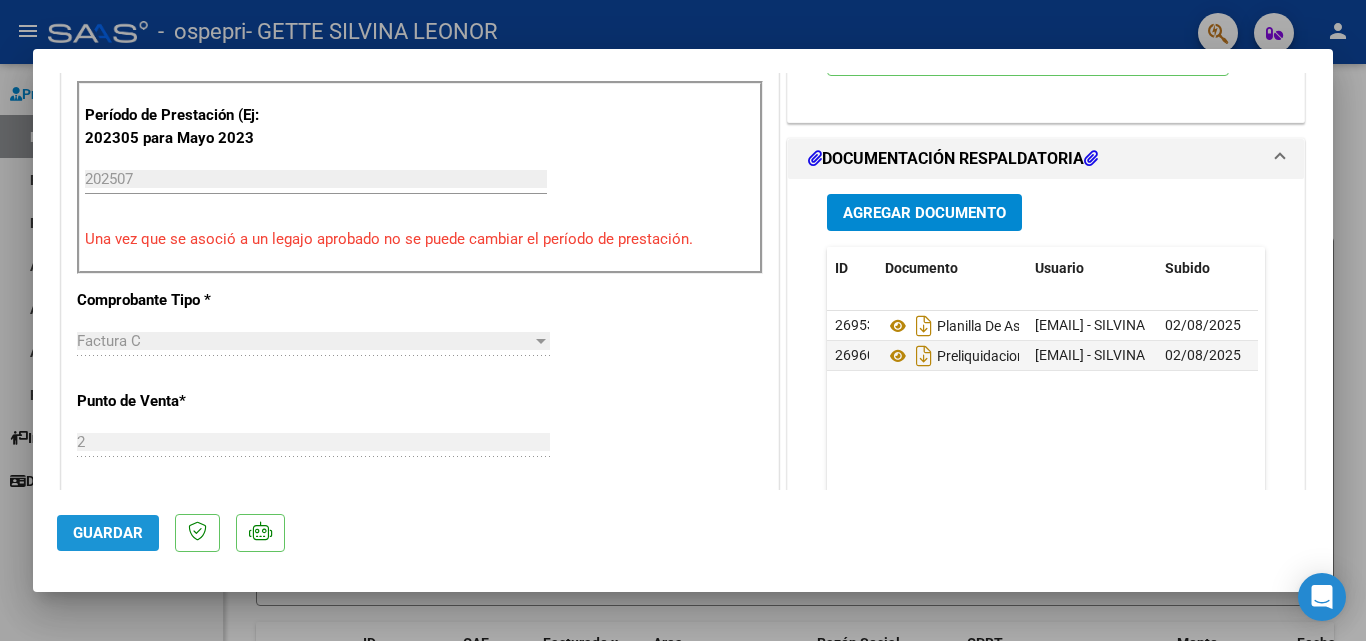 click on "Guardar" 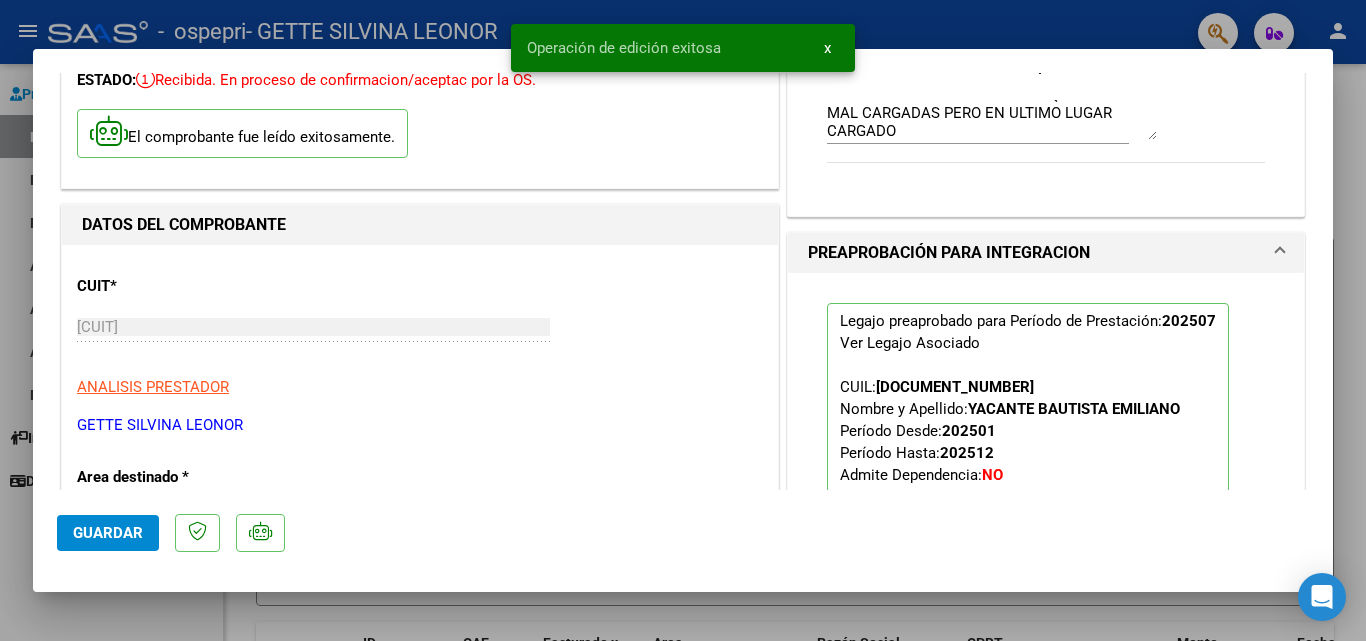scroll, scrollTop: 0, scrollLeft: 0, axis: both 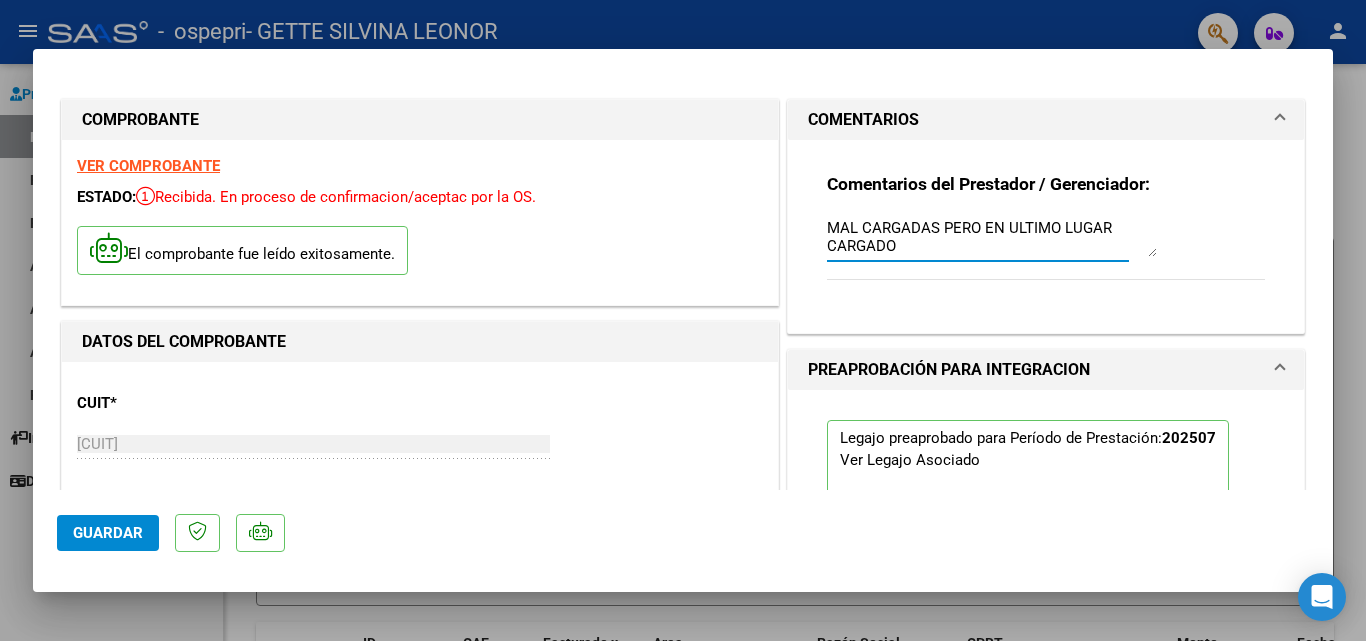 drag, startPoint x: 819, startPoint y: 224, endPoint x: 1053, endPoint y: 248, distance: 235.22755 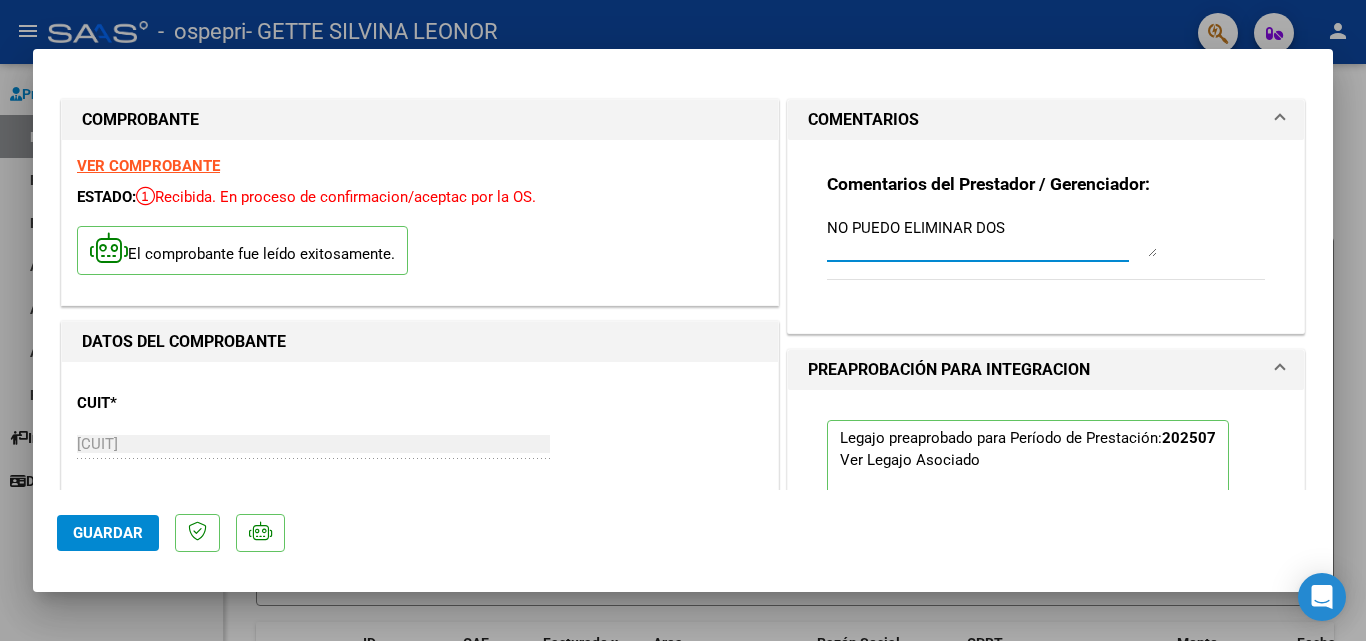 scroll, scrollTop: 0, scrollLeft: 0, axis: both 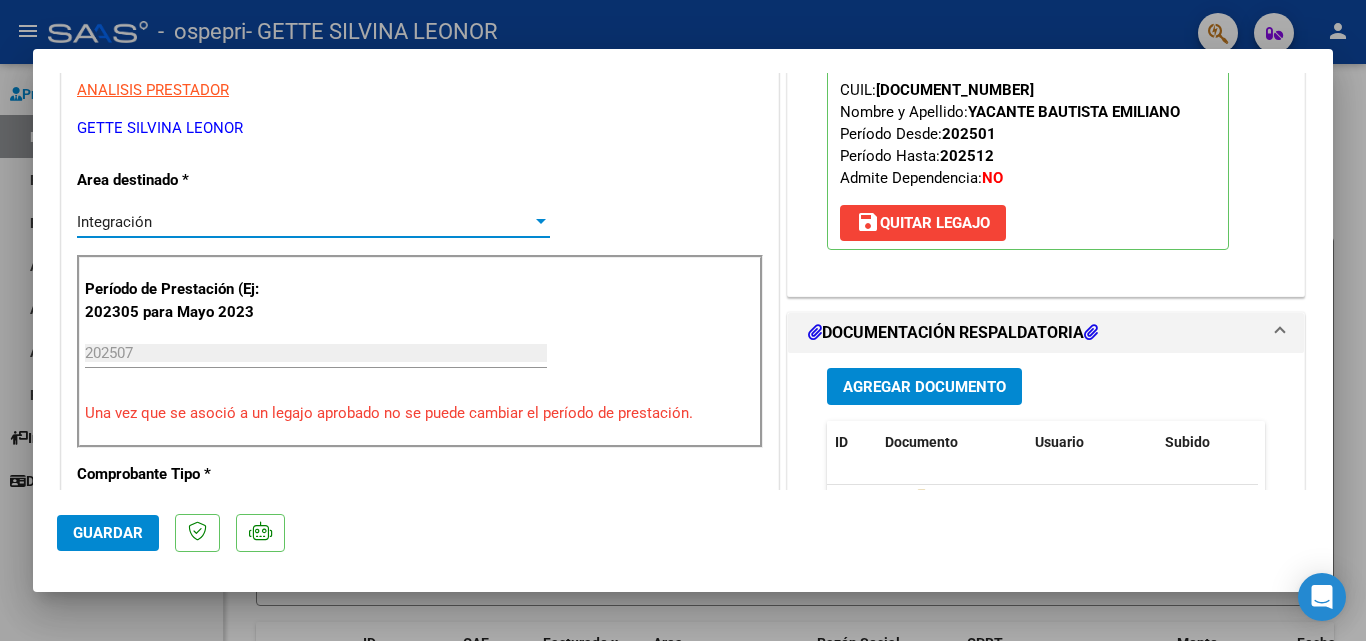 click at bounding box center [541, 222] 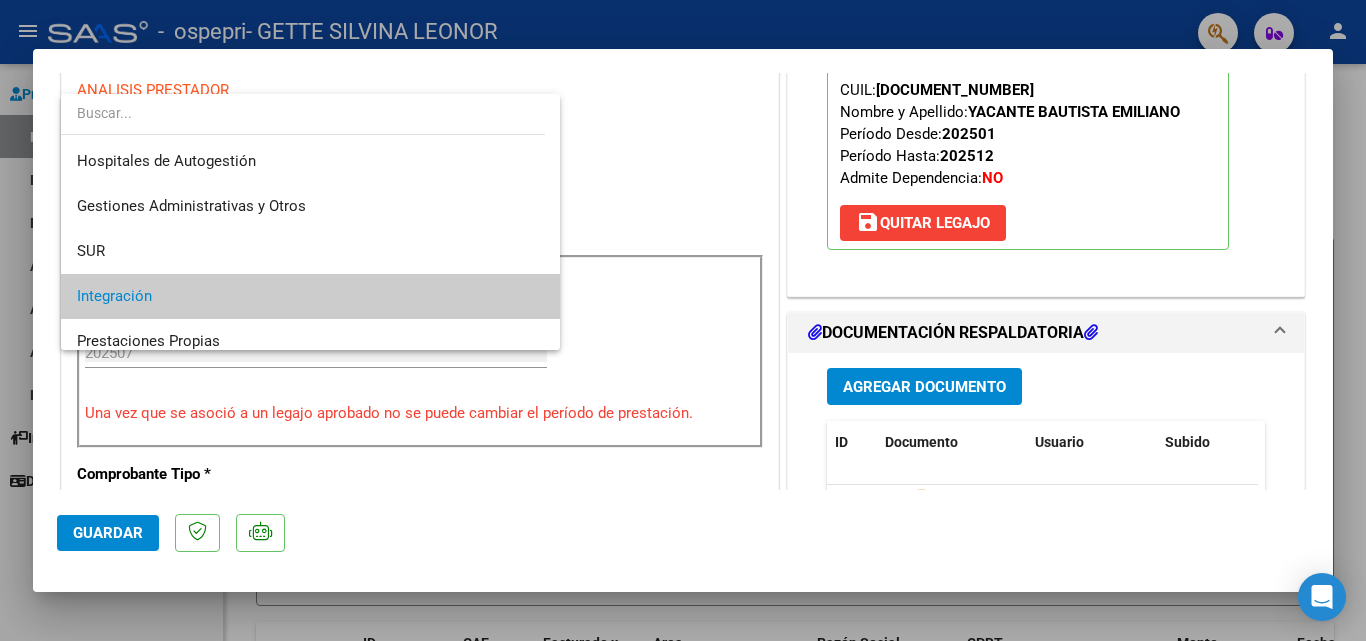 scroll, scrollTop: 75, scrollLeft: 0, axis: vertical 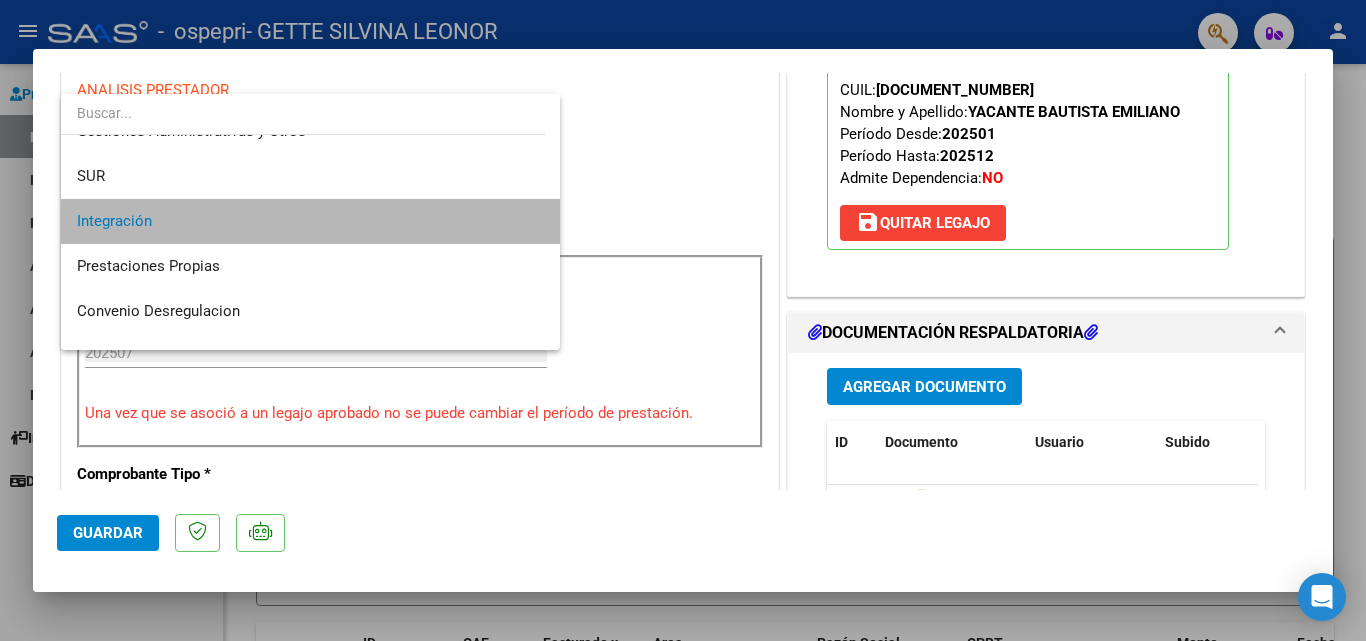 click on "Integración" at bounding box center [310, 221] 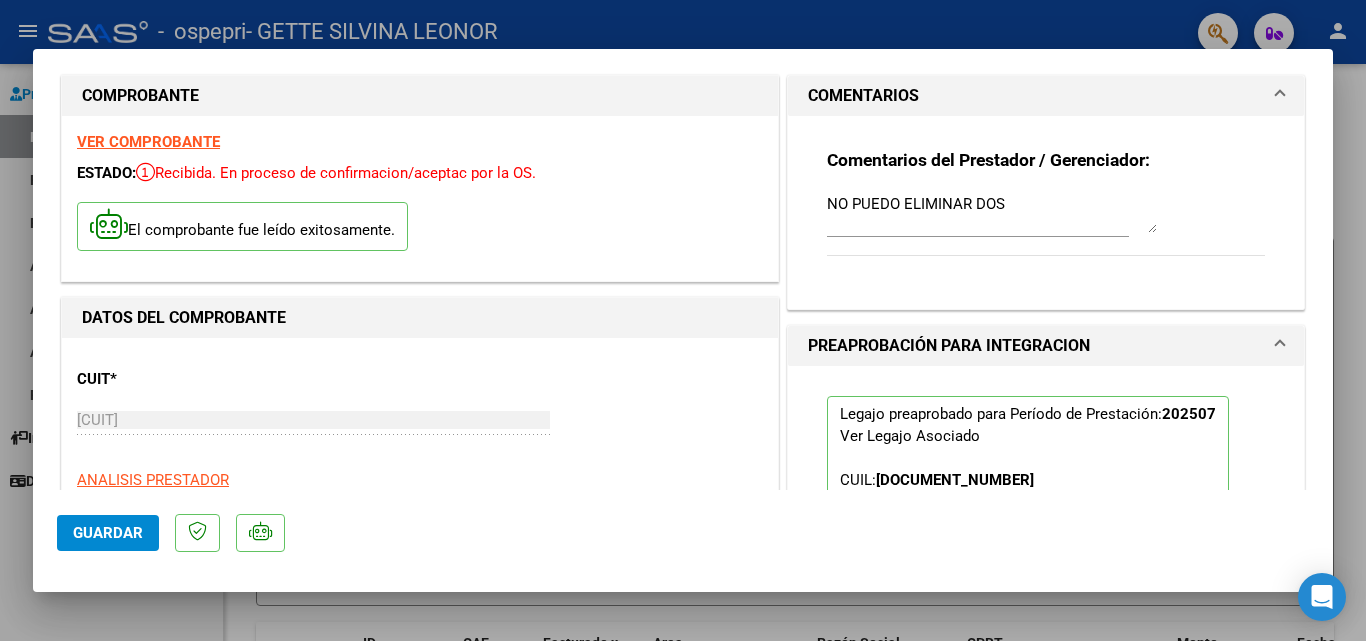 scroll, scrollTop: 0, scrollLeft: 0, axis: both 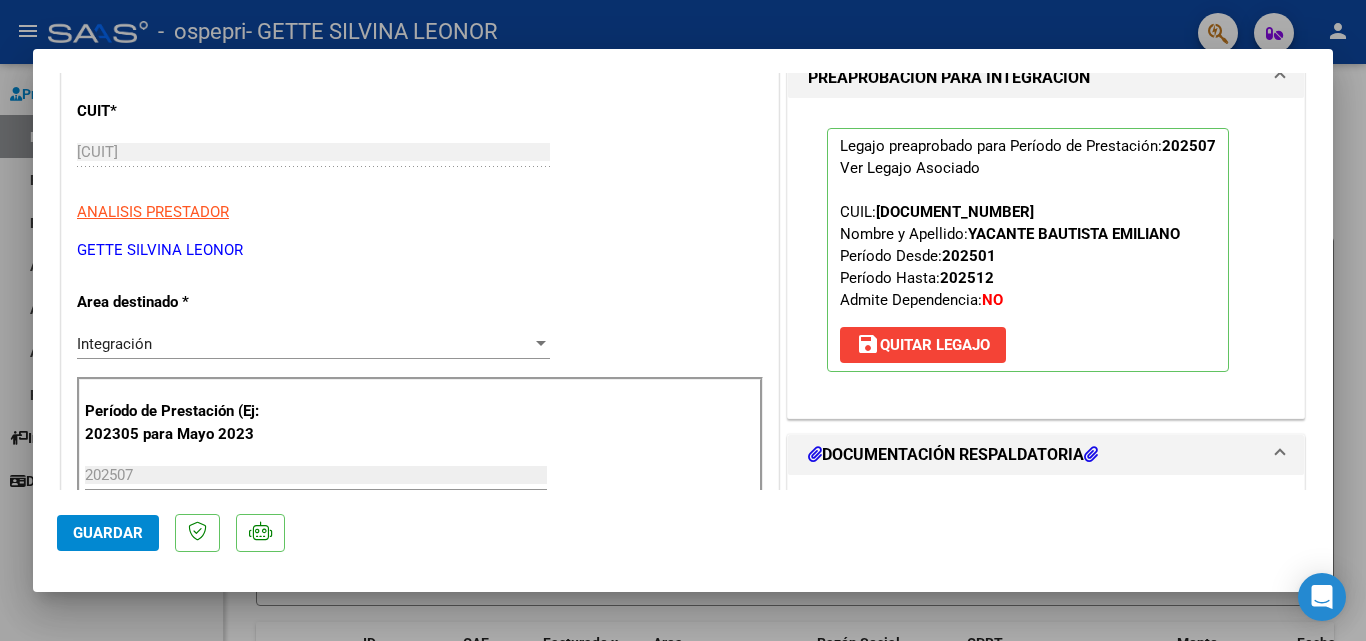 click on "Guardar" 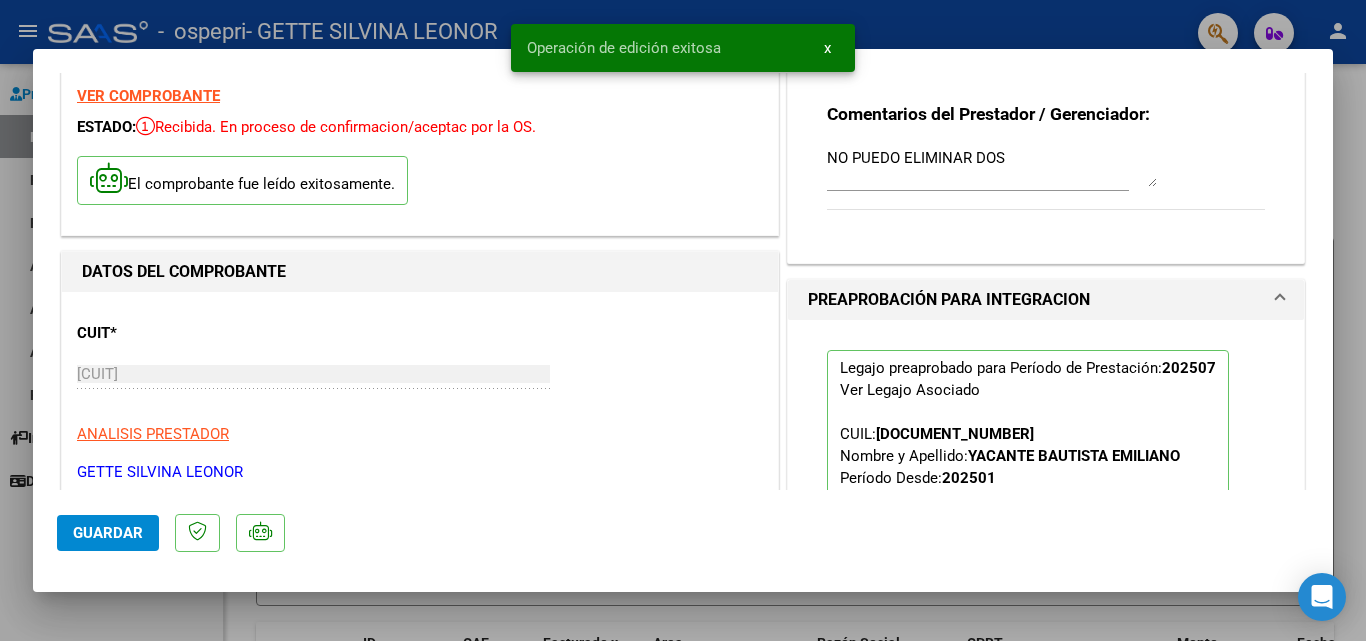 scroll, scrollTop: 0, scrollLeft: 0, axis: both 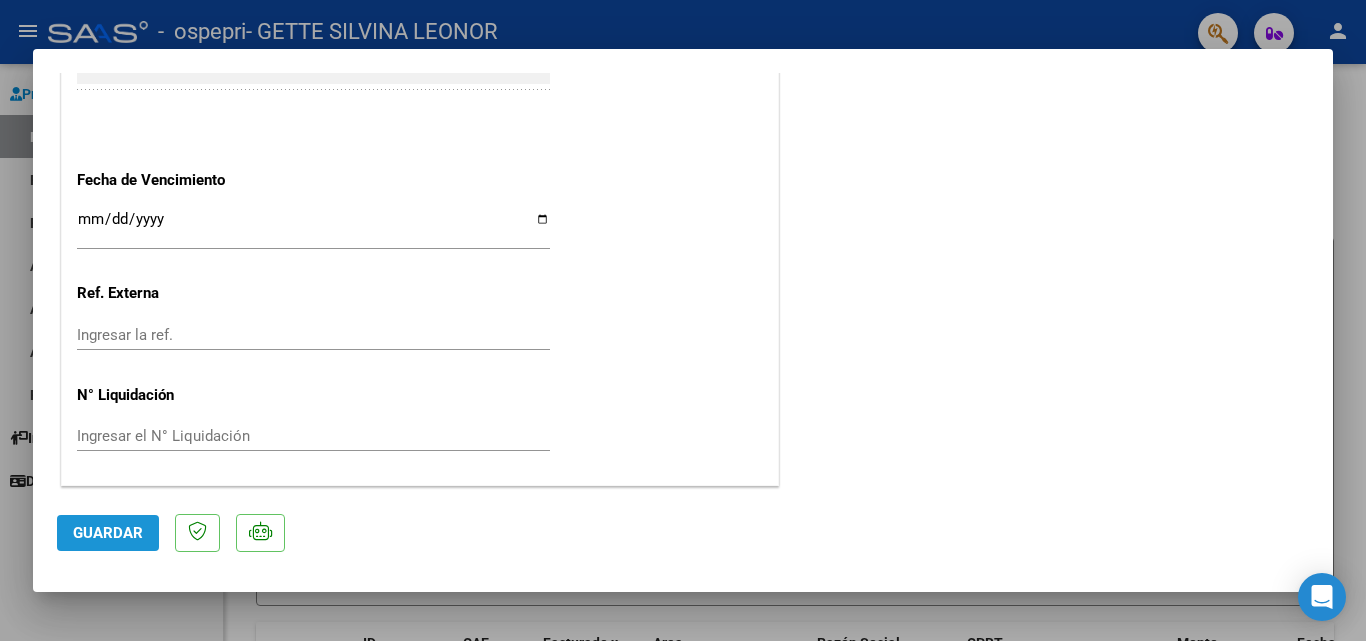 click on "Guardar" 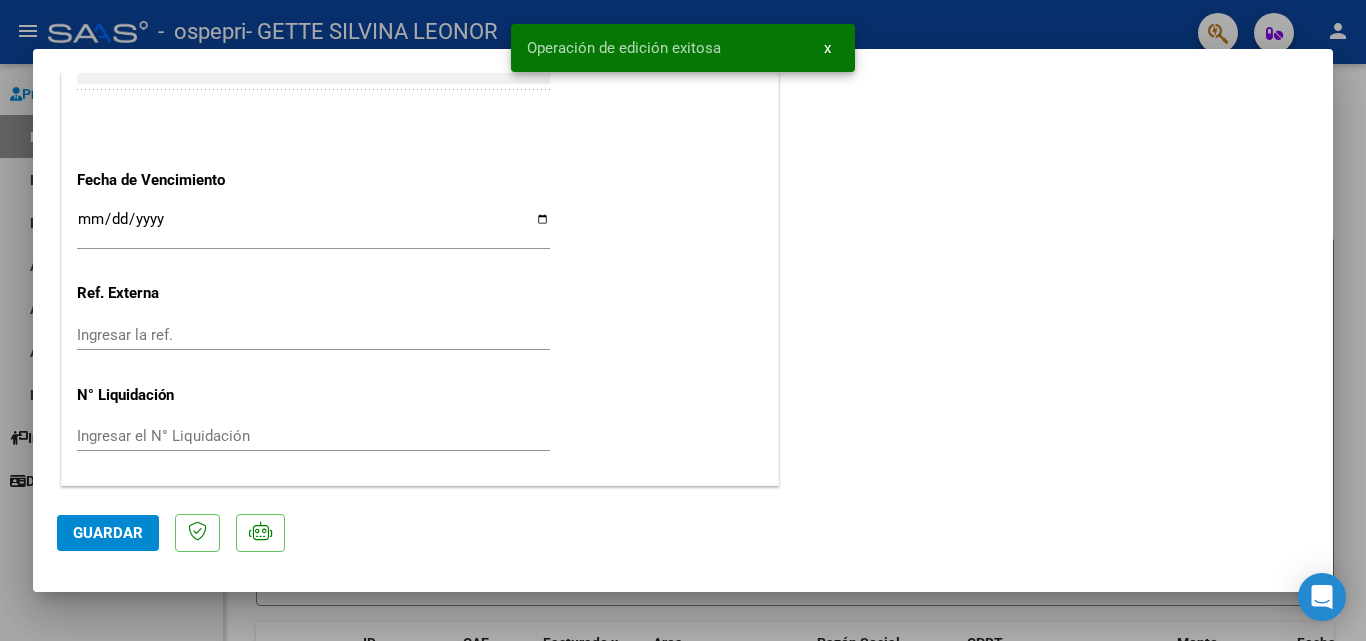 click on "CUIT  *   [CUIT] Ingresar CUIT  ANALISIS PRESTADOR  GETTE SILVINA LEONOR  ARCA Padrón  Area destinado * Integración Seleccionar Area Período de Prestación (Ej: 202305 para Mayo 2023    202507 Ingrese el Período de Prestación como indica el ejemplo   Una vez que se asoció a un legajo aprobado no se puede cambiar el período de prestación.   Comprobante Tipo * Factura C Seleccionar Tipo Punto de Venta  *   2 Ingresar el Nro.  Número  *   337 Ingresar el Nro.  Monto  *   $ 369.184,78 Ingresar el monto  Fecha del Cpbt.  *   2025-08-02 Ingresar la fecha  CAE / CAEA (no ingrese CAI)    75313710324078 Ingresar el CAE o CAEA (no ingrese CAI)  Fecha de Vencimiento    Ingresar la fecha  Ref. Externa    Ingresar la ref.  N° Liquidación    Ingresar el N° Liquidación" at bounding box center [420, -263] 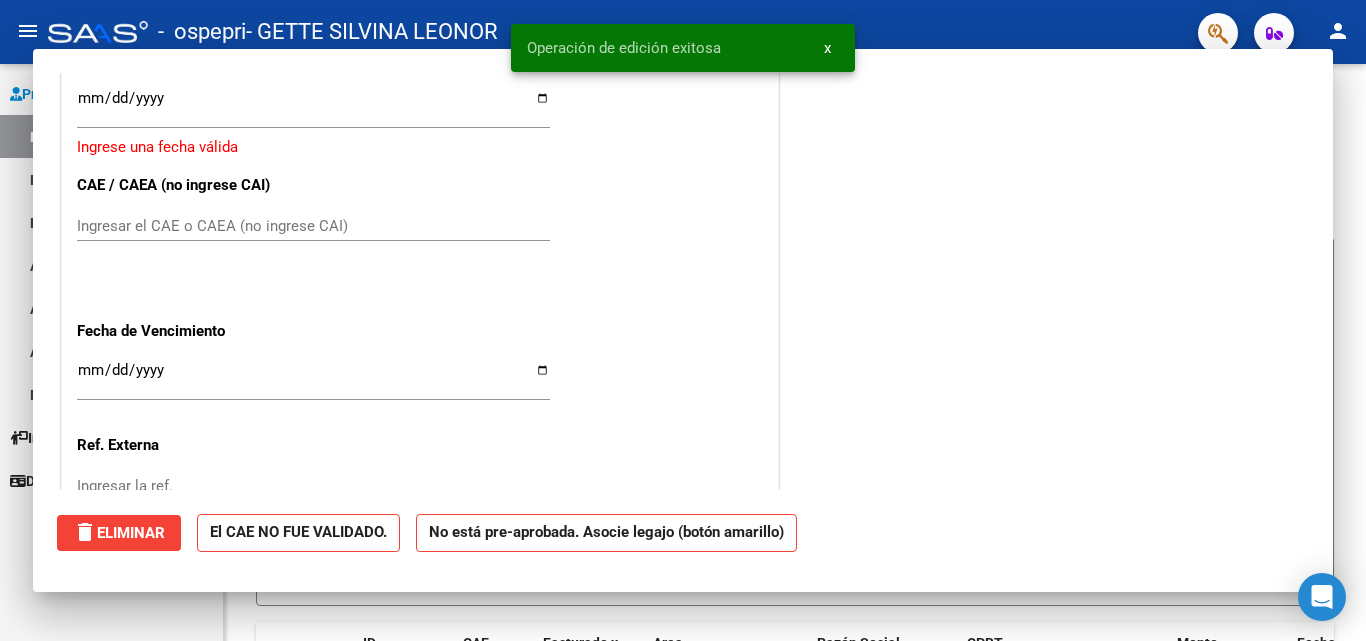 scroll, scrollTop: 0, scrollLeft: 0, axis: both 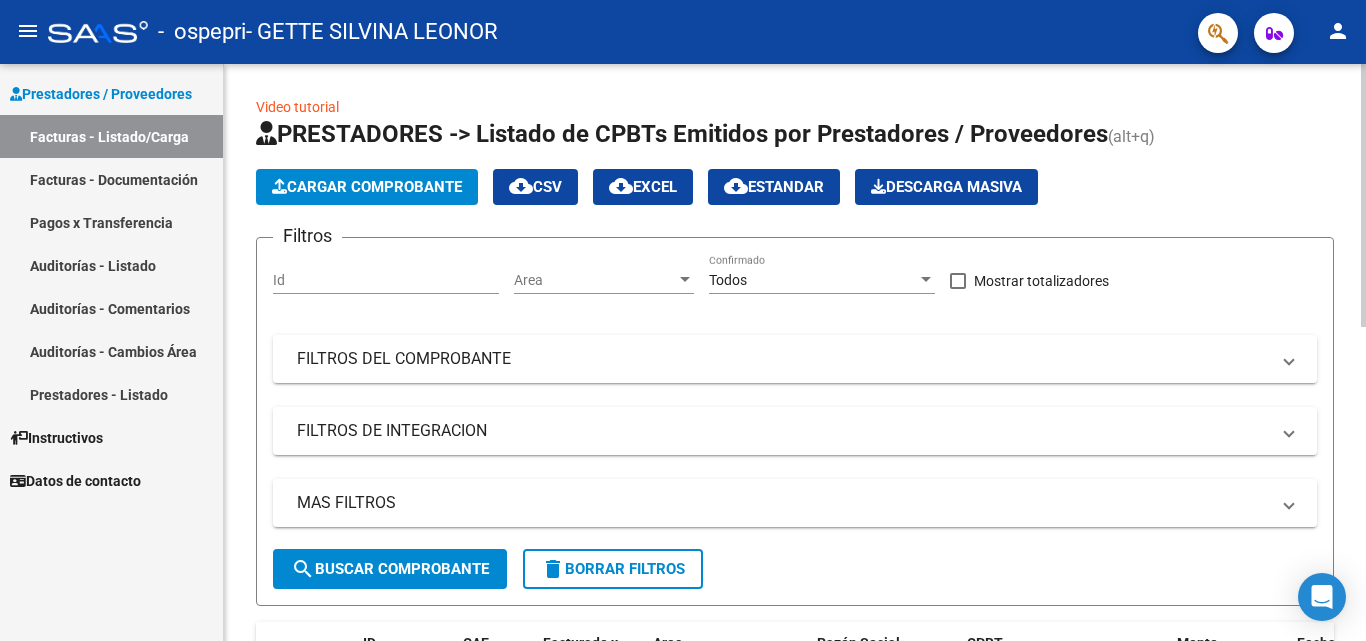 click on "Cargar Comprobante" 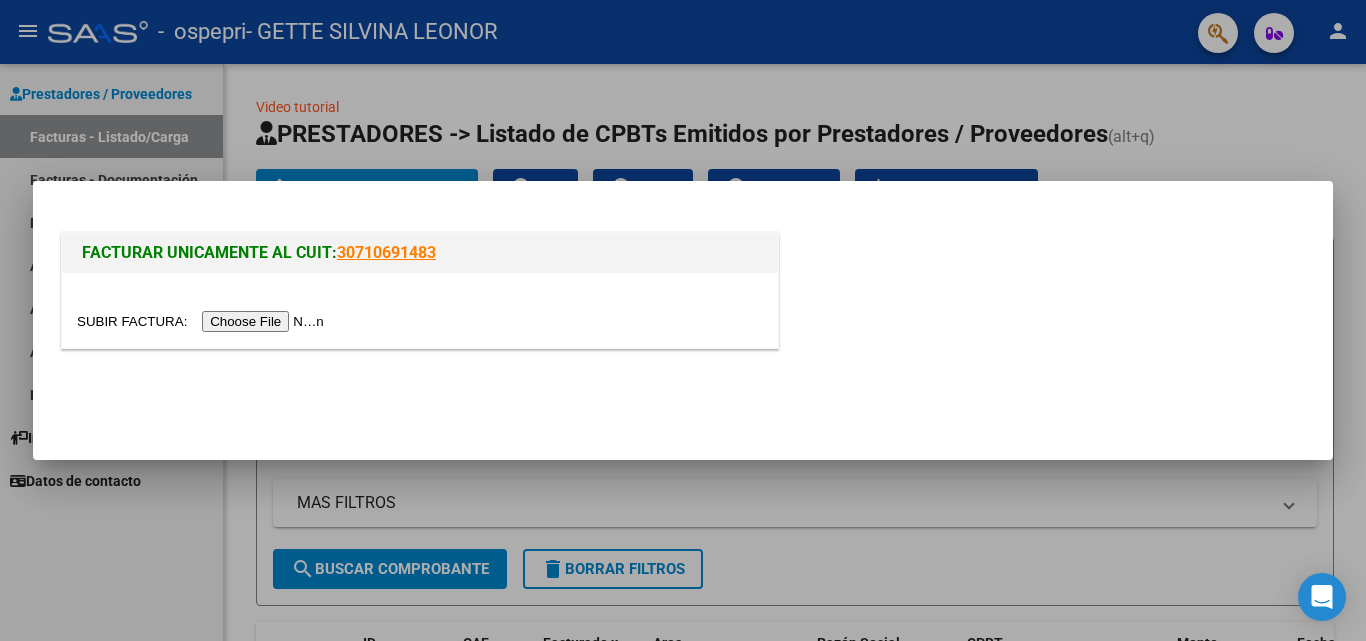 click at bounding box center (203, 321) 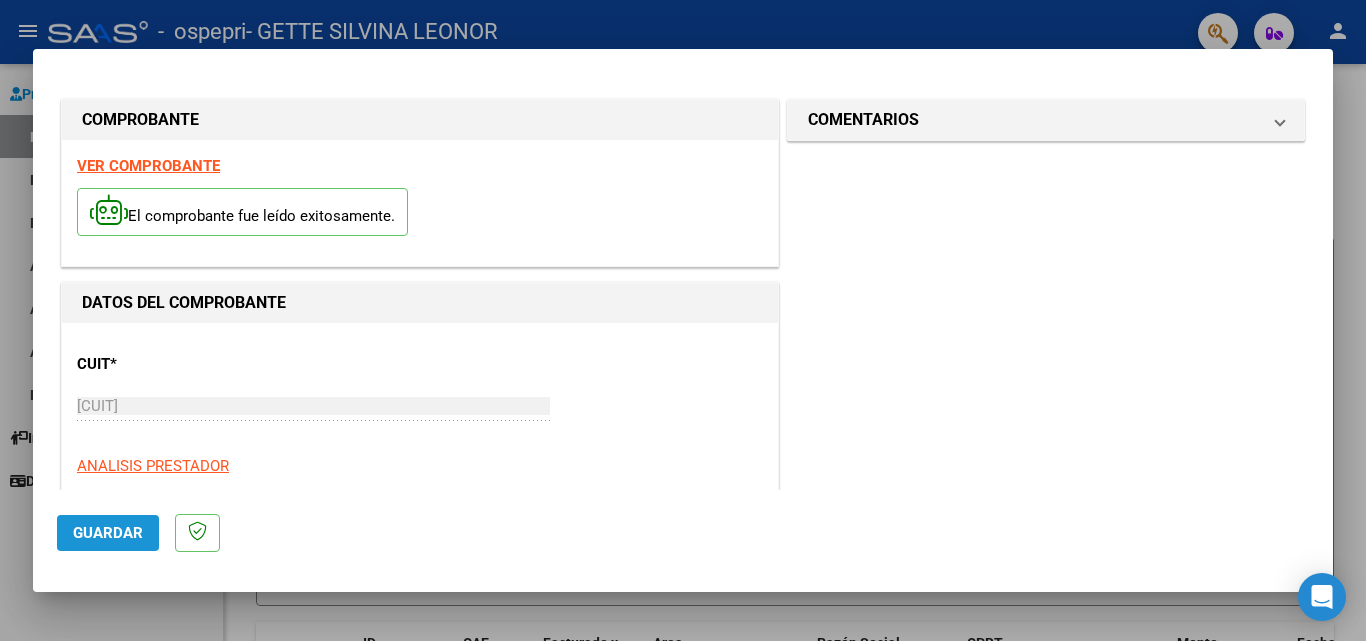 click on "Guardar" 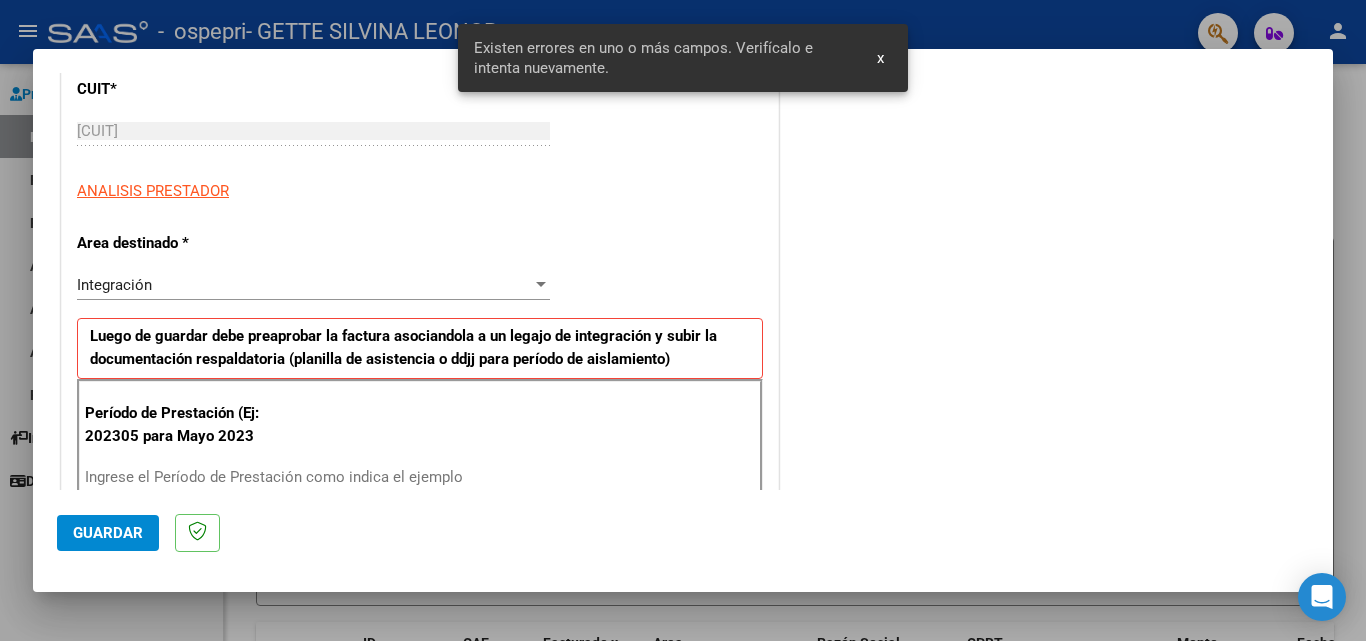 scroll, scrollTop: 451, scrollLeft: 0, axis: vertical 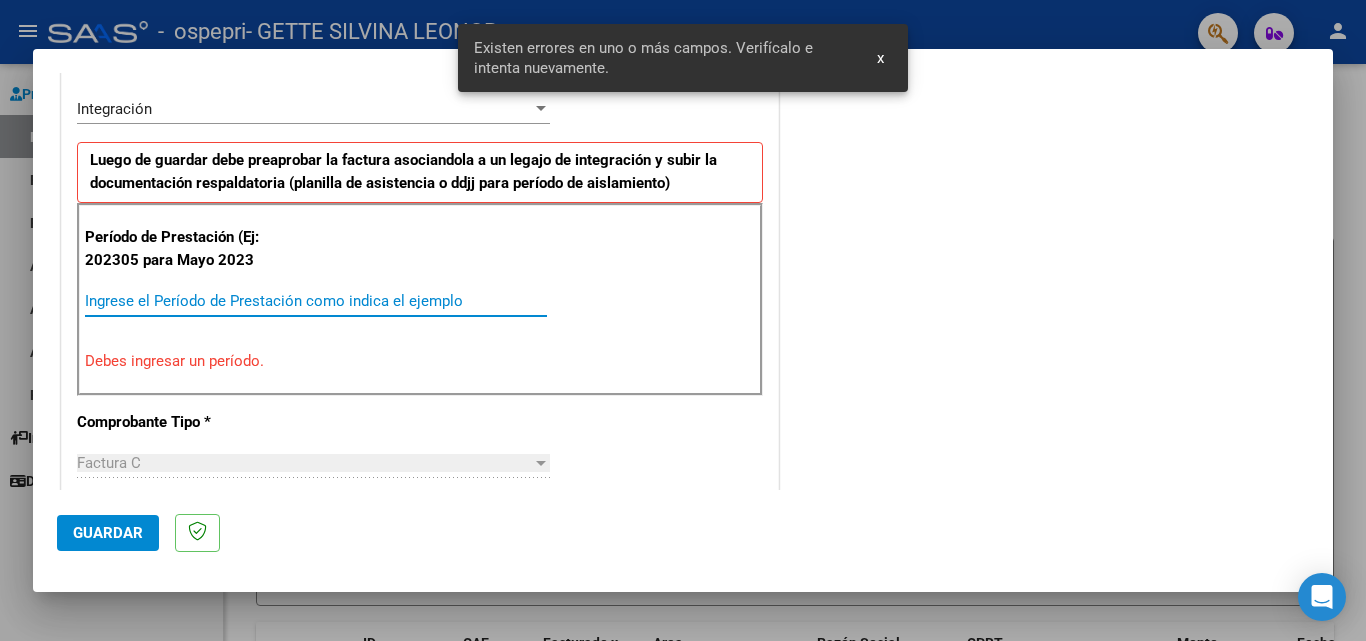 click on "Ingrese el Período de Prestación como indica el ejemplo" at bounding box center (316, 301) 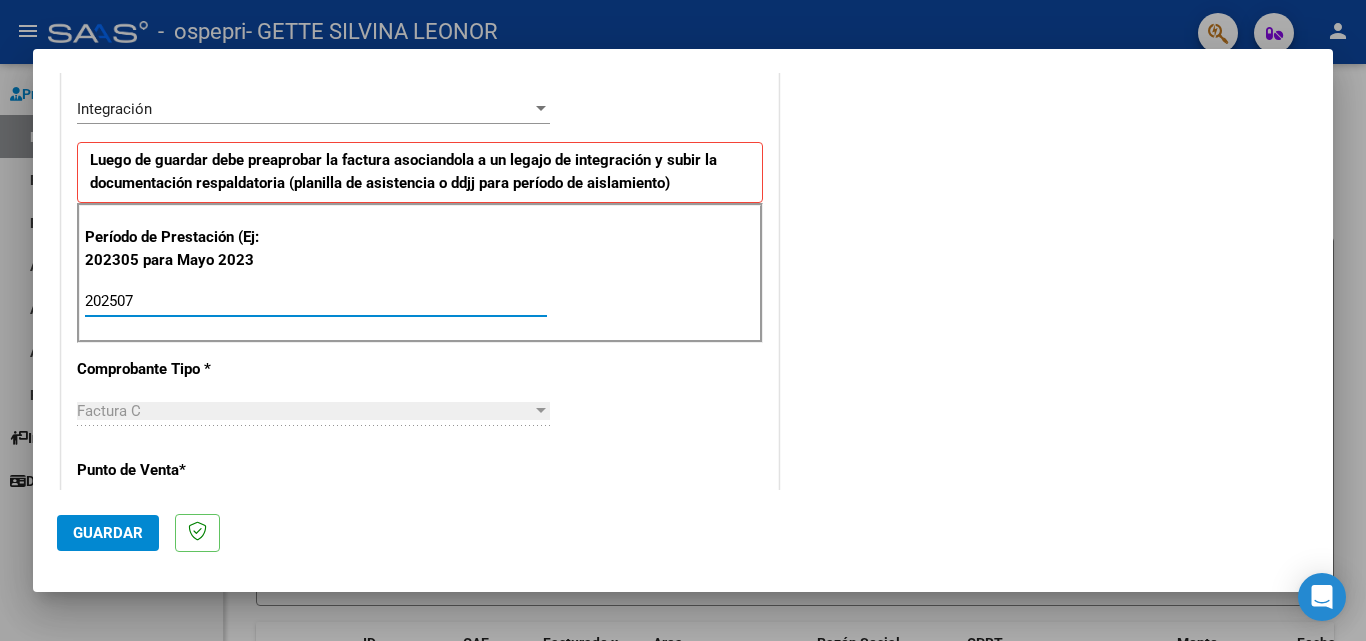 type on "202507" 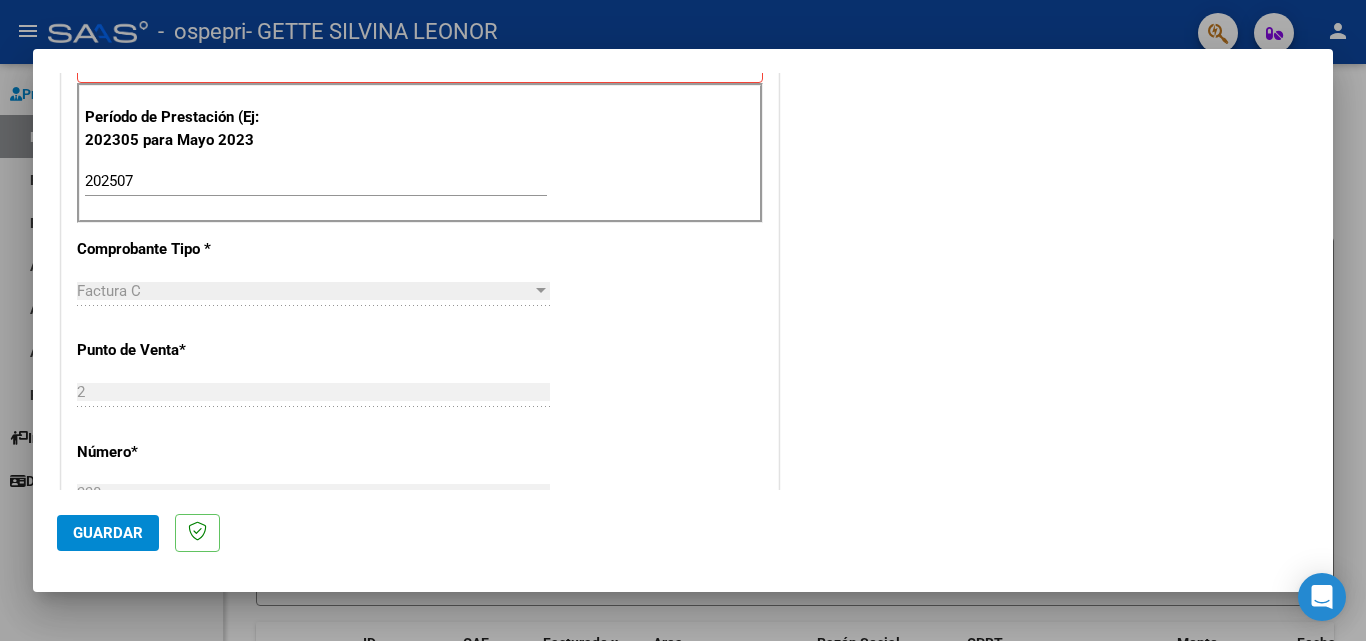 scroll, scrollTop: 758, scrollLeft: 0, axis: vertical 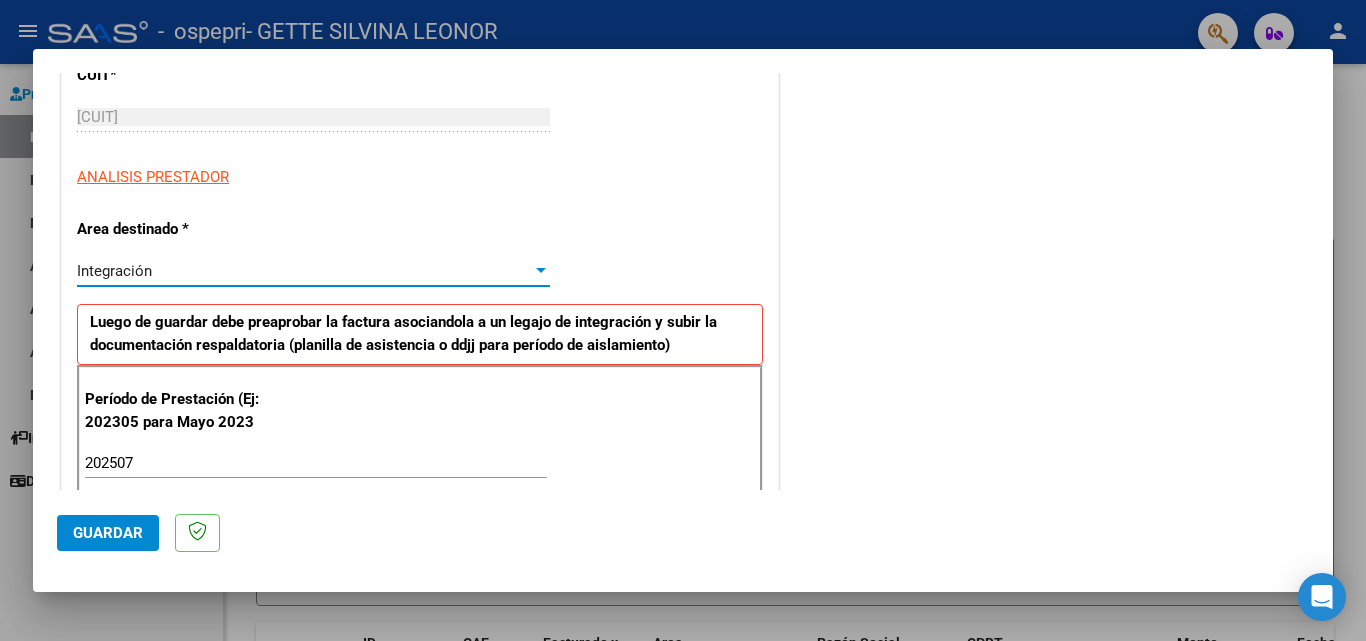 click at bounding box center (541, 270) 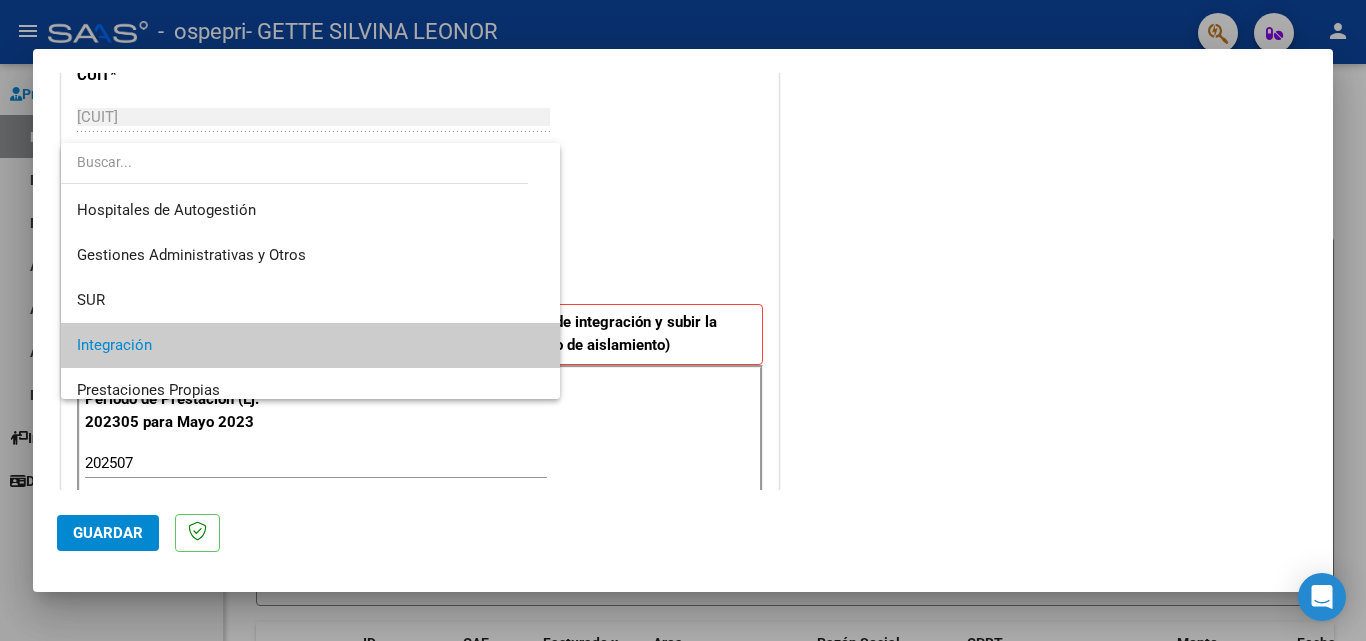 scroll, scrollTop: 75, scrollLeft: 0, axis: vertical 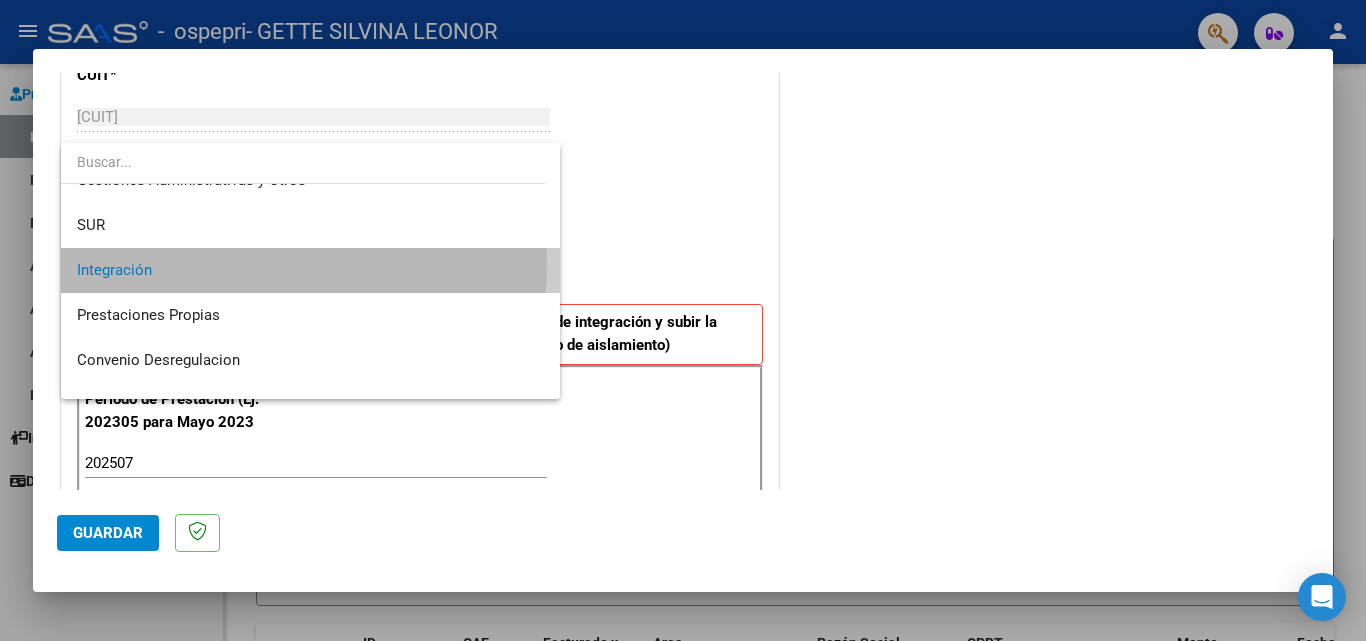 click on "Integración" at bounding box center (310, 270) 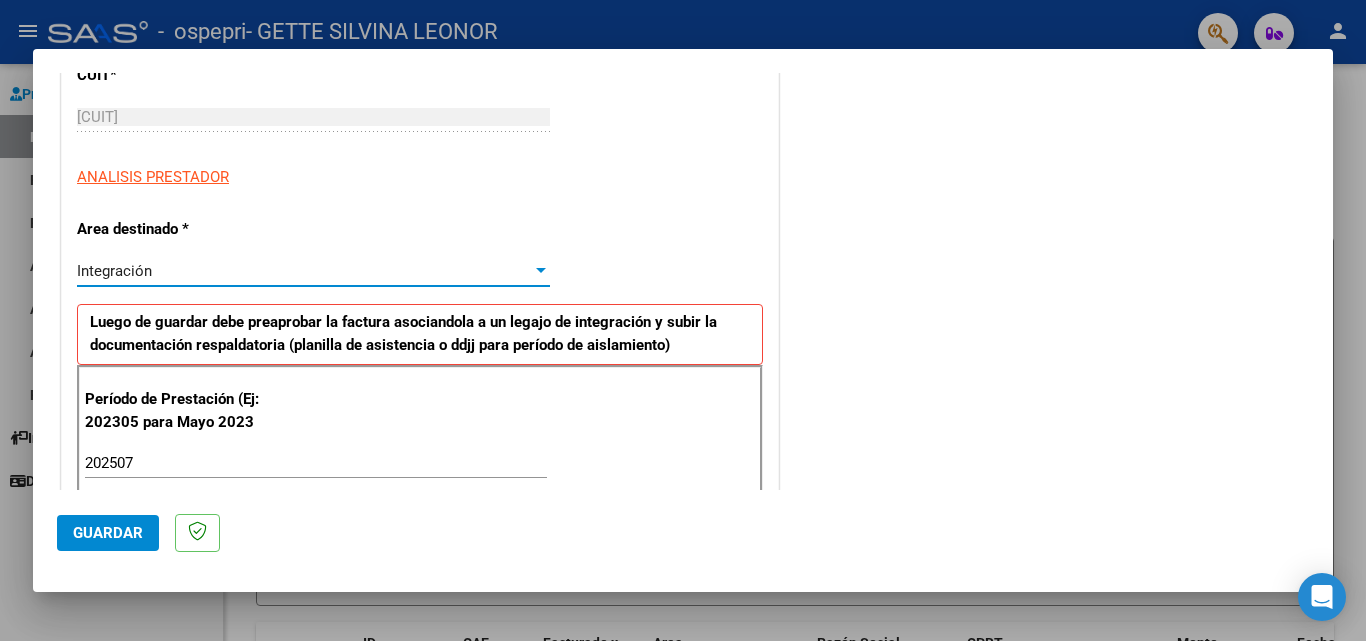 click on "Guardar" 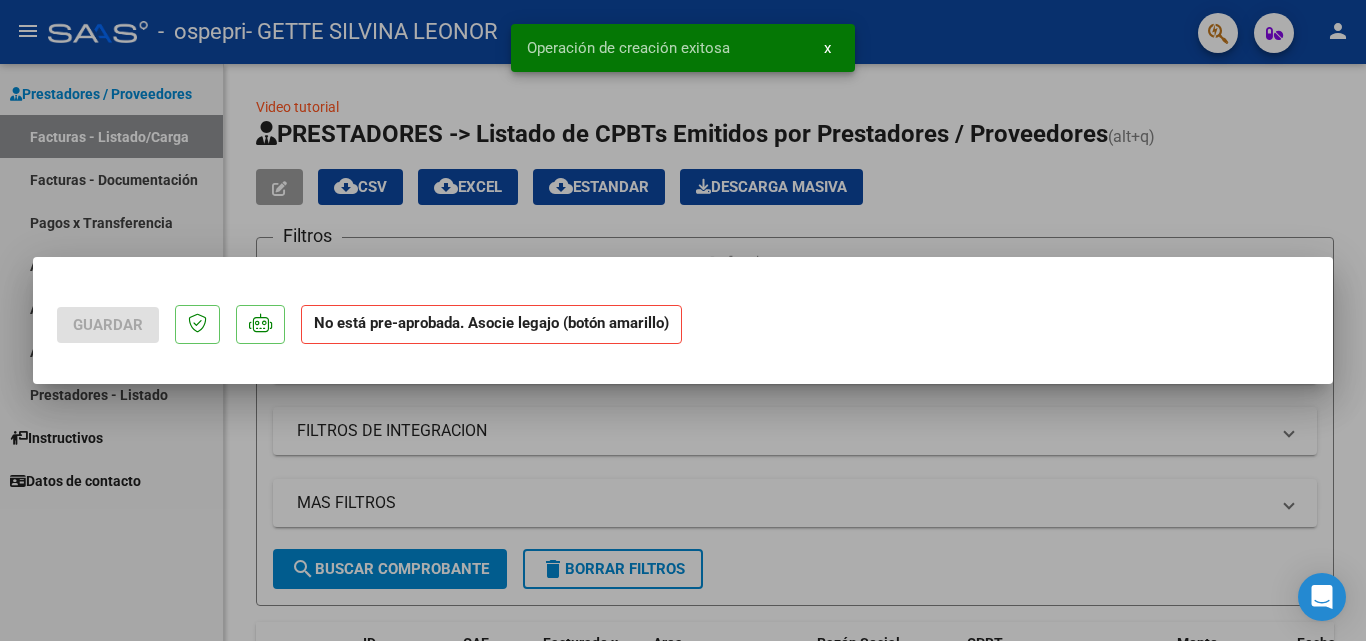 scroll, scrollTop: 0, scrollLeft: 0, axis: both 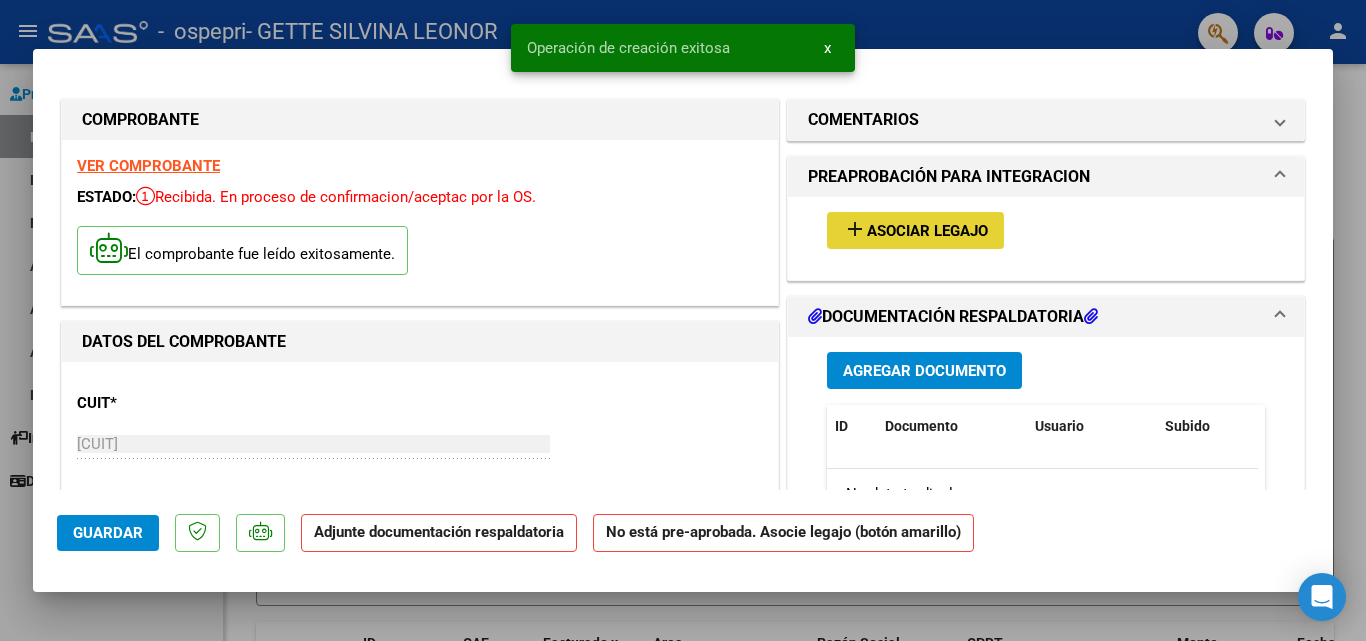 click on "Asociar Legajo" at bounding box center (927, 231) 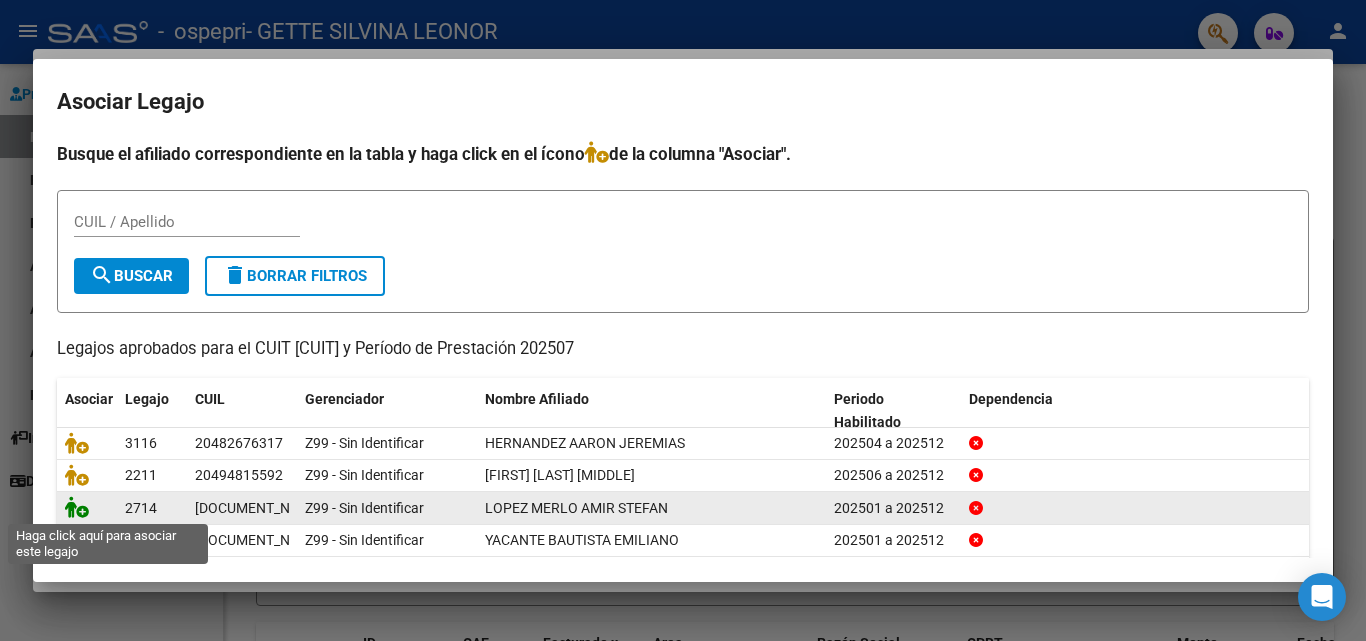 click 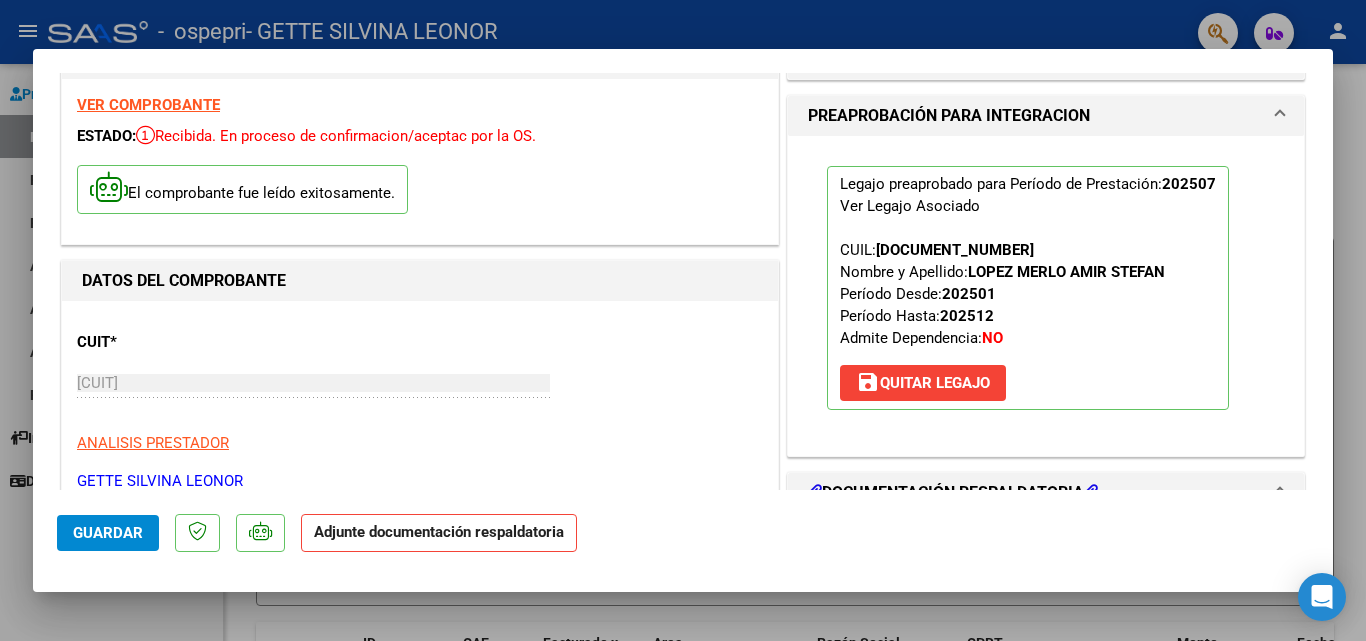 scroll, scrollTop: 150, scrollLeft: 0, axis: vertical 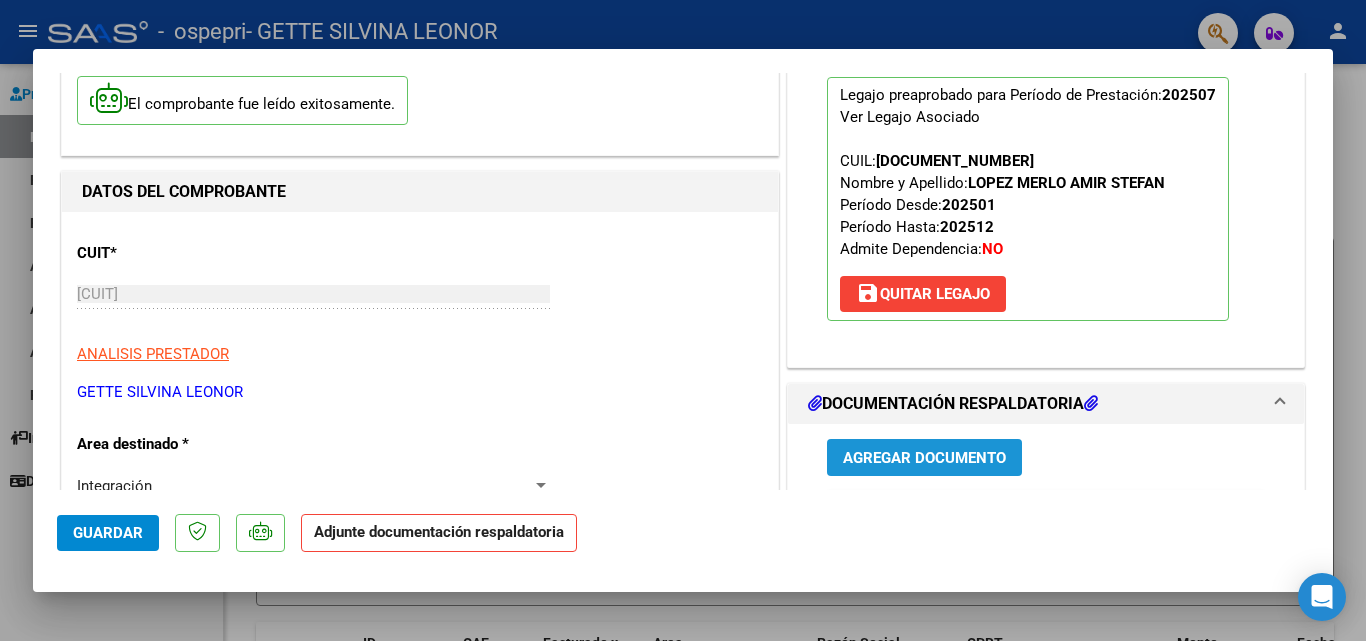 click on "Agregar Documento" at bounding box center [924, 458] 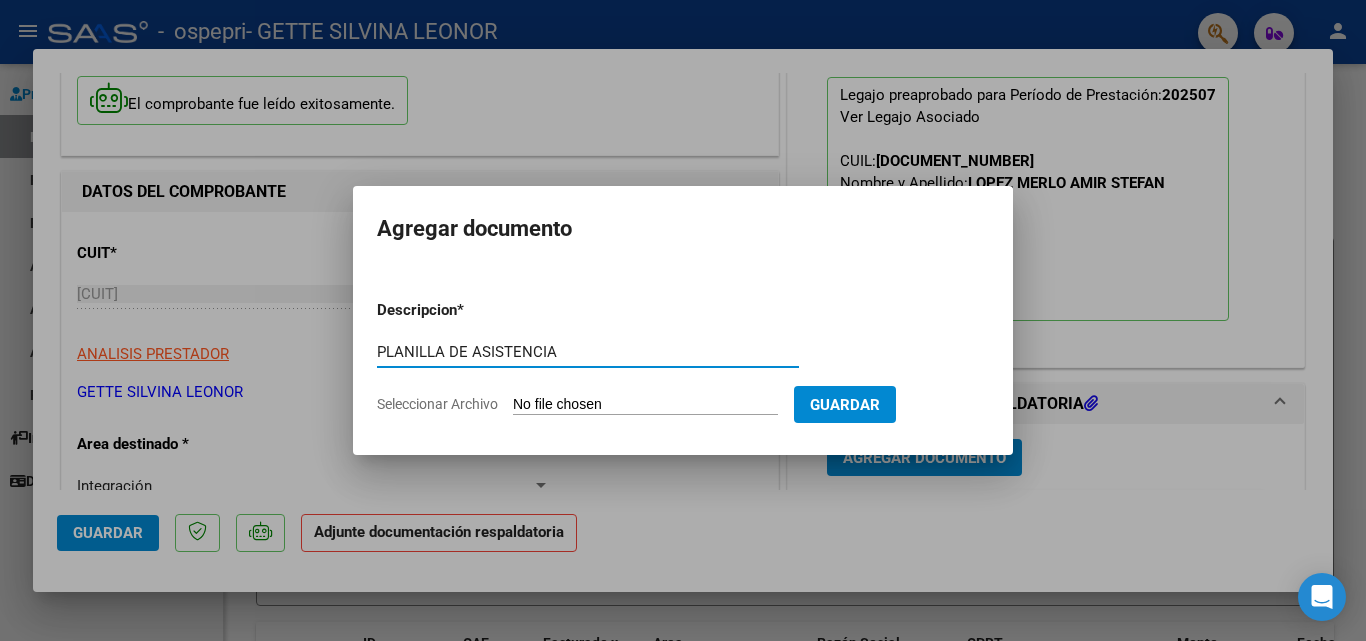 type on "PLANILLA DE ASISTENCIA" 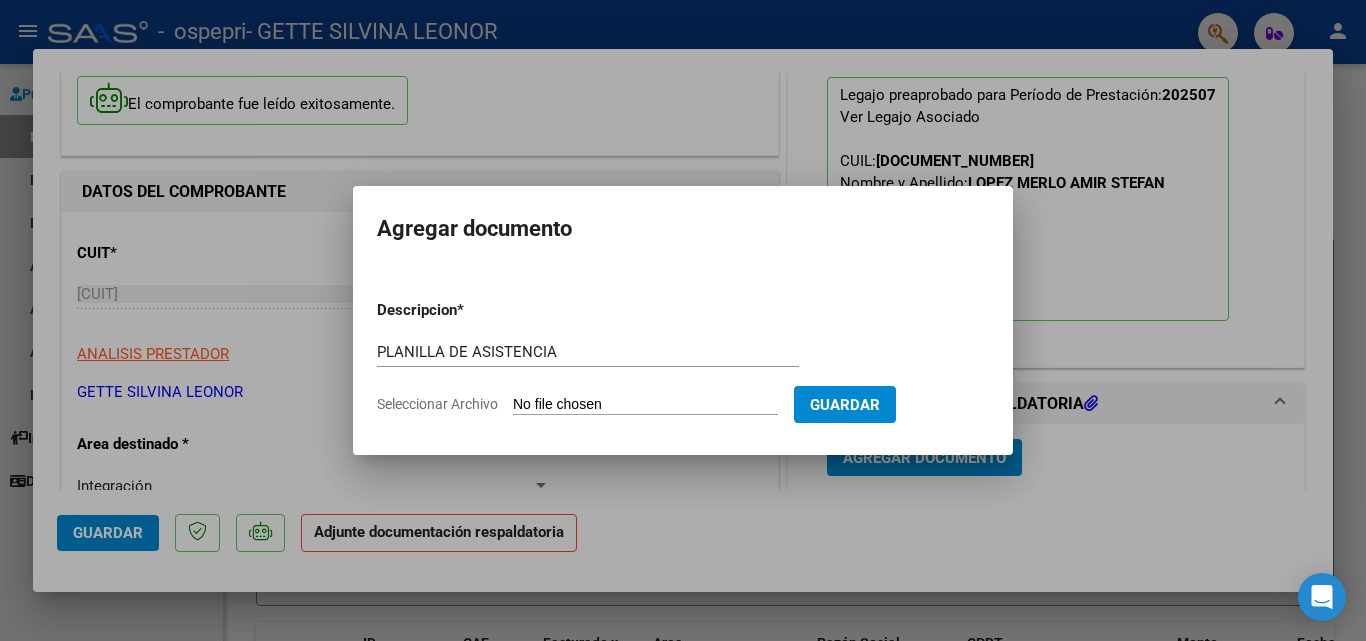 click on "Seleccionar Archivo" at bounding box center [645, 405] 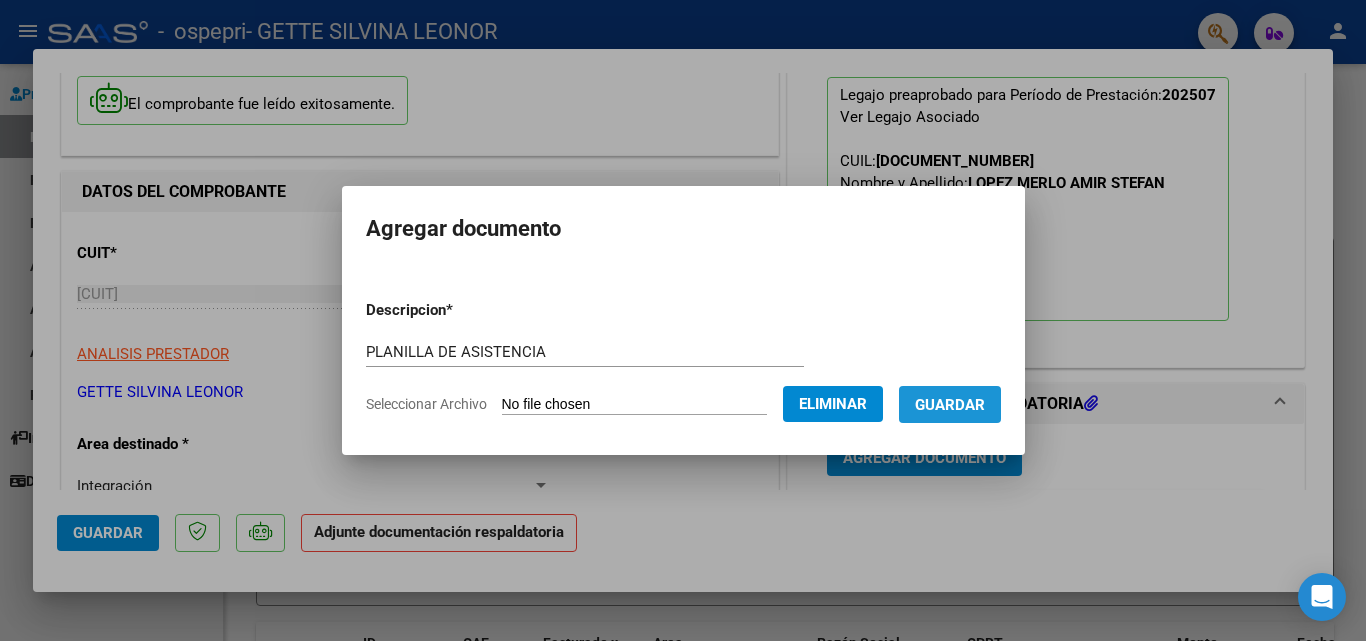 click on "Guardar" at bounding box center [950, 405] 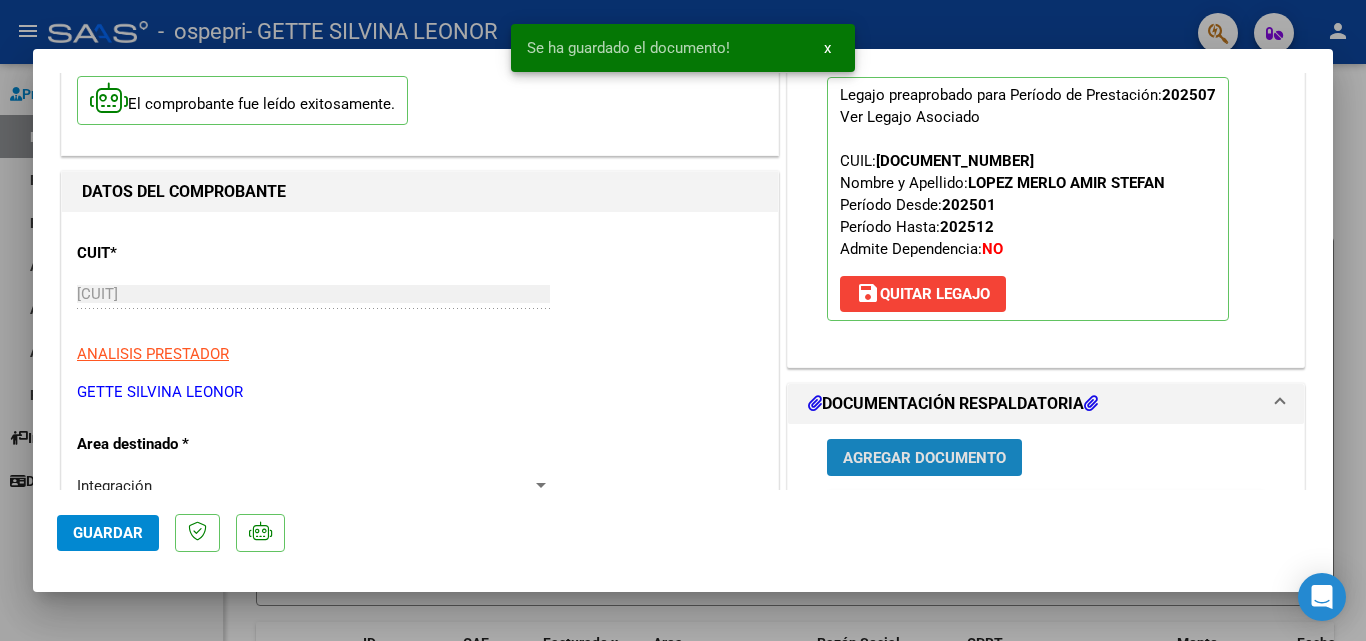 click on "Agregar Documento" at bounding box center [924, 458] 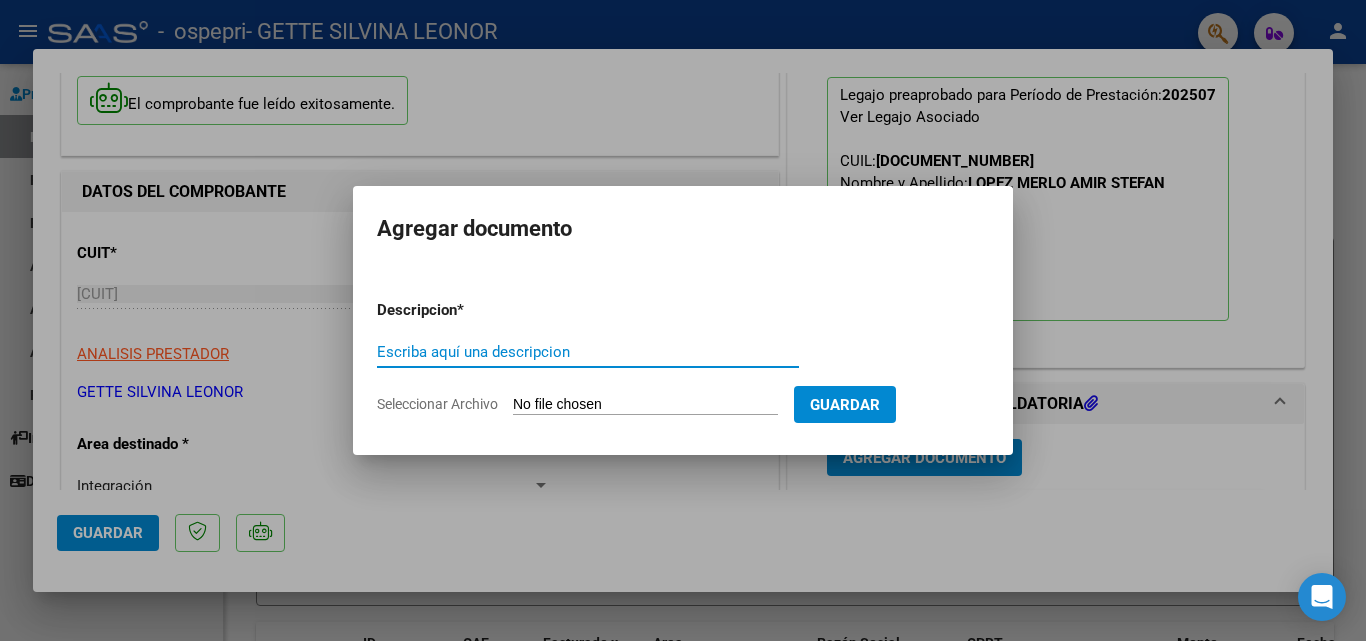 click on "Escriba aquí una descripcion" at bounding box center (588, 352) 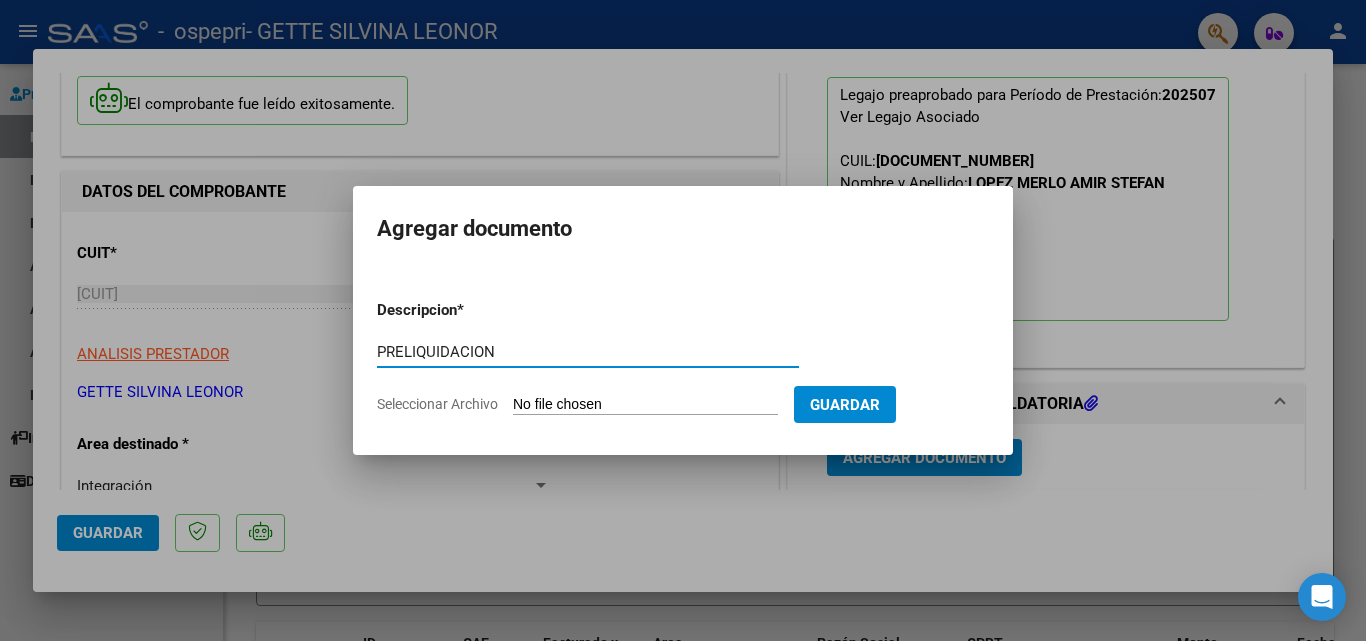 type on "PRELIQUIDACION" 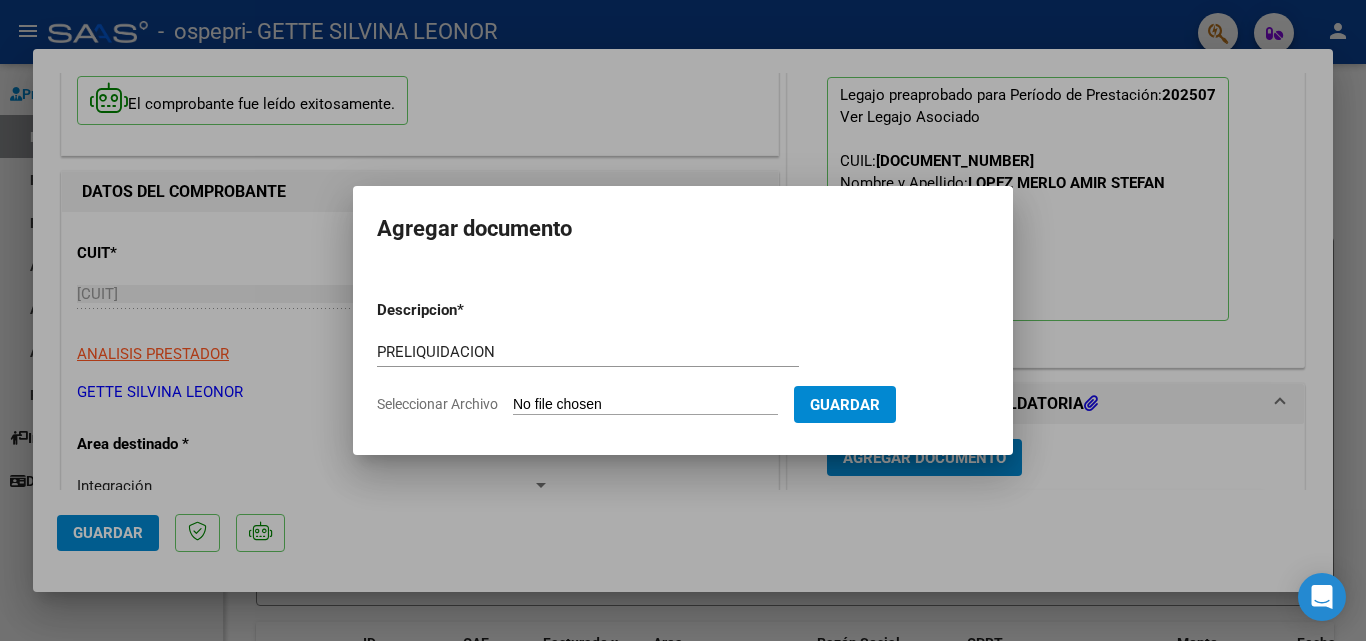 click on "Seleccionar Archivo" at bounding box center [645, 405] 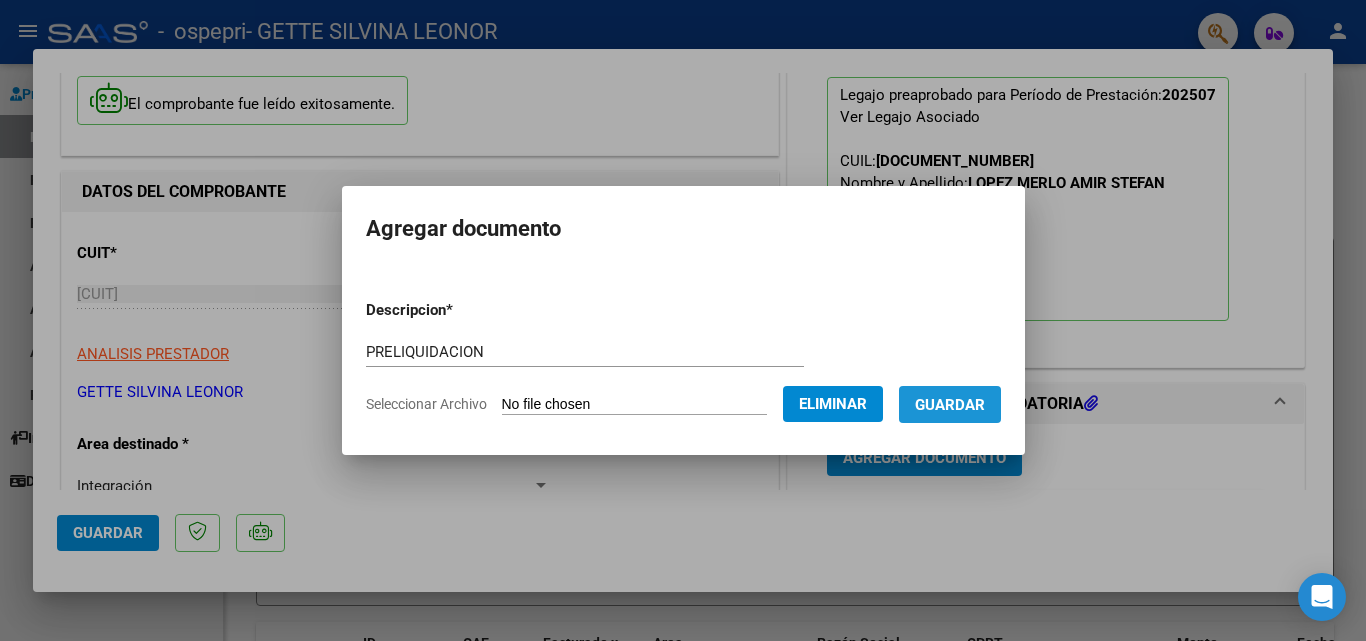 click on "Guardar" at bounding box center [950, 405] 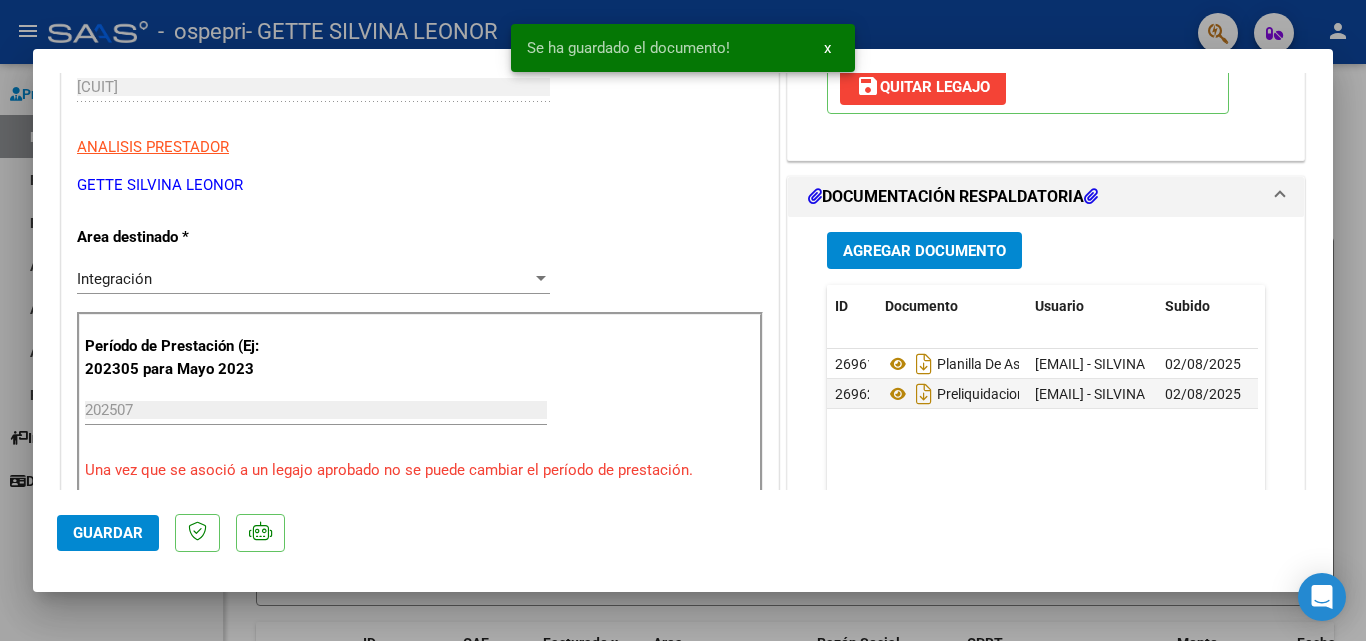 scroll, scrollTop: 390, scrollLeft: 0, axis: vertical 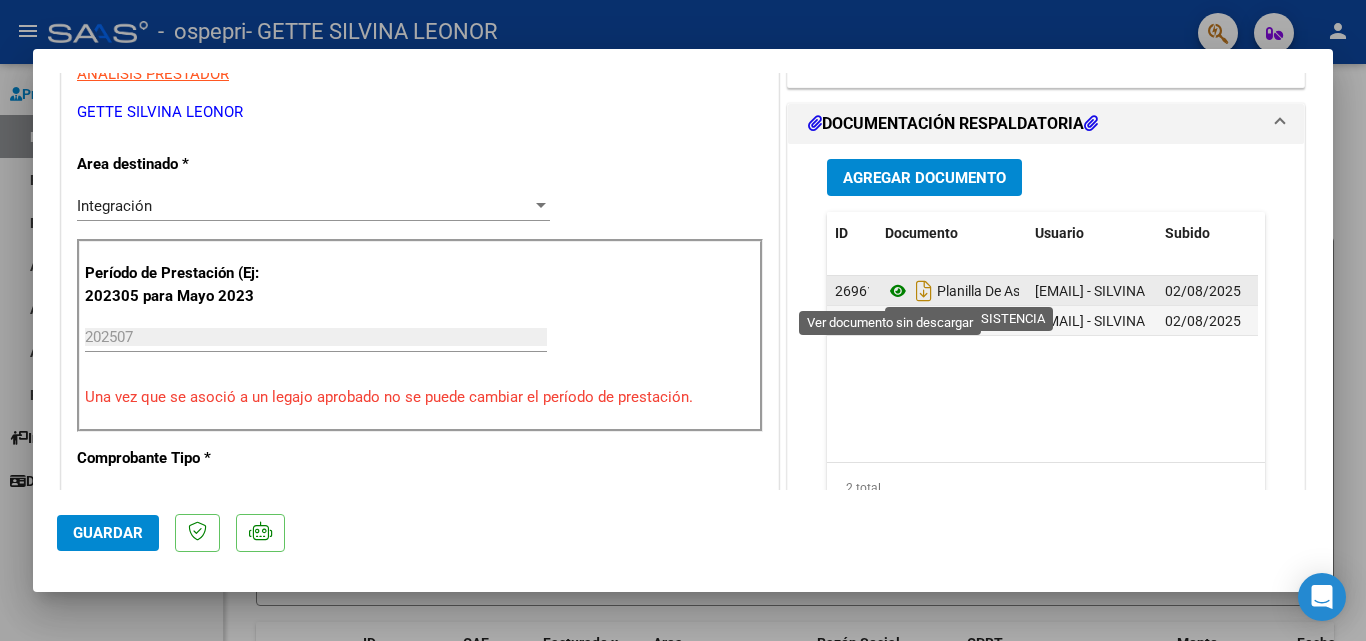 click 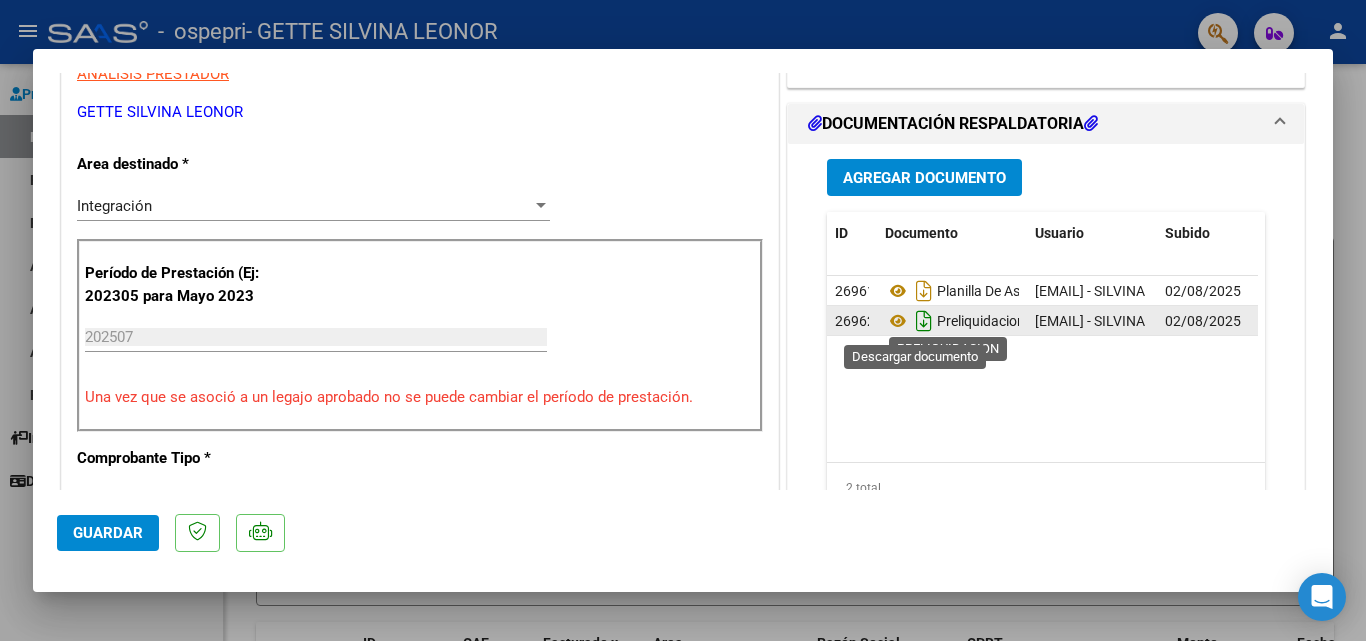click 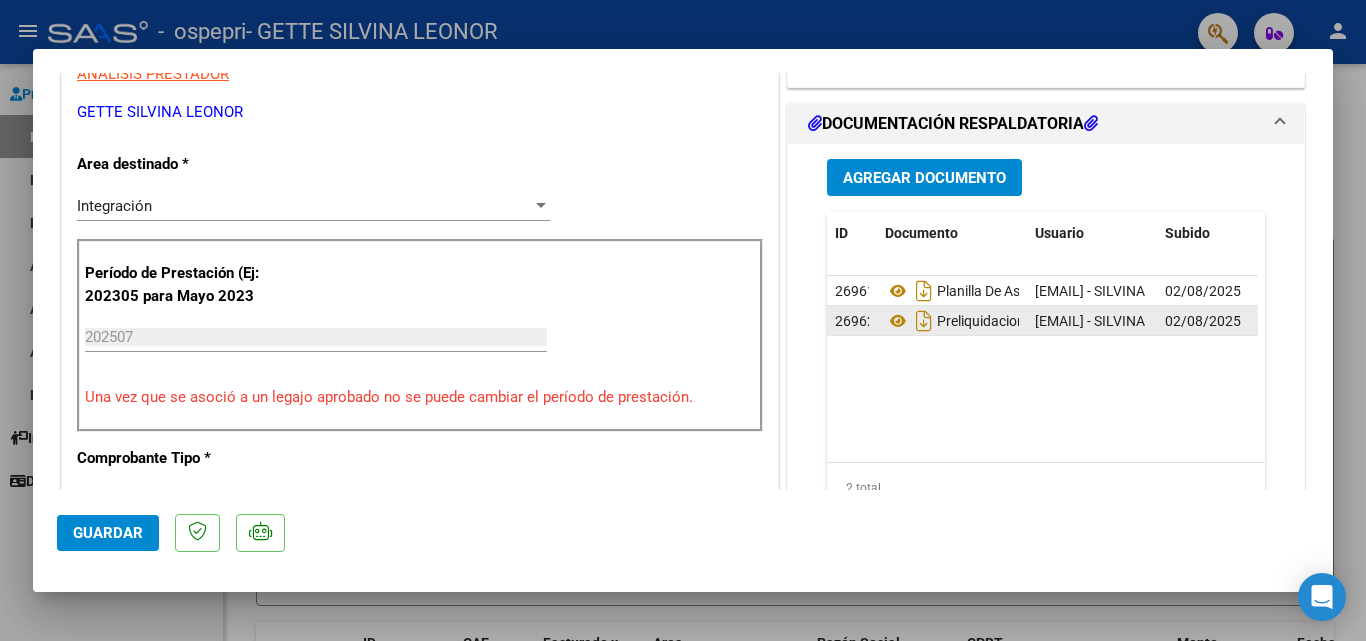 click on "CUIT  *   [CUIT] Ingresar CUIT  ANALISIS PRESTADOR  GETTE SILVINA LEONOR  ARCA Padrón  Area destinado * Integración Seleccionar Area Período de Prestación (Ej: 202305 para Mayo 2023    202507 Ingrese el Período de Prestación como indica el ejemplo   Una vez que se asoció a un legajo aprobado no se puede cambiar el período de prestación.   Comprobante Tipo * Factura C Seleccionar Tipo Punto de Venta  *   2 Ingresar el Nro.  Número  *   338 Ingresar el Nro.  Monto  *   $ 369.184,78 Ingresar el monto  Fecha del Cpbt.  *   2025-08-02 Ingresar la fecha  CAE / CAEA (no ingrese CAI)    75313713221990 Ingresar el CAE o CAEA (no ingrese CAI)  Fecha de Vencimiento    Ingresar la fecha  Ref. Externa    Ingresar la ref.  N° Liquidación    Ingresar el N° Liquidación" at bounding box center (420, 680) 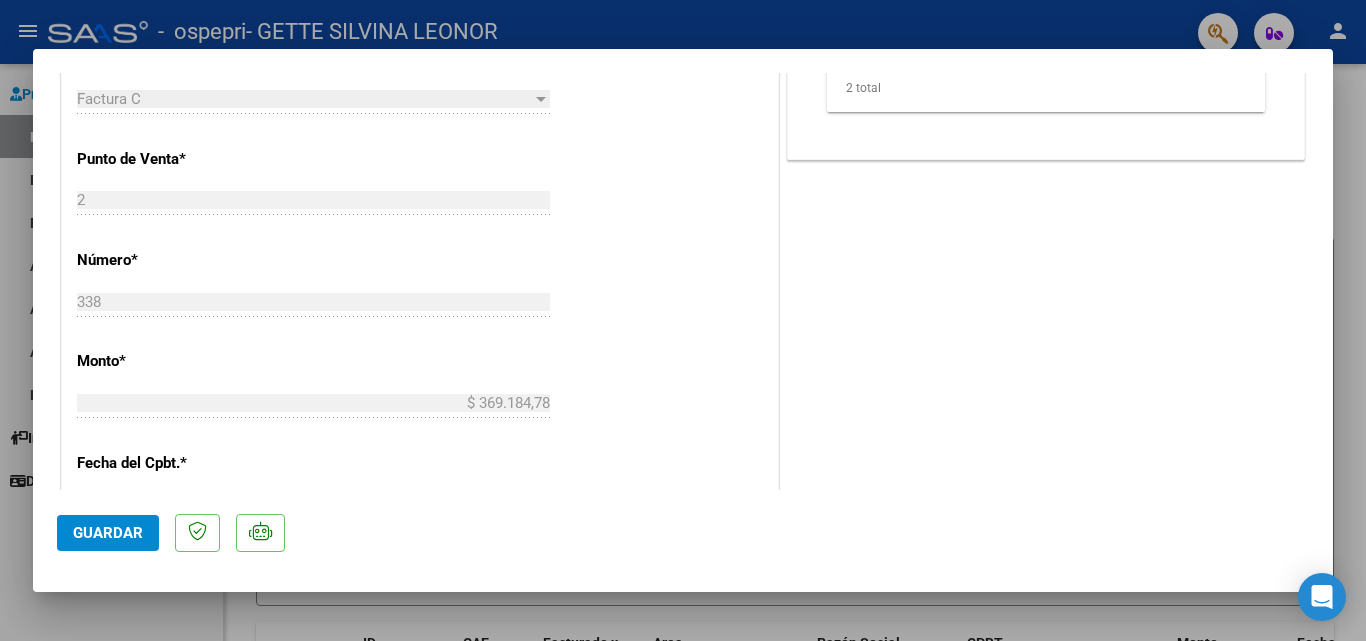 scroll, scrollTop: 830, scrollLeft: 0, axis: vertical 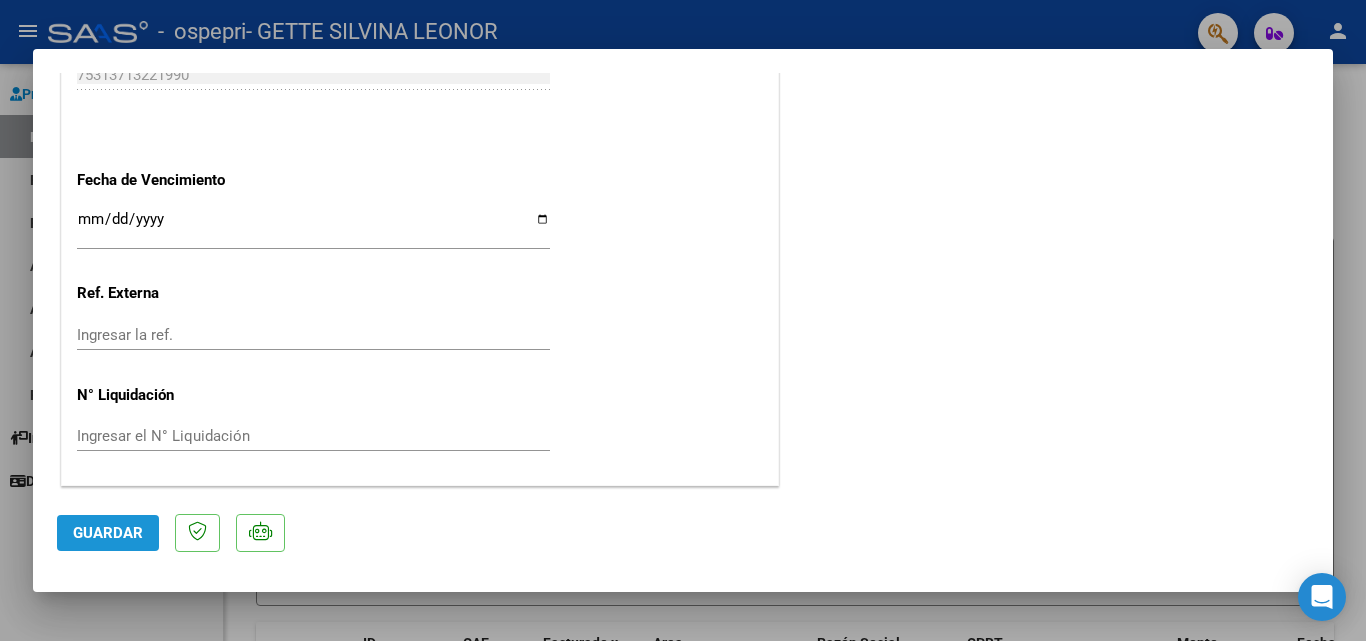 click on "Guardar" 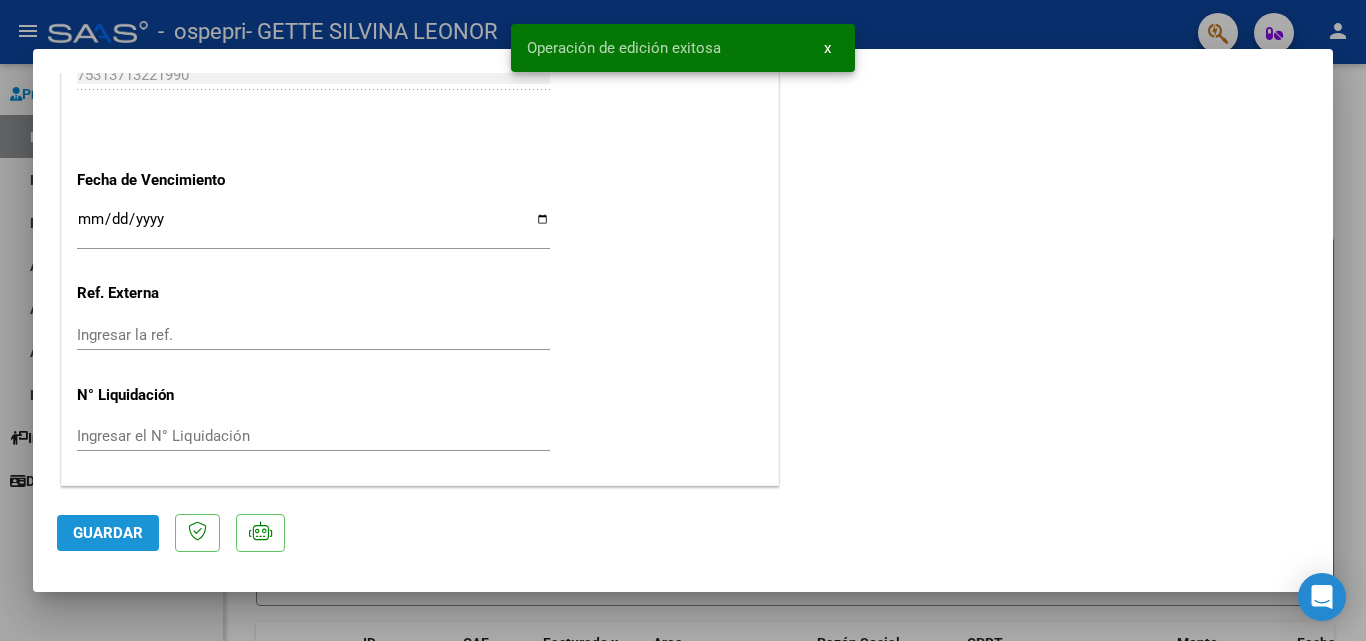 click on "Guardar" 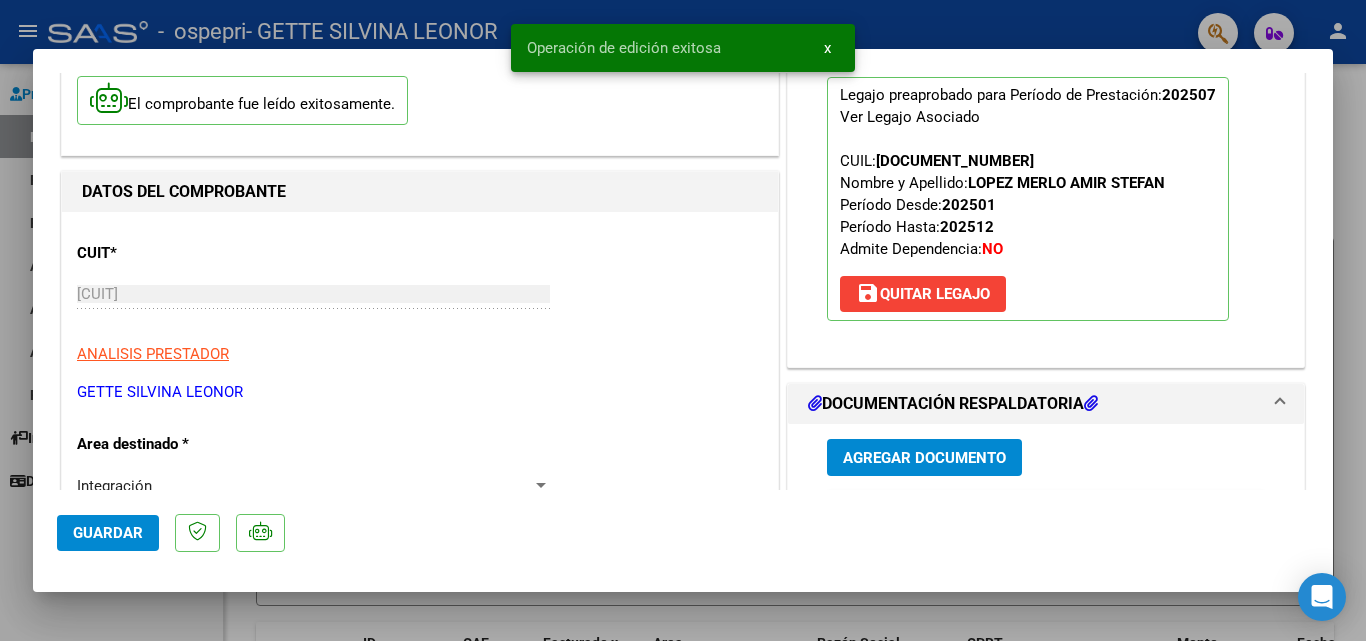 scroll, scrollTop: 51, scrollLeft: 0, axis: vertical 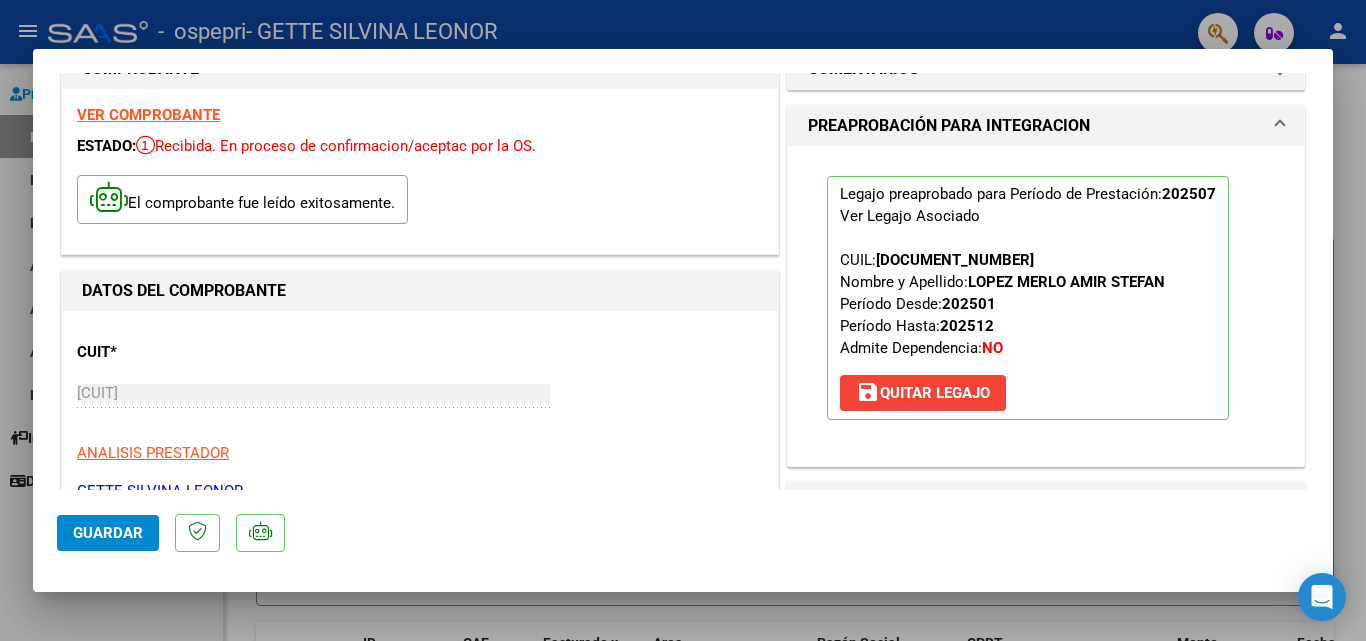 click at bounding box center [683, 320] 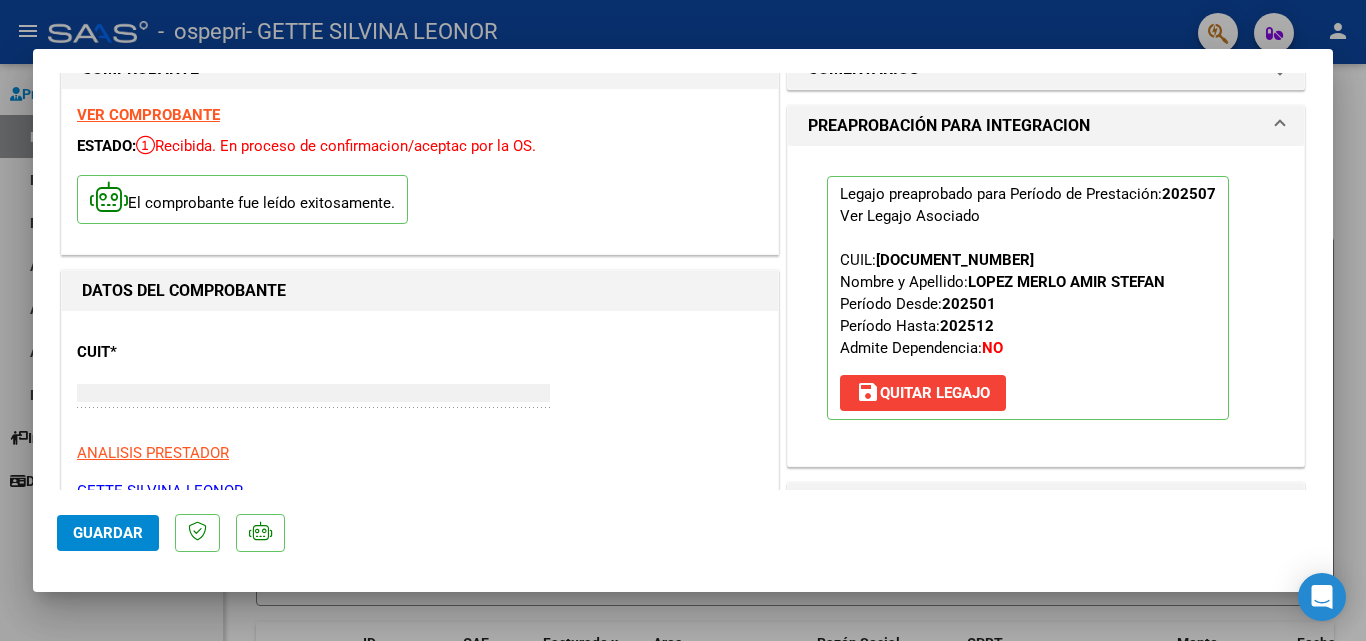 scroll, scrollTop: 27, scrollLeft: 0, axis: vertical 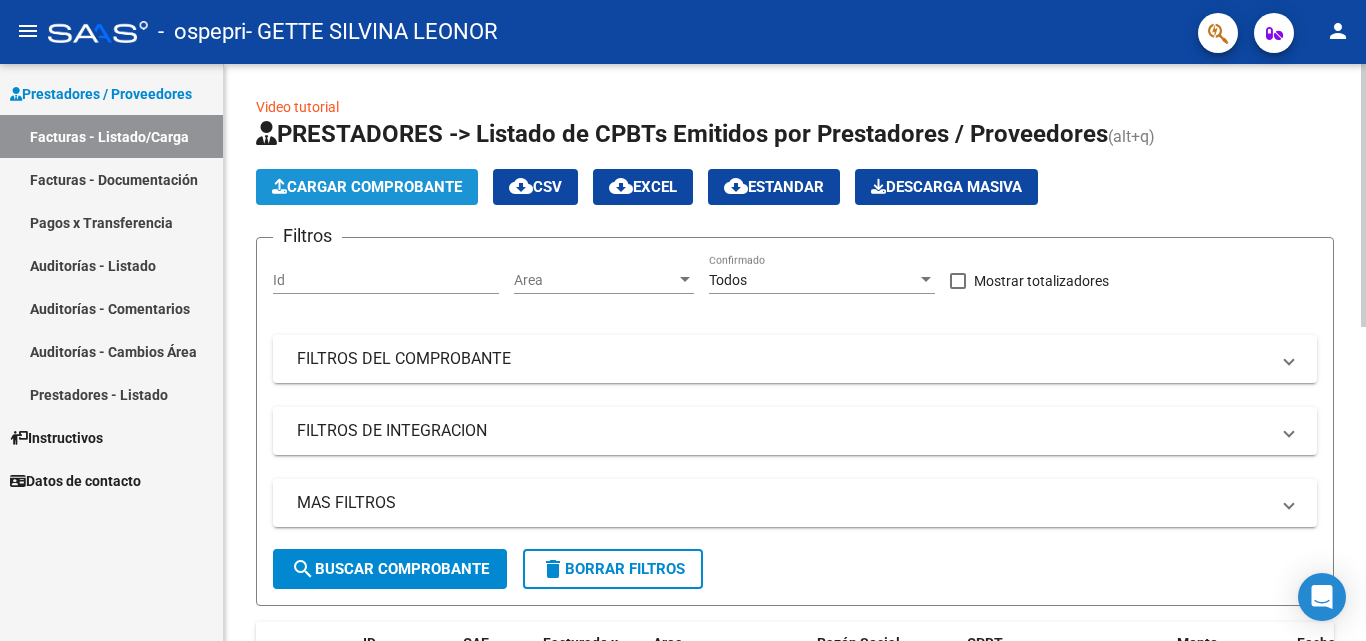 click on "Cargar Comprobante" 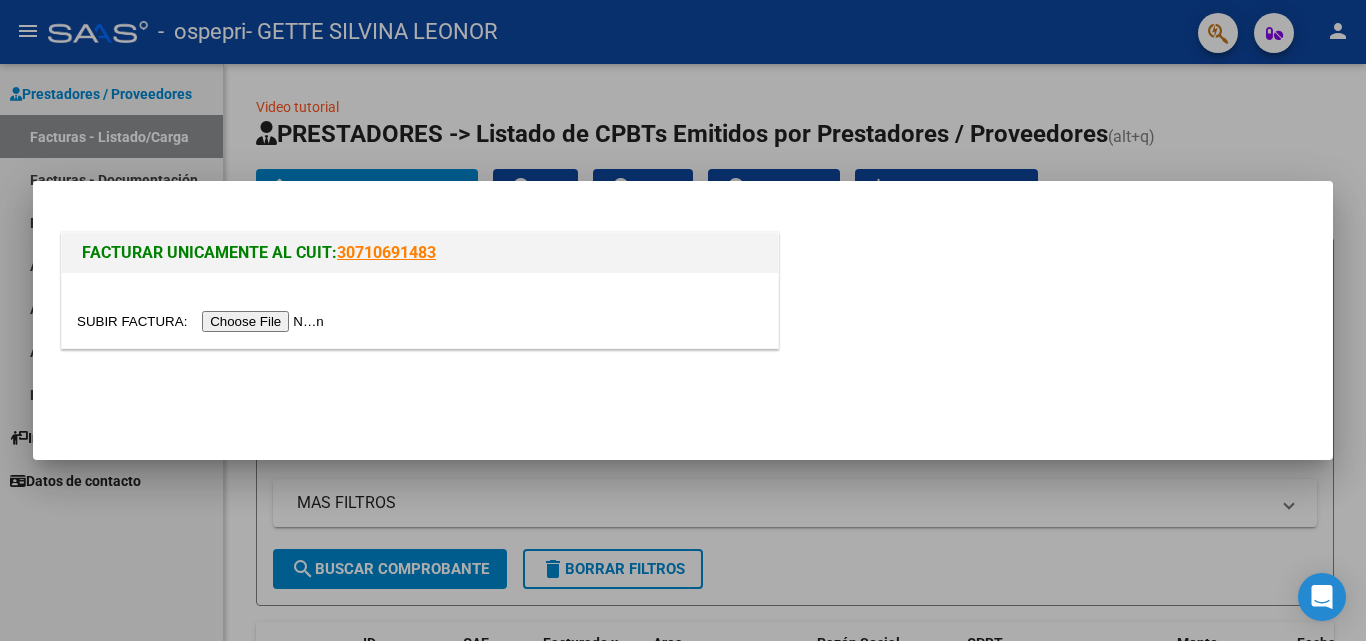 click at bounding box center (203, 321) 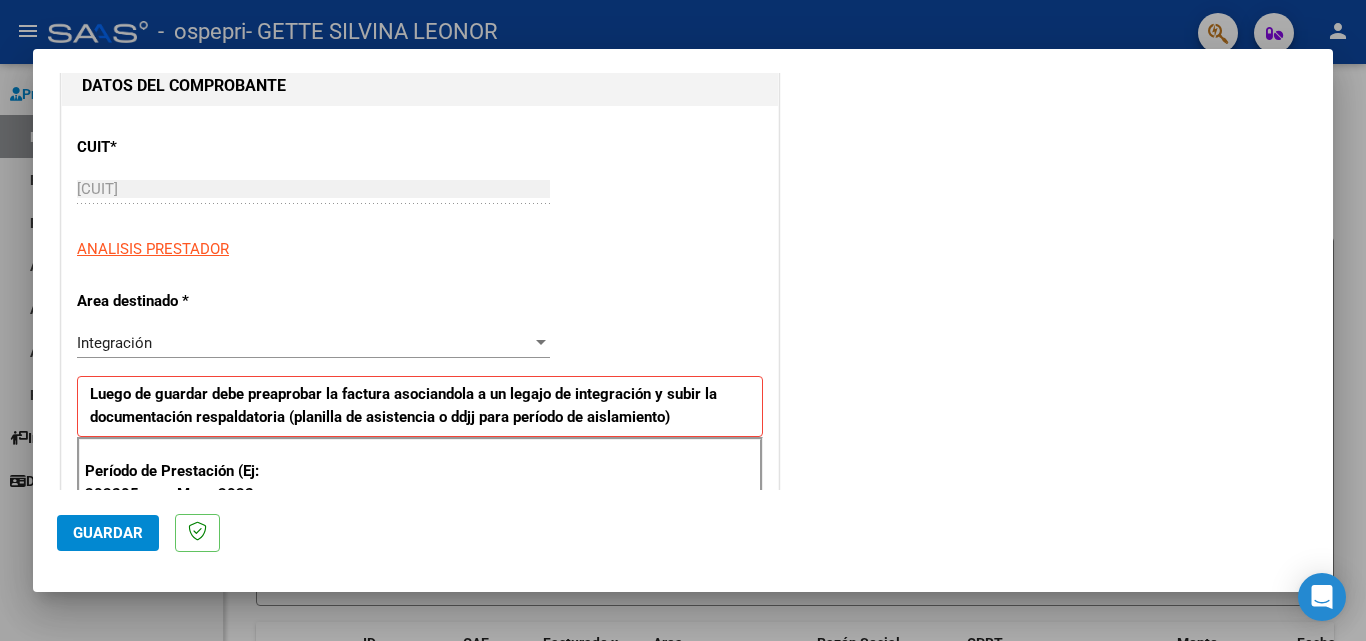 scroll, scrollTop: 226, scrollLeft: 0, axis: vertical 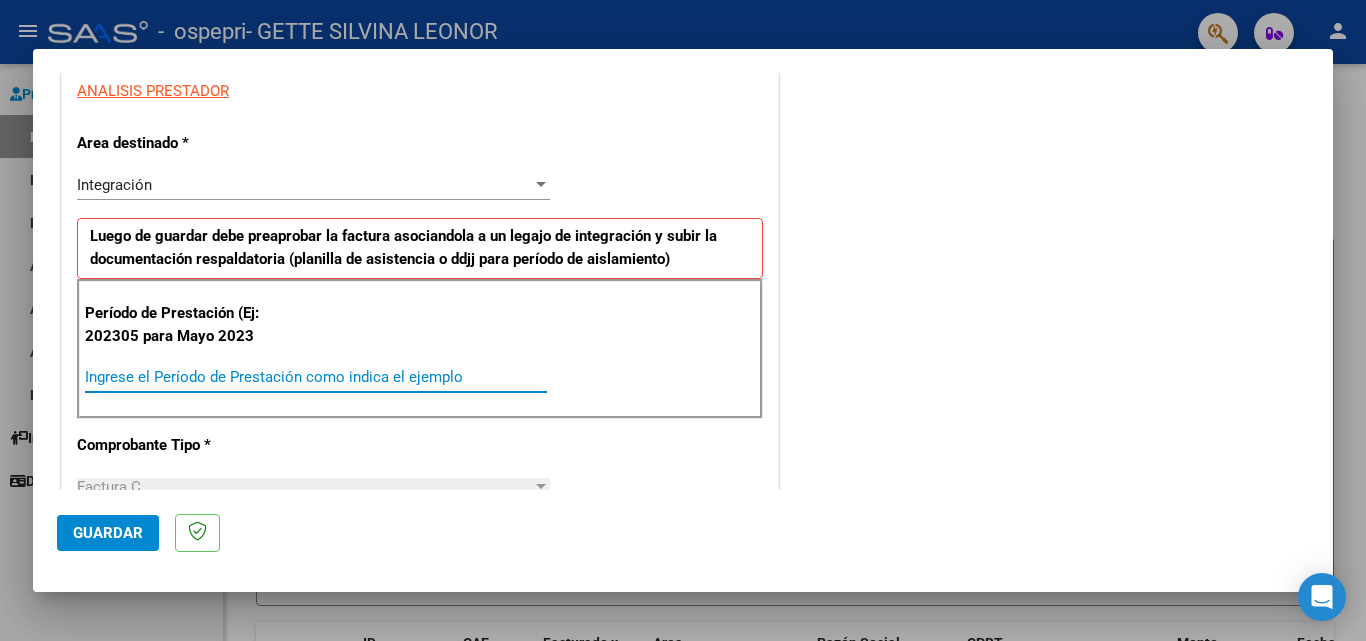 click on "Ingrese el Período de Prestación como indica el ejemplo" at bounding box center (316, 377) 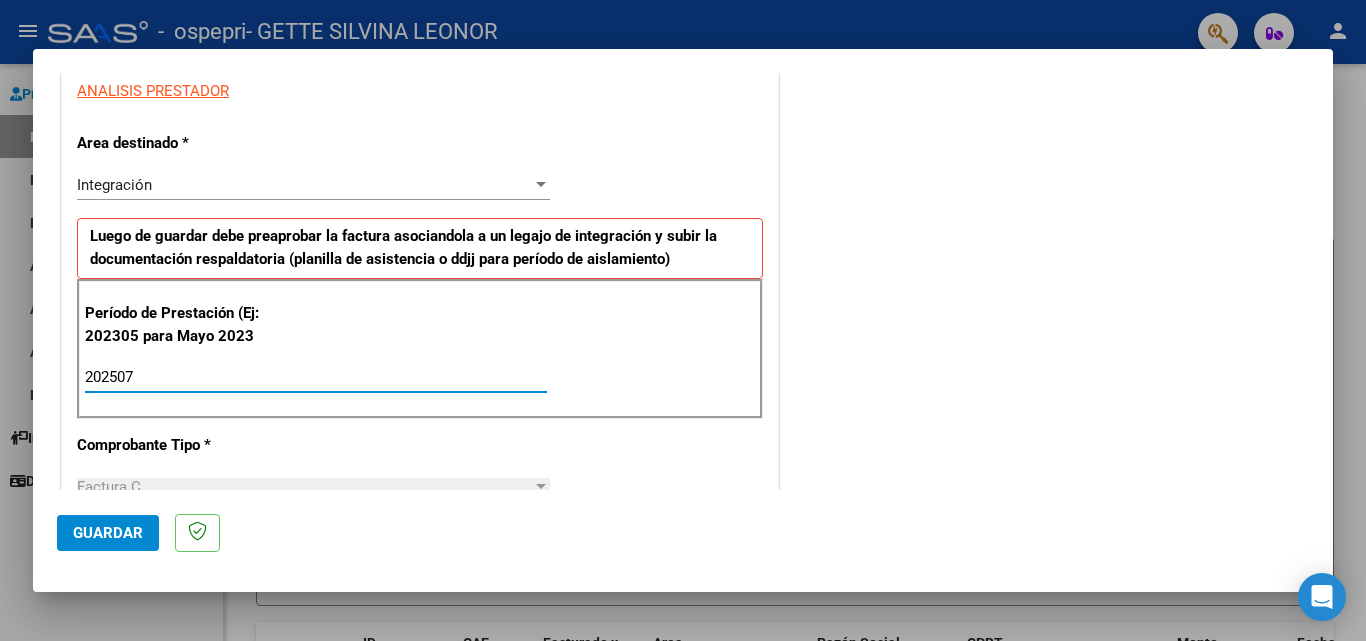 type on "202507" 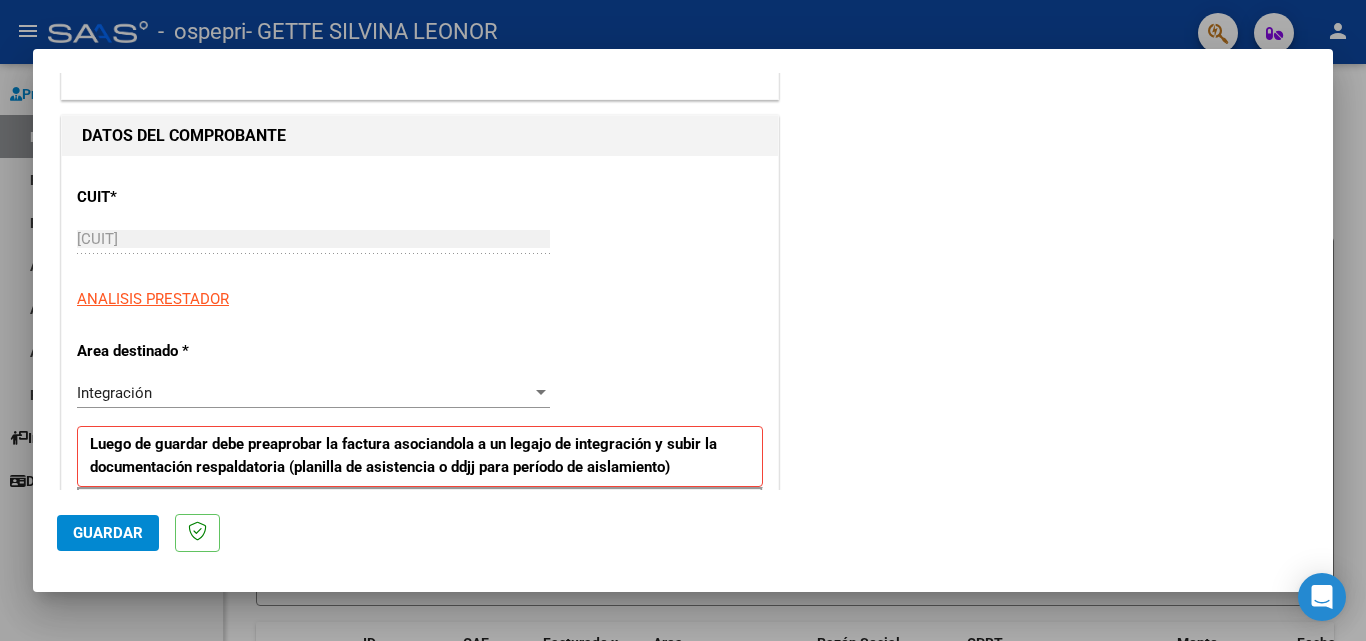 scroll, scrollTop: 0, scrollLeft: 0, axis: both 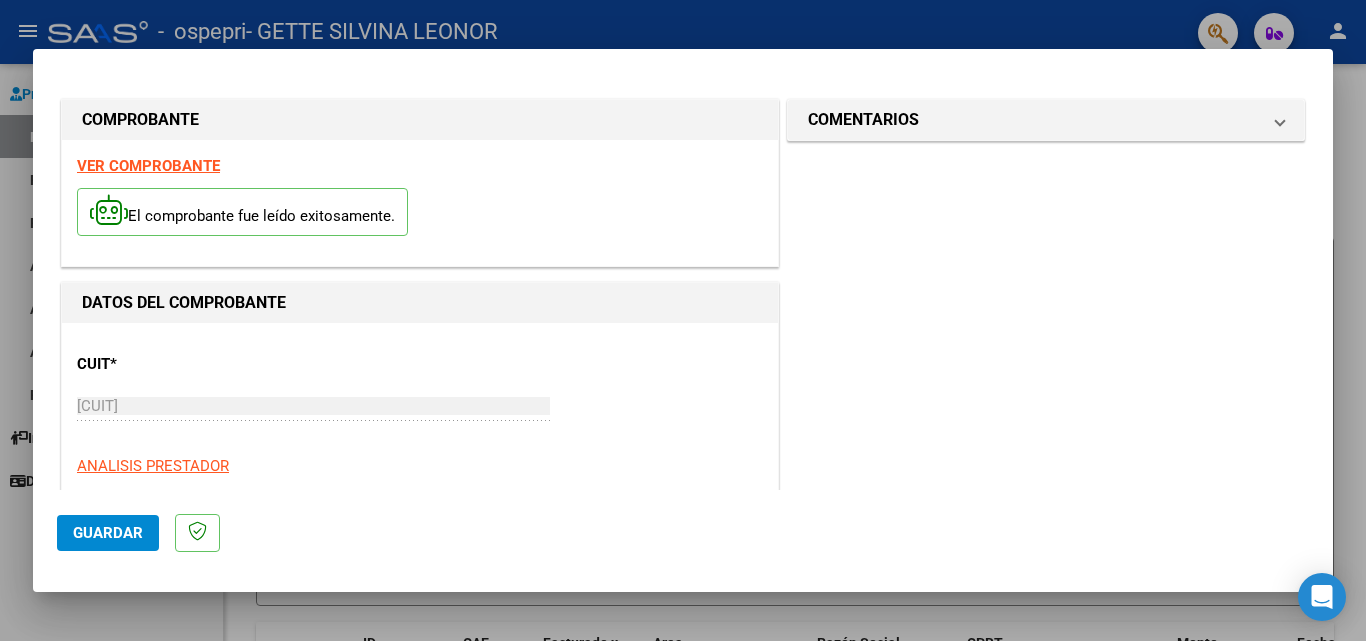 click on "VER COMPROBANTE" at bounding box center [148, 166] 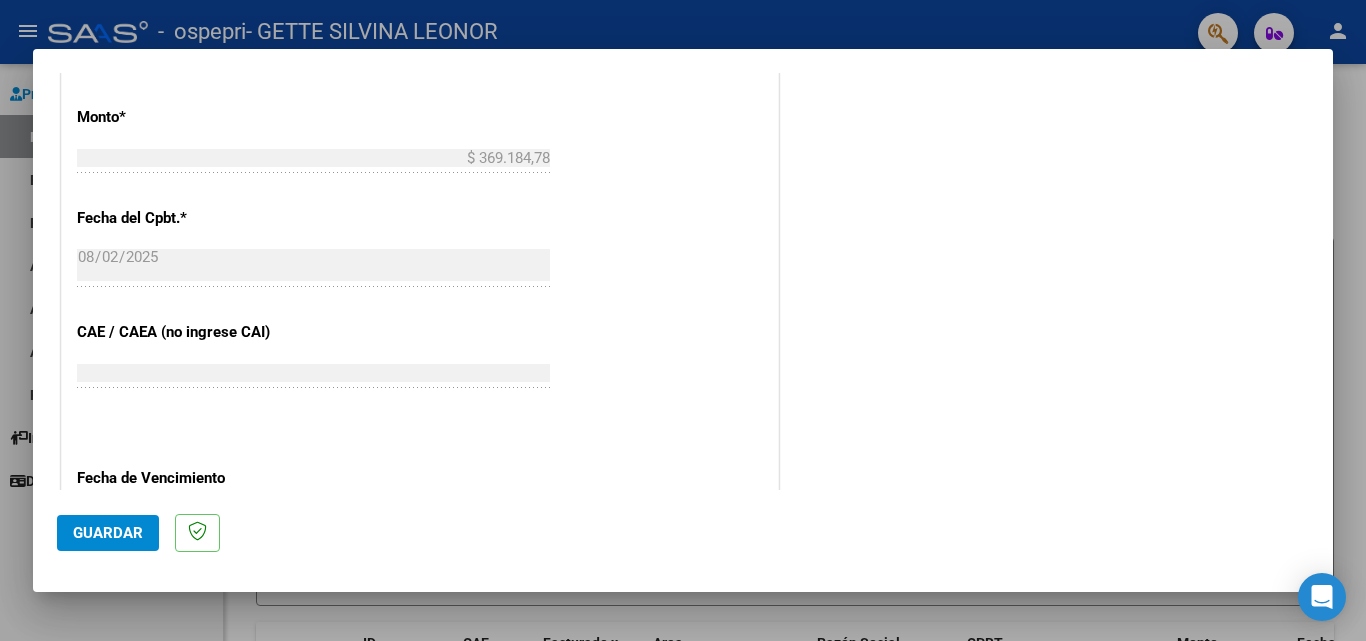 scroll, scrollTop: 1305, scrollLeft: 0, axis: vertical 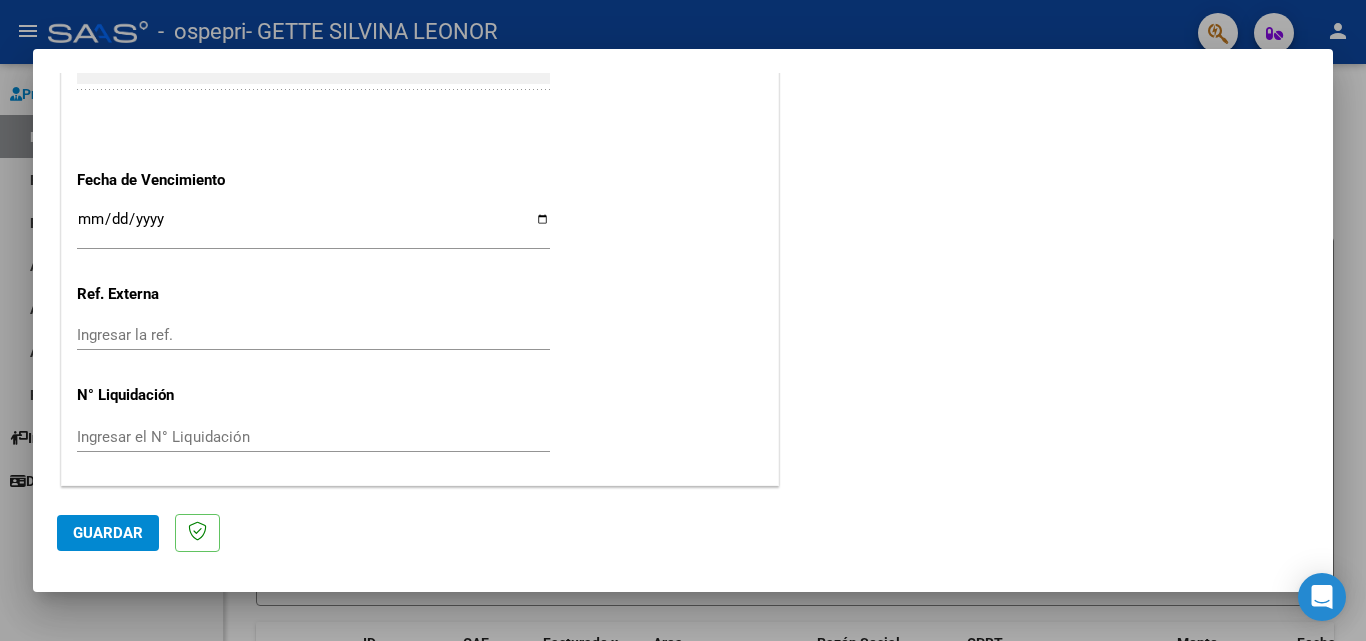 click on "Guardar" 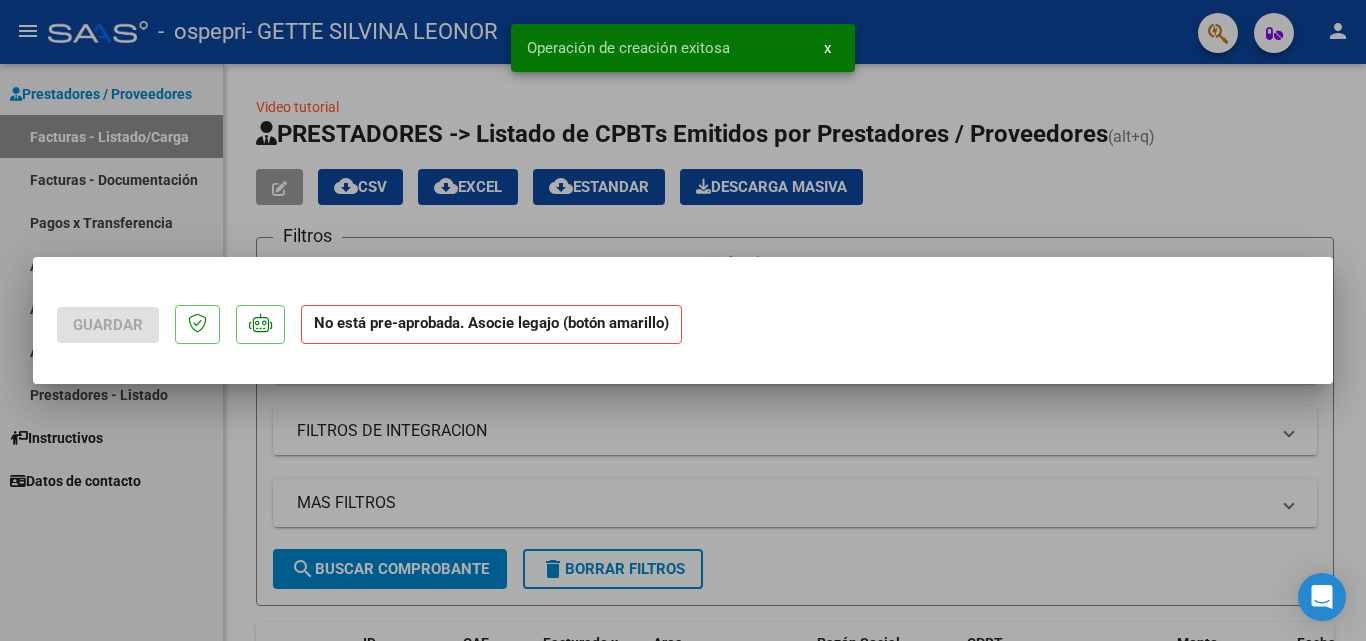 scroll, scrollTop: 0, scrollLeft: 0, axis: both 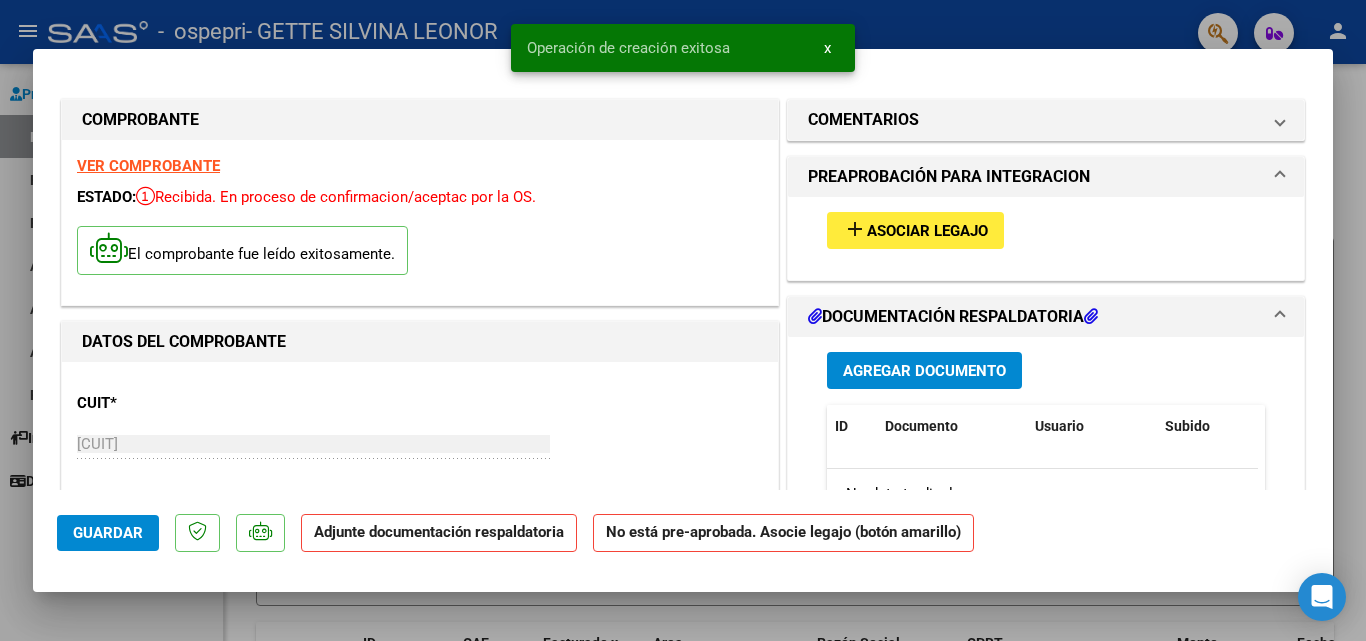 click on "Asociar Legajo" at bounding box center [927, 231] 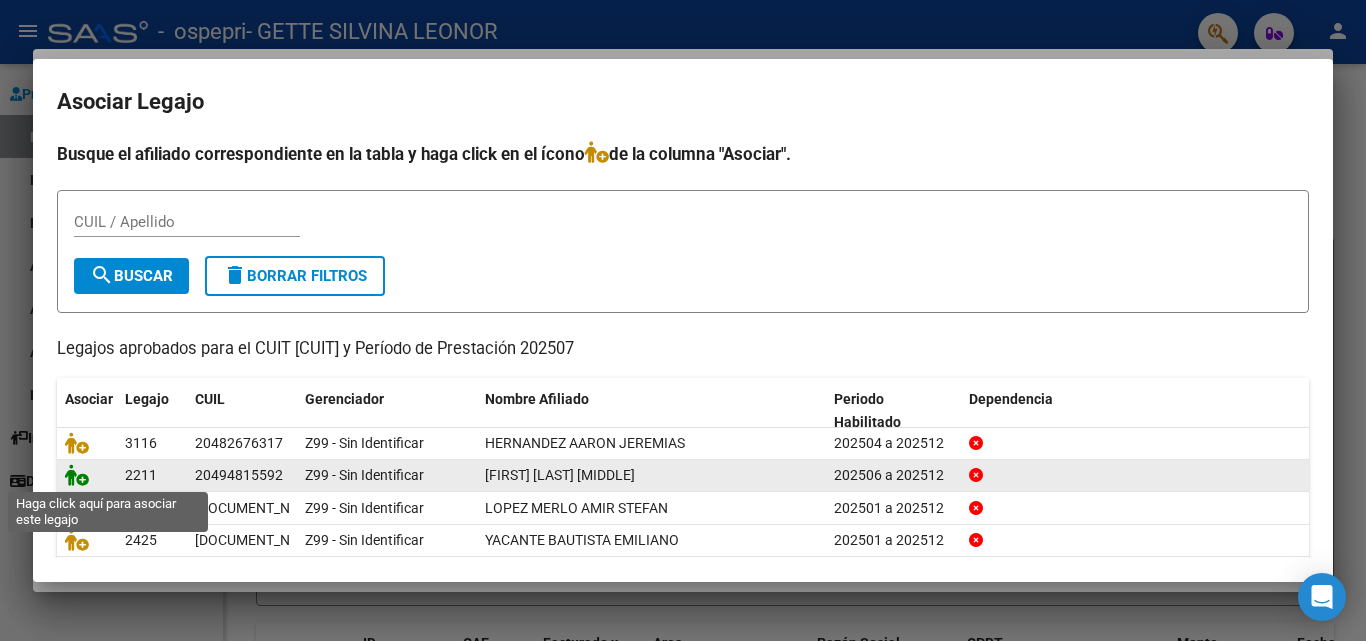 click 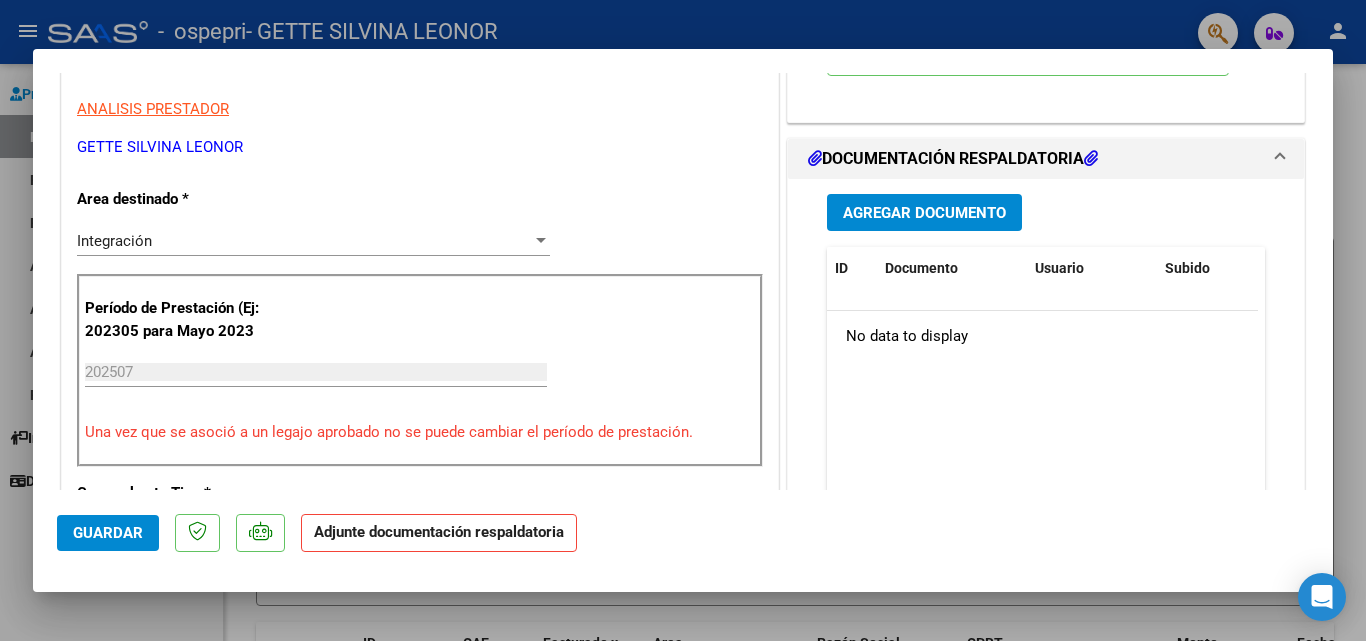 scroll, scrollTop: 400, scrollLeft: 0, axis: vertical 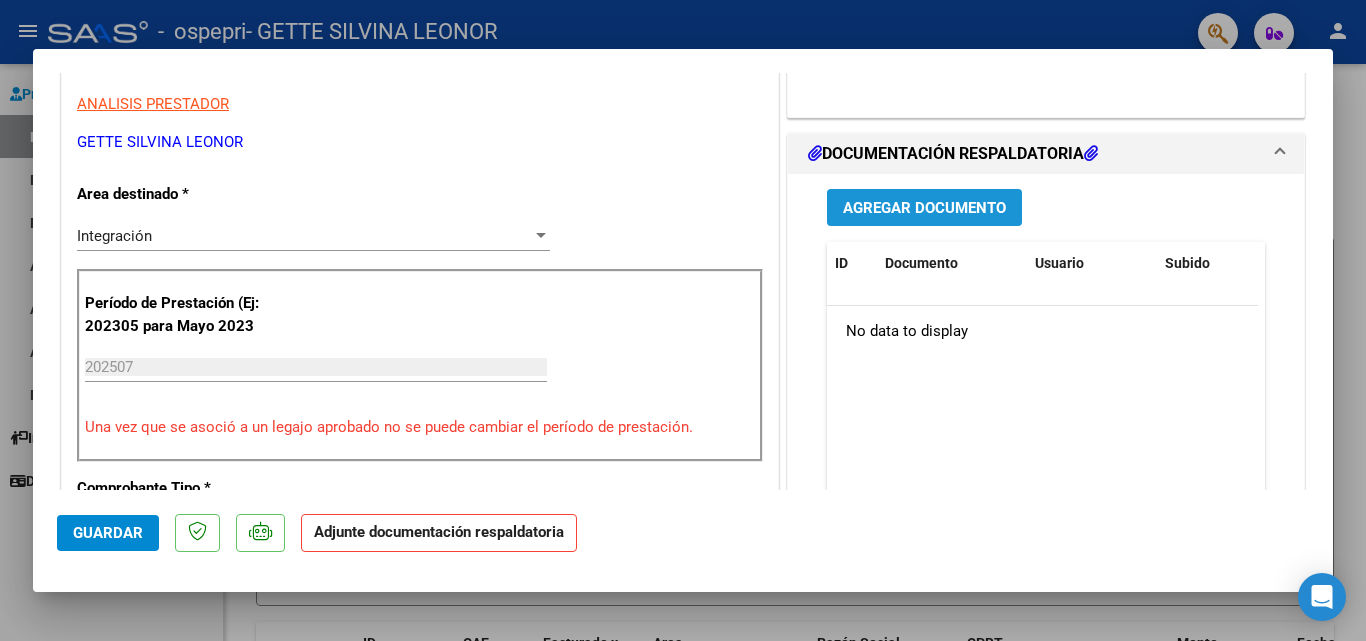 click on "Agregar Documento" at bounding box center (924, 208) 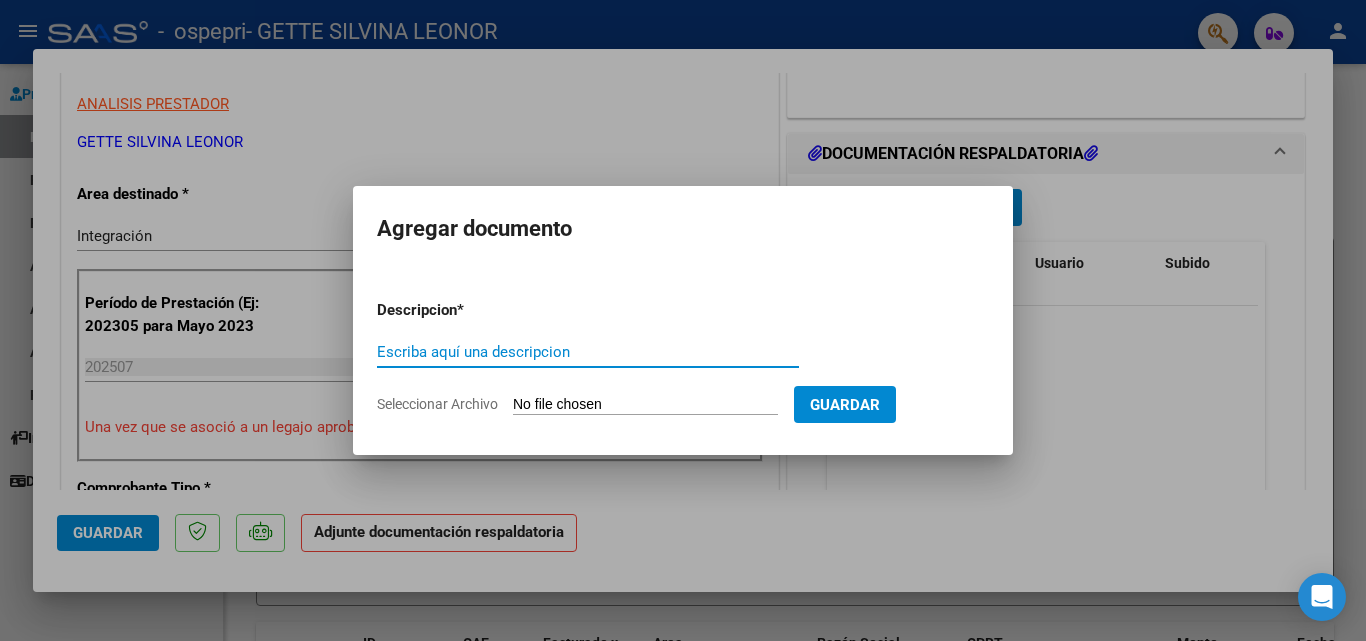 click on "Escriba aquí una descripcion" at bounding box center [588, 352] 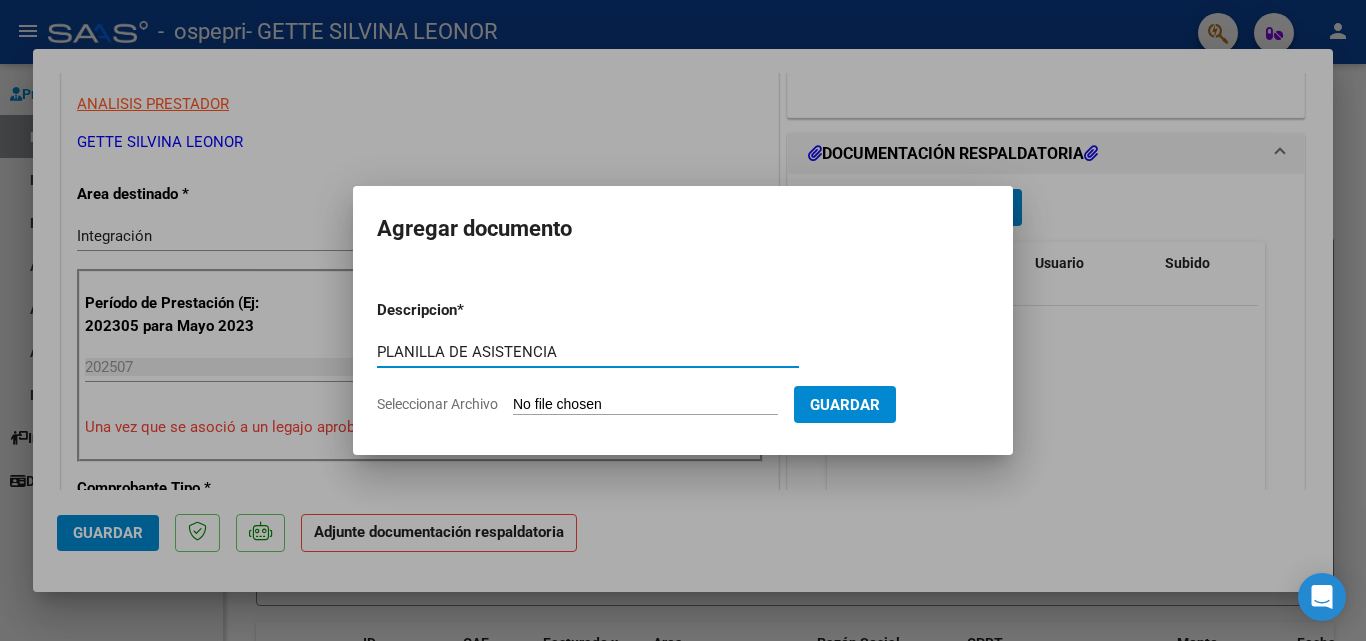 type on "PLANILLA DE ASISTENCIA" 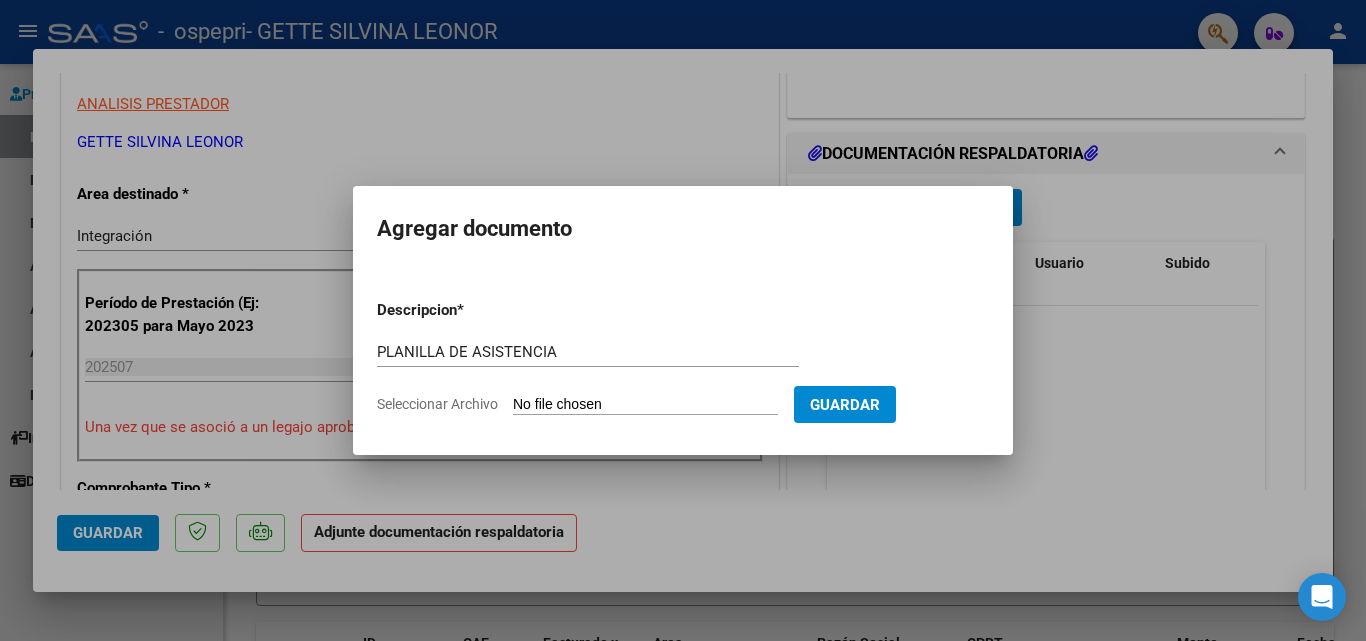 click on "Seleccionar Archivo" at bounding box center (645, 405) 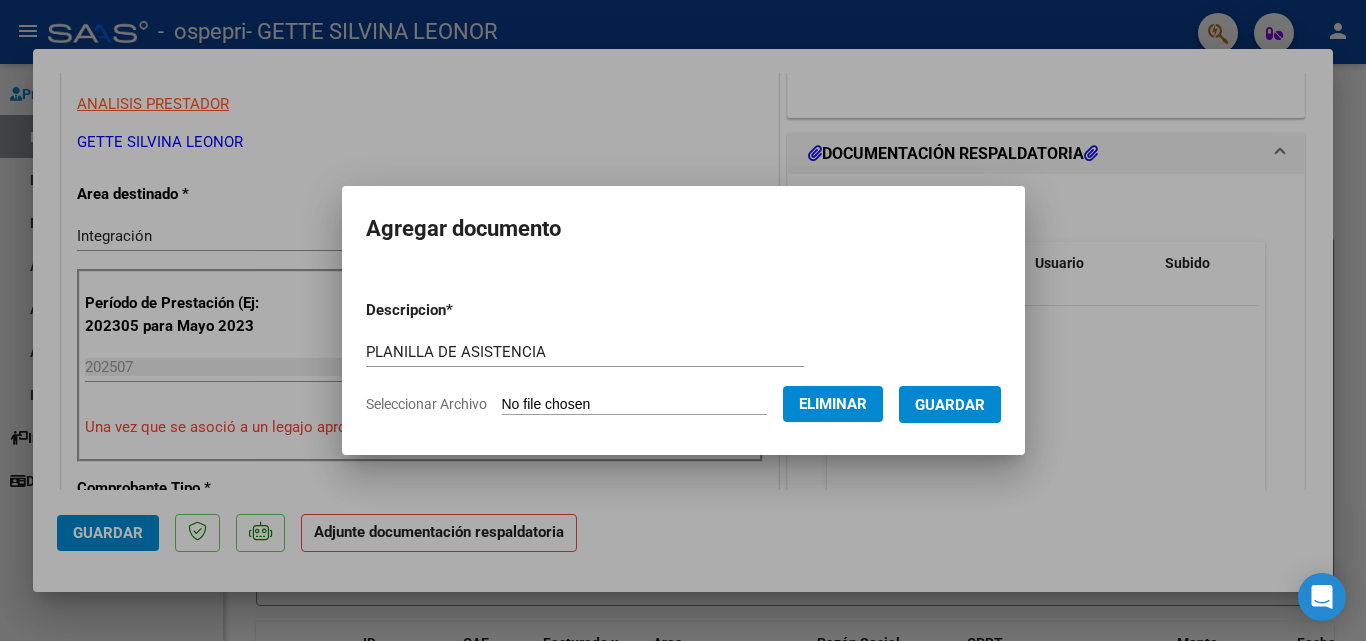 click on "Guardar" at bounding box center (950, 405) 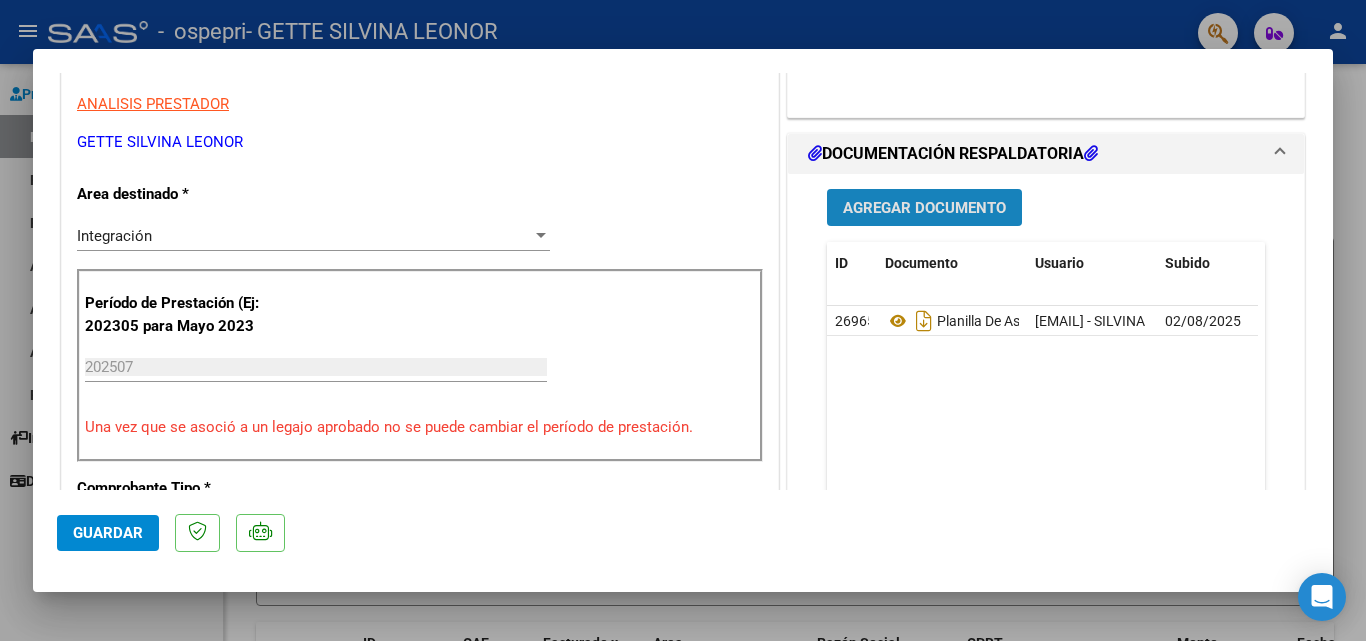 click on "Agregar Documento" at bounding box center (924, 208) 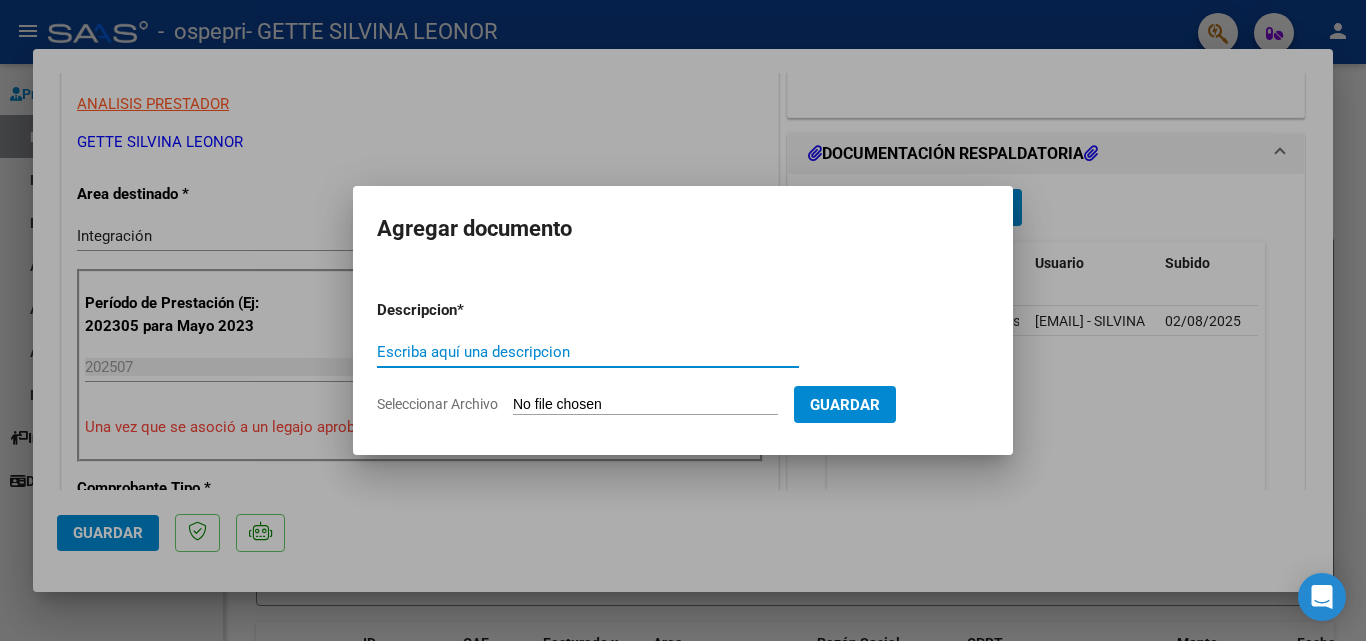 click on "Escriba aquí una descripcion" at bounding box center [588, 352] 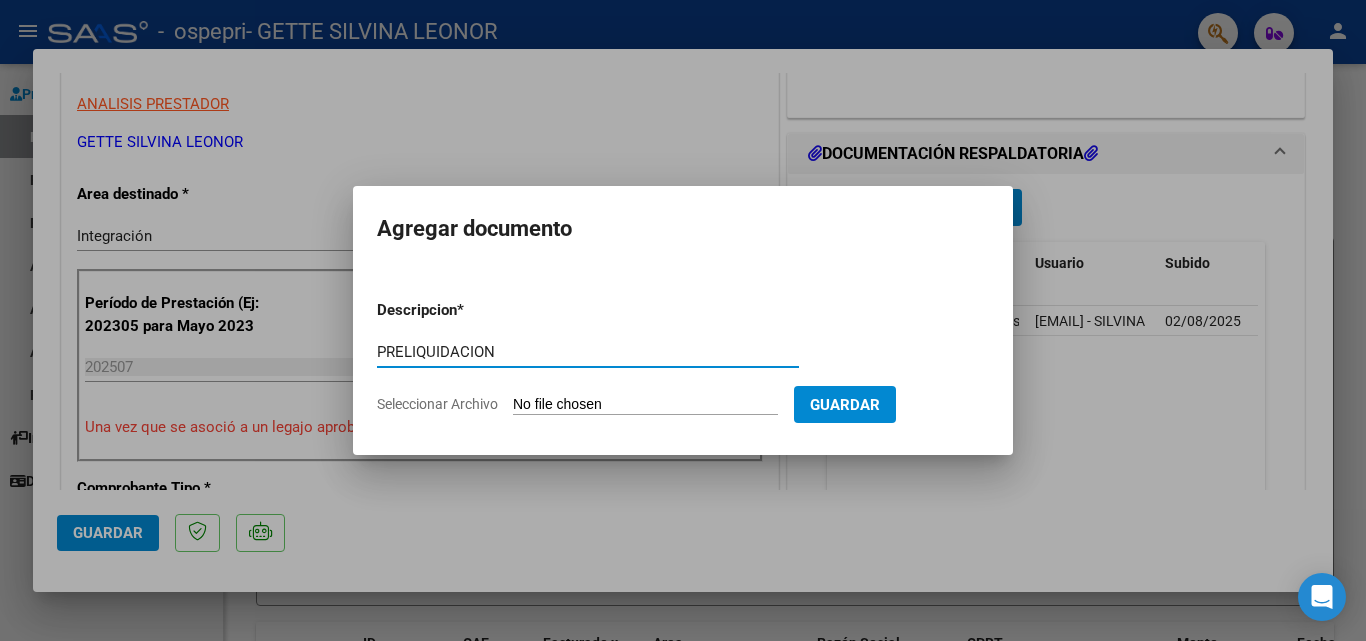 type on "PRELIQUIDACION" 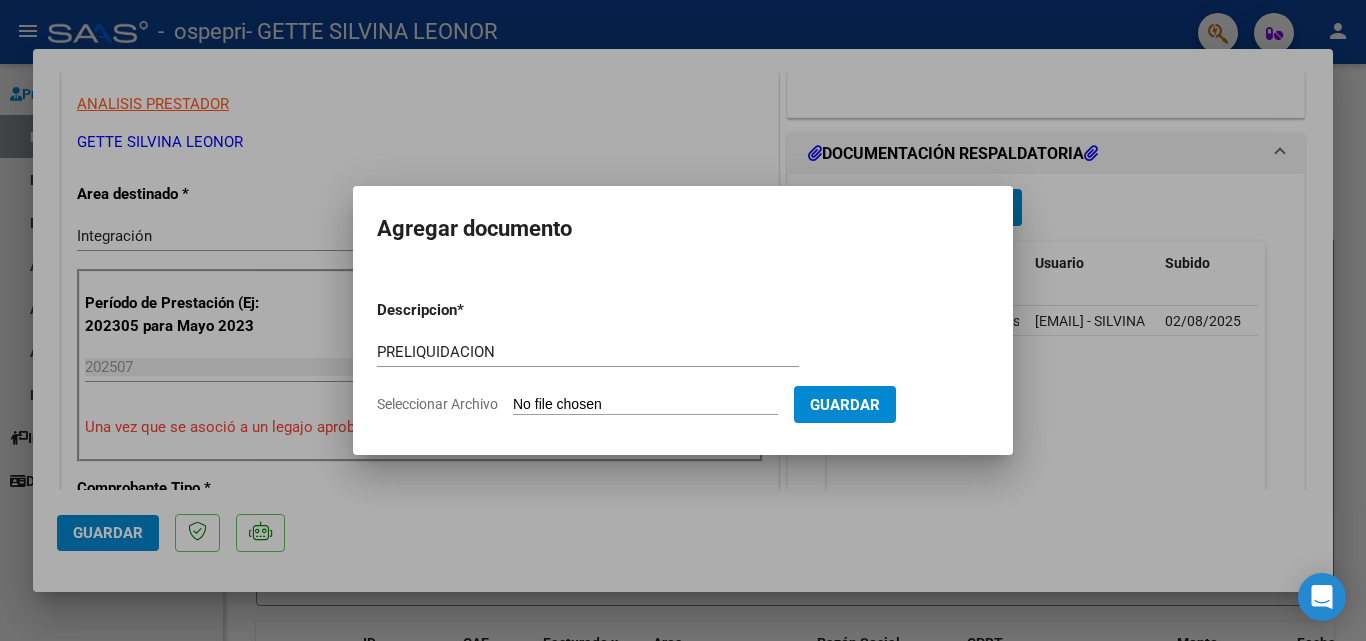 click on "Seleccionar Archivo" at bounding box center [645, 405] 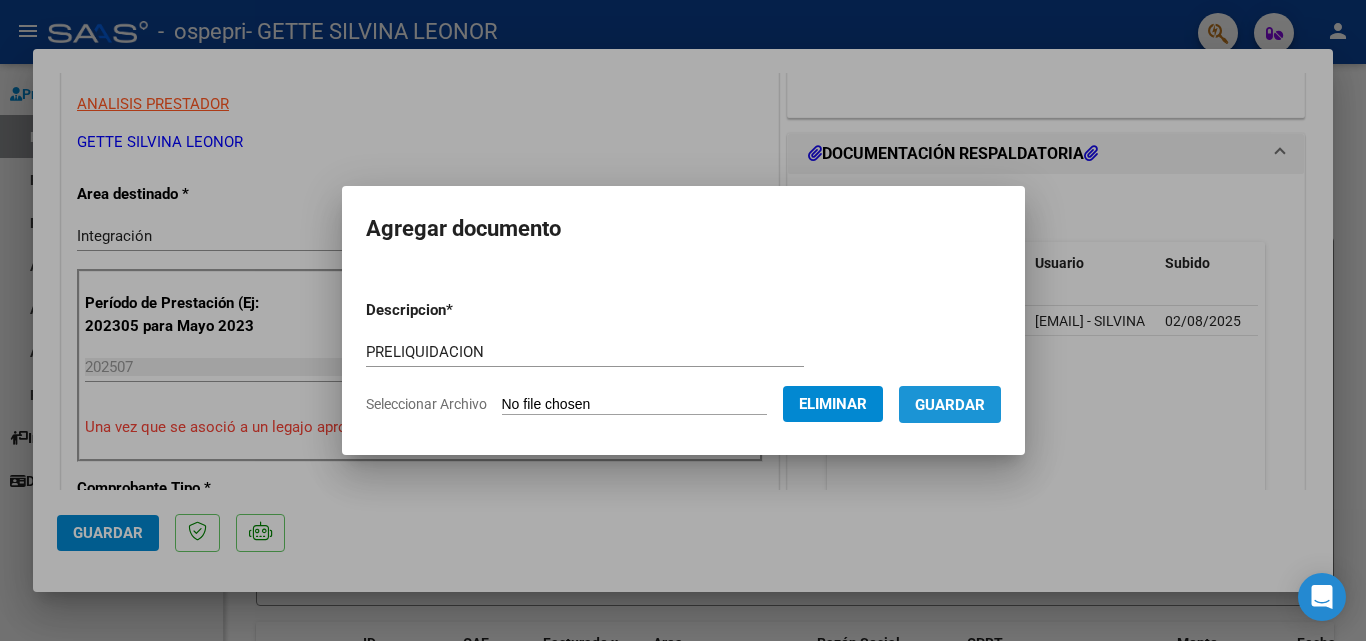 click on "Guardar" at bounding box center [950, 405] 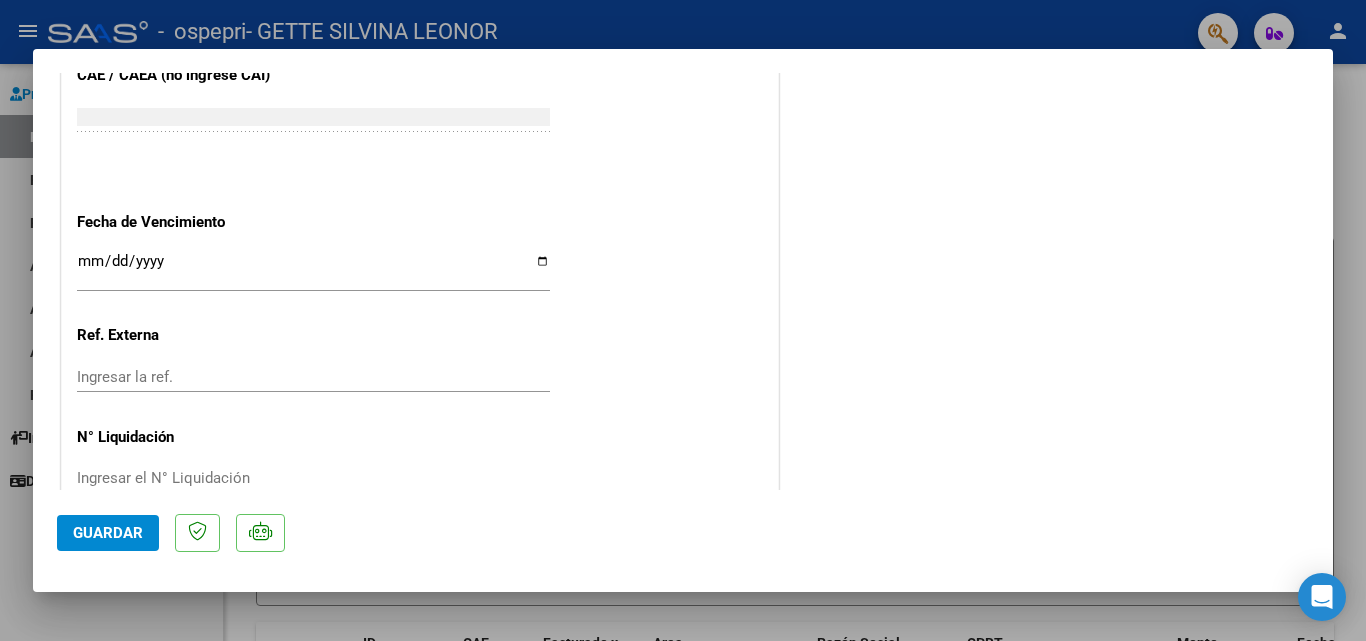 scroll, scrollTop: 1373, scrollLeft: 0, axis: vertical 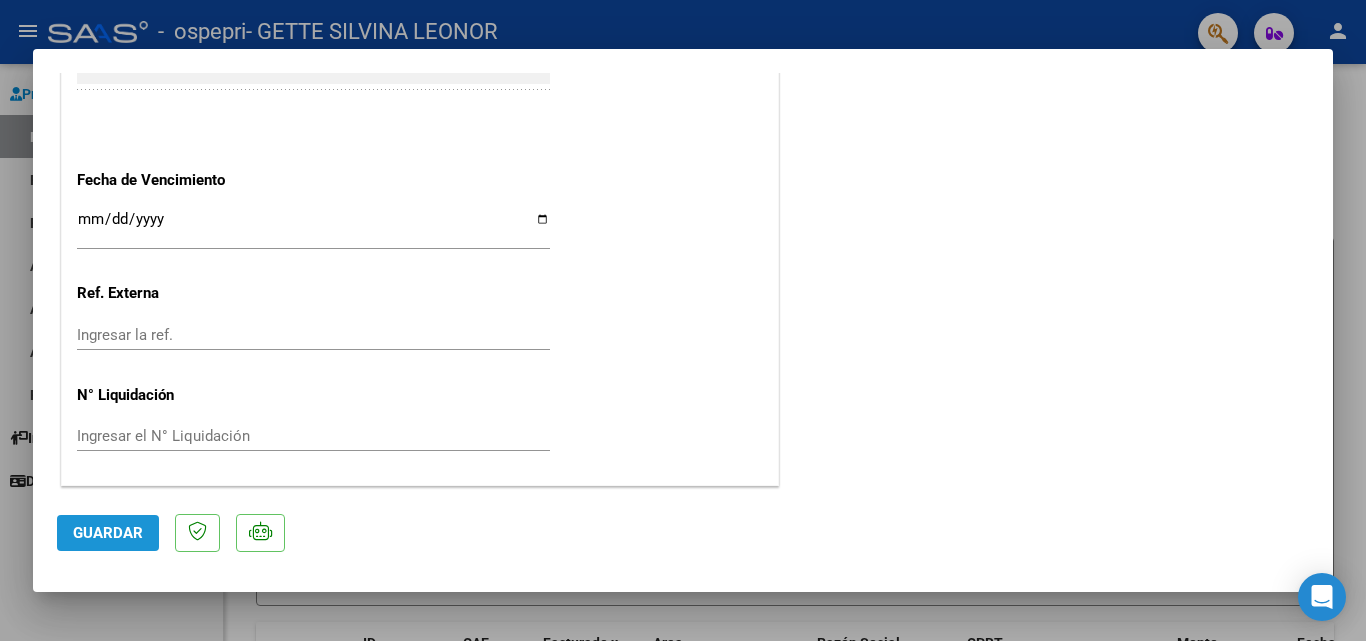 click on "Guardar" 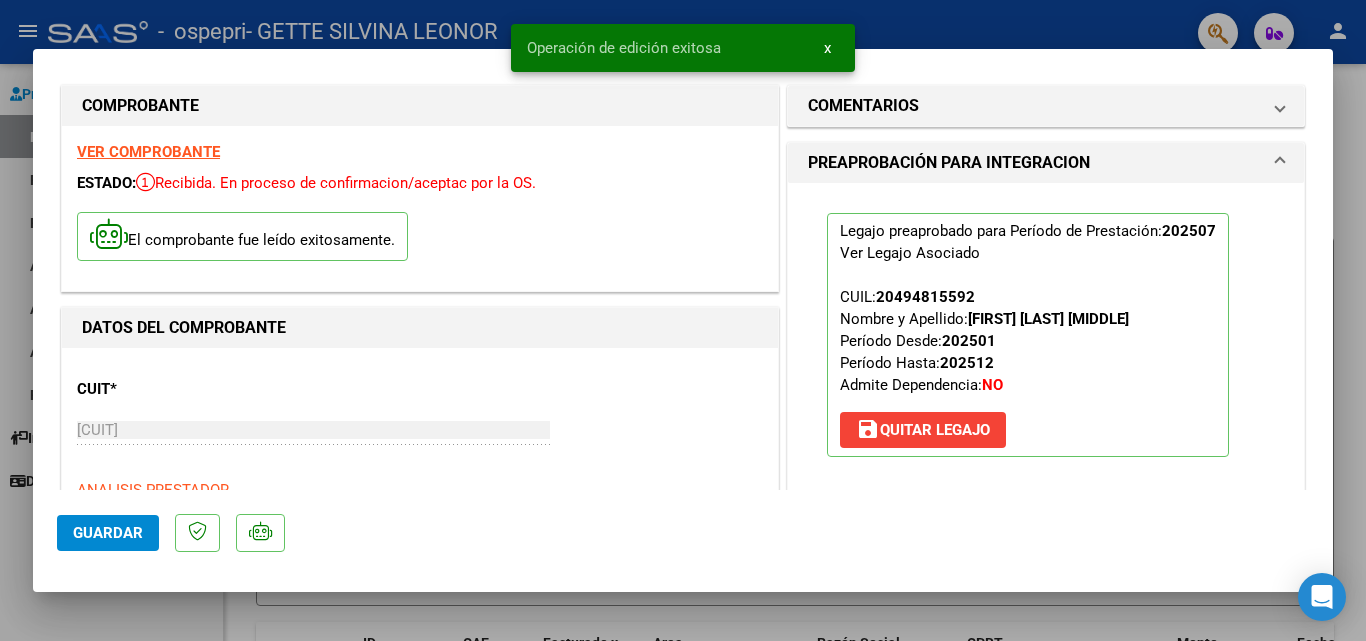 scroll, scrollTop: 0, scrollLeft: 0, axis: both 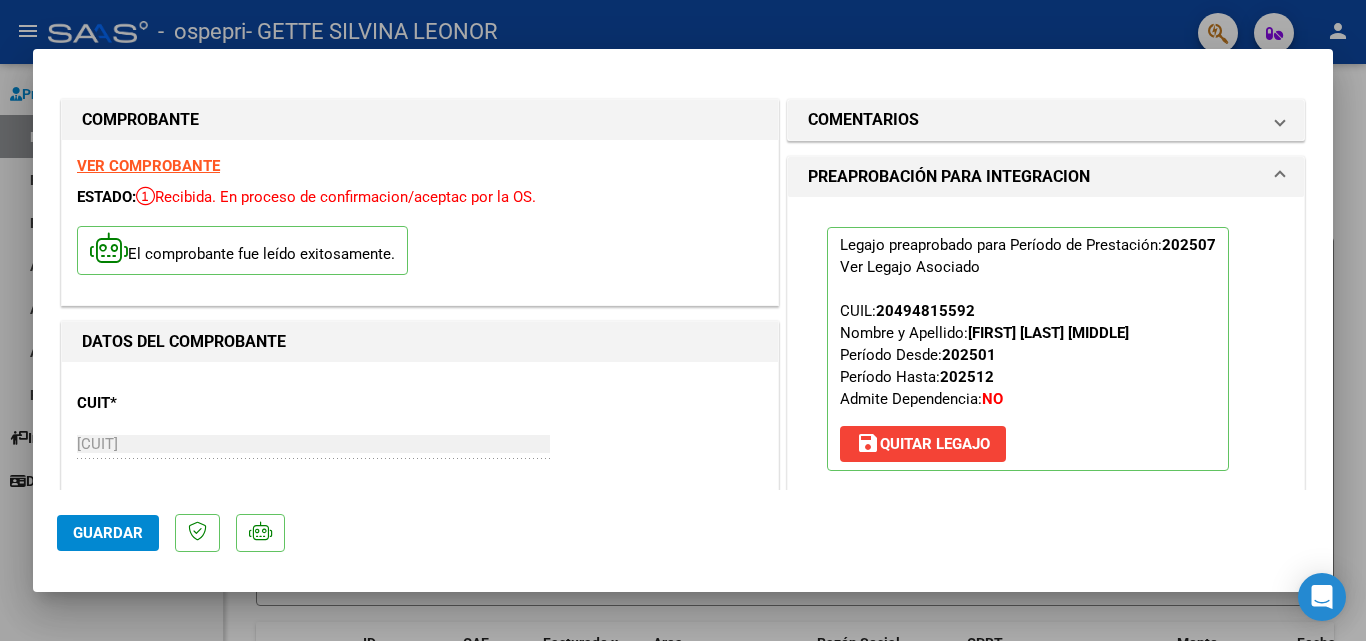 click at bounding box center [683, 320] 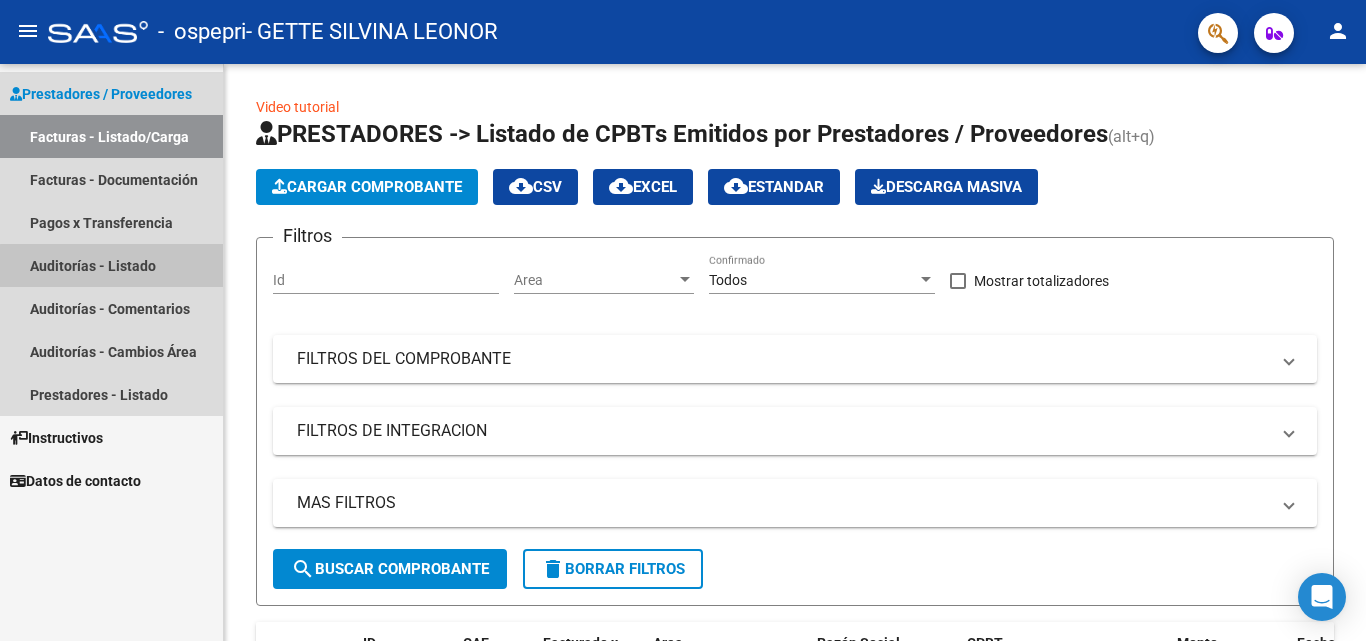 click on "Auditorías - Listado" at bounding box center [111, 265] 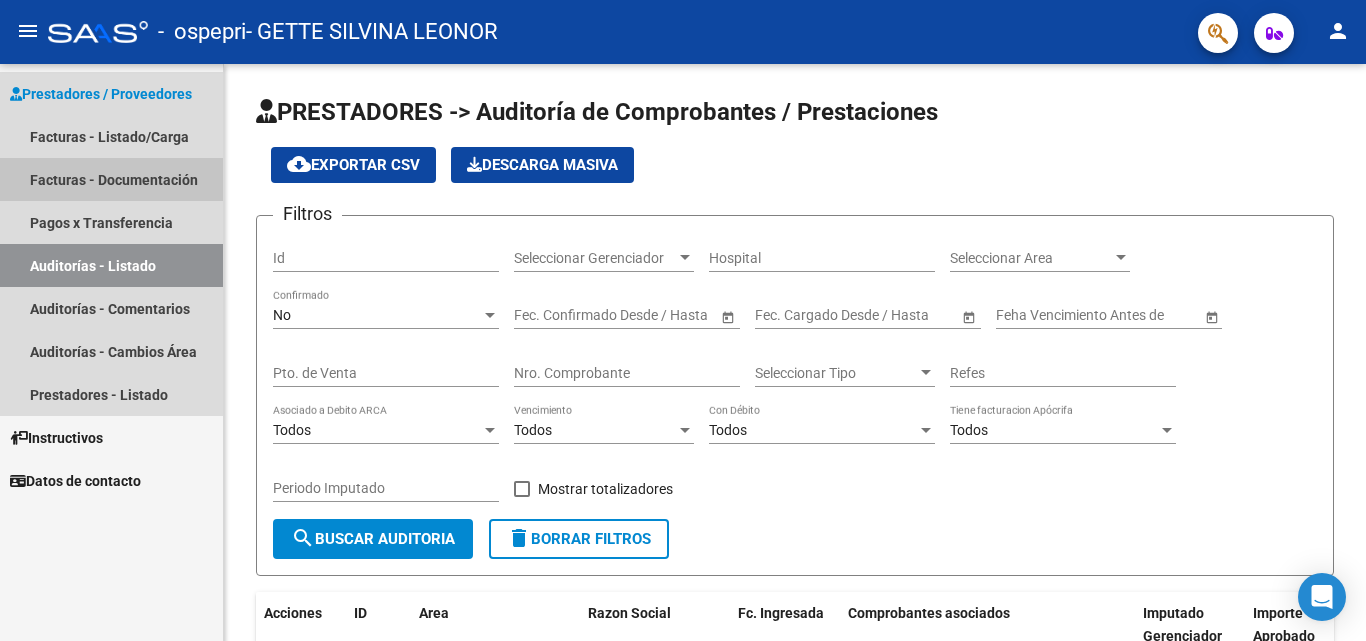 click on "Facturas - Documentación" at bounding box center (111, 179) 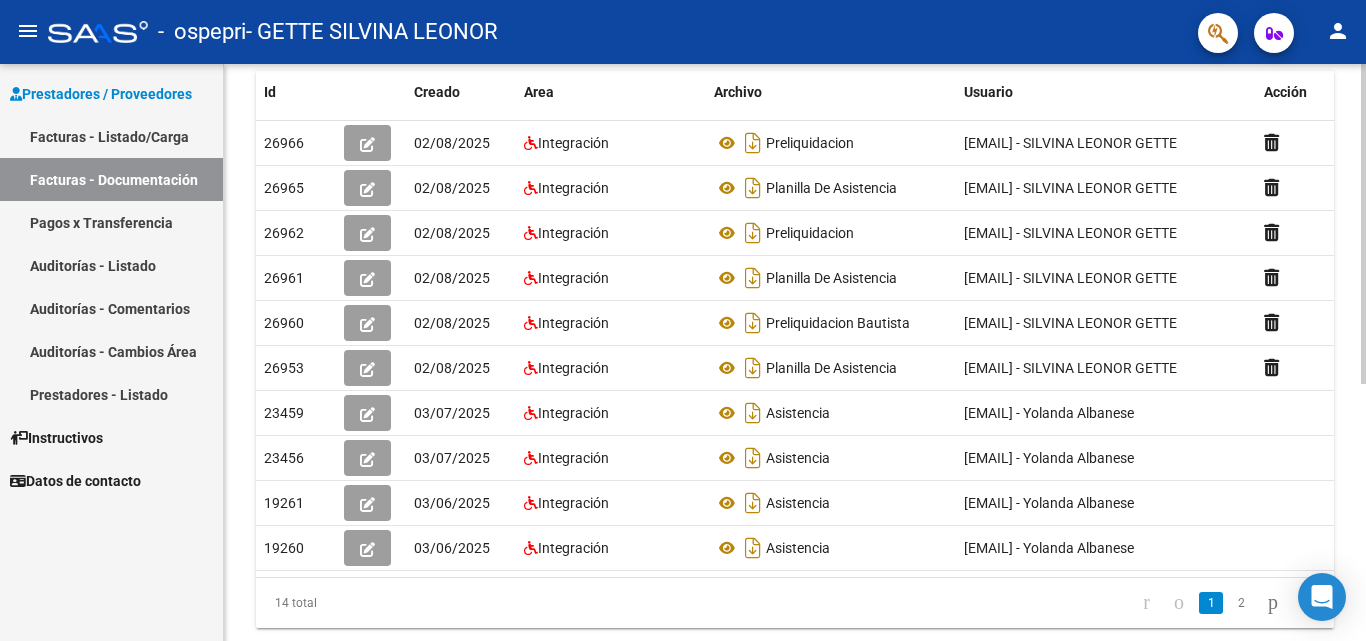 scroll, scrollTop: 354, scrollLeft: 0, axis: vertical 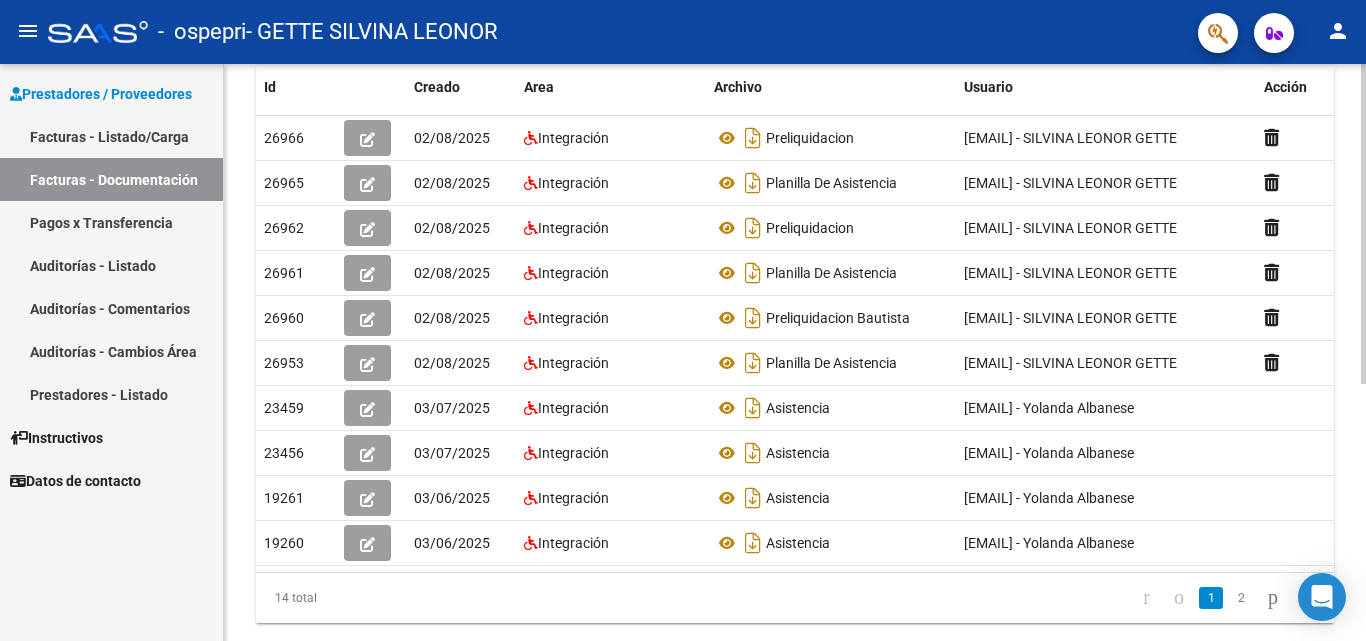 click 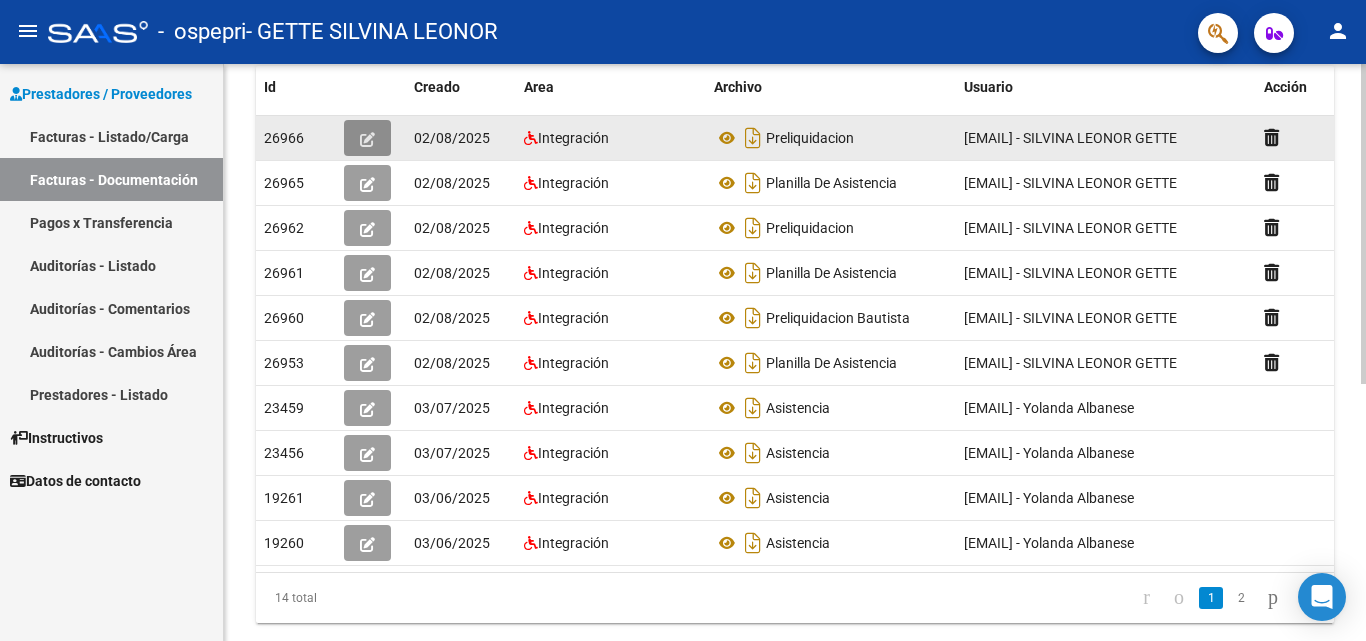 click 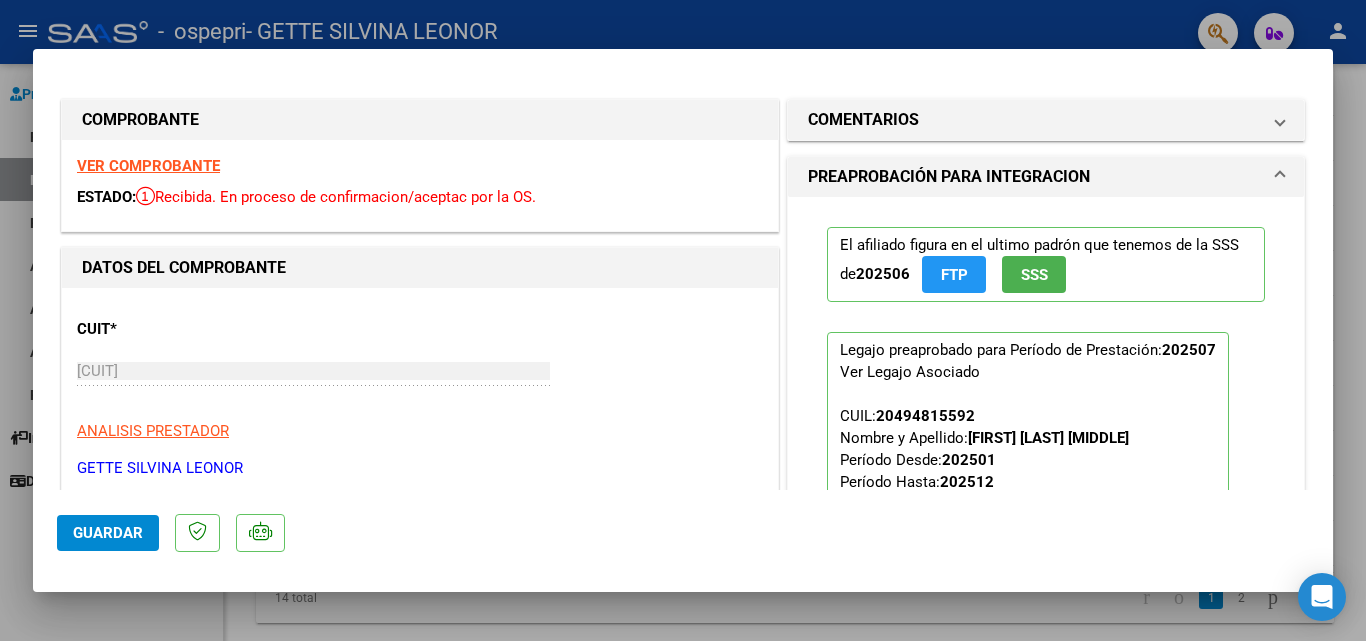 click at bounding box center (683, 320) 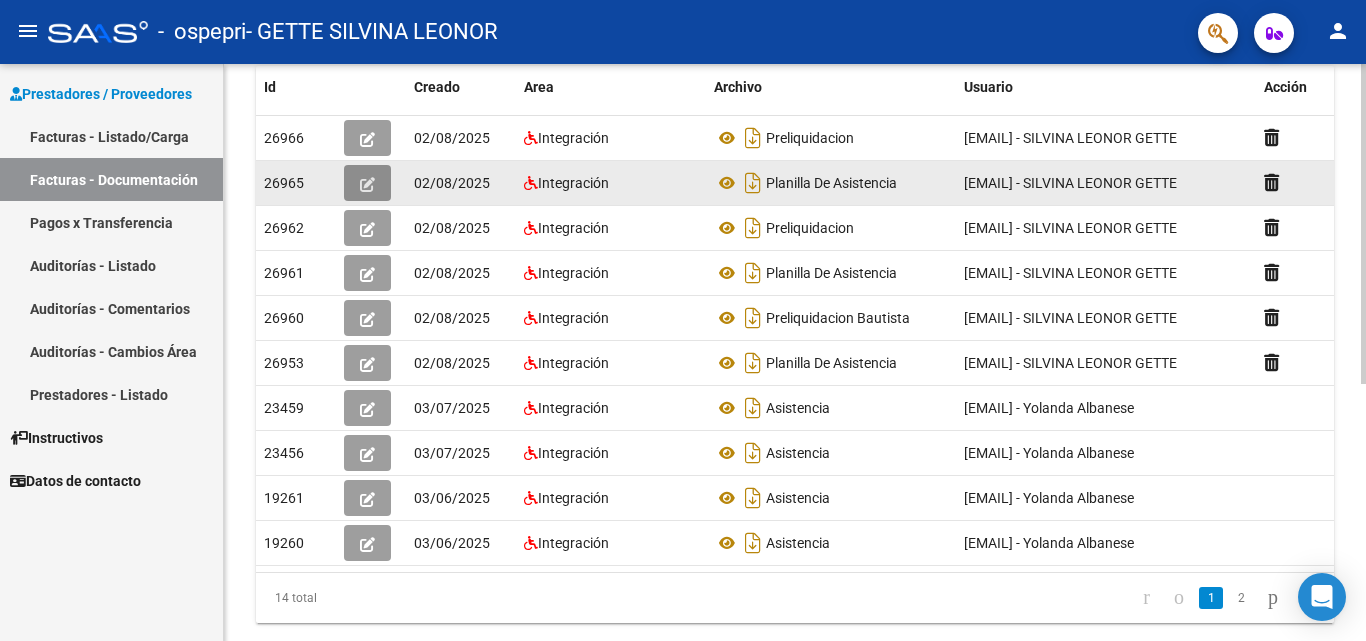 click 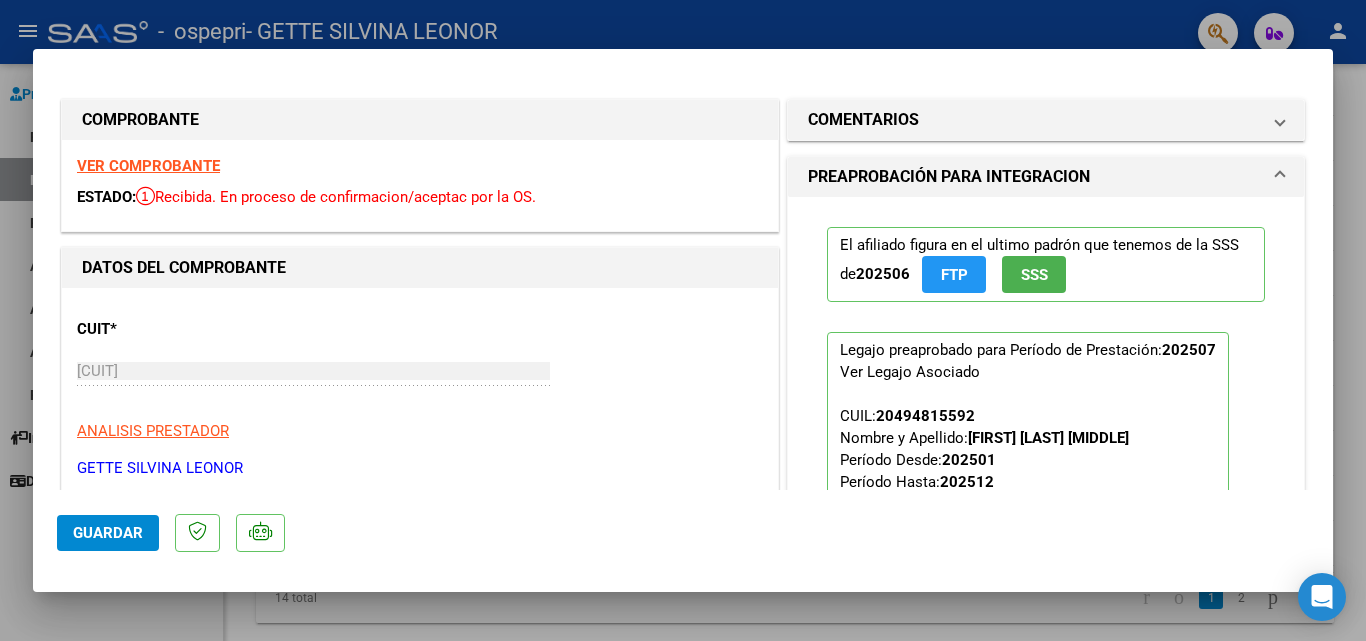 click at bounding box center (683, 320) 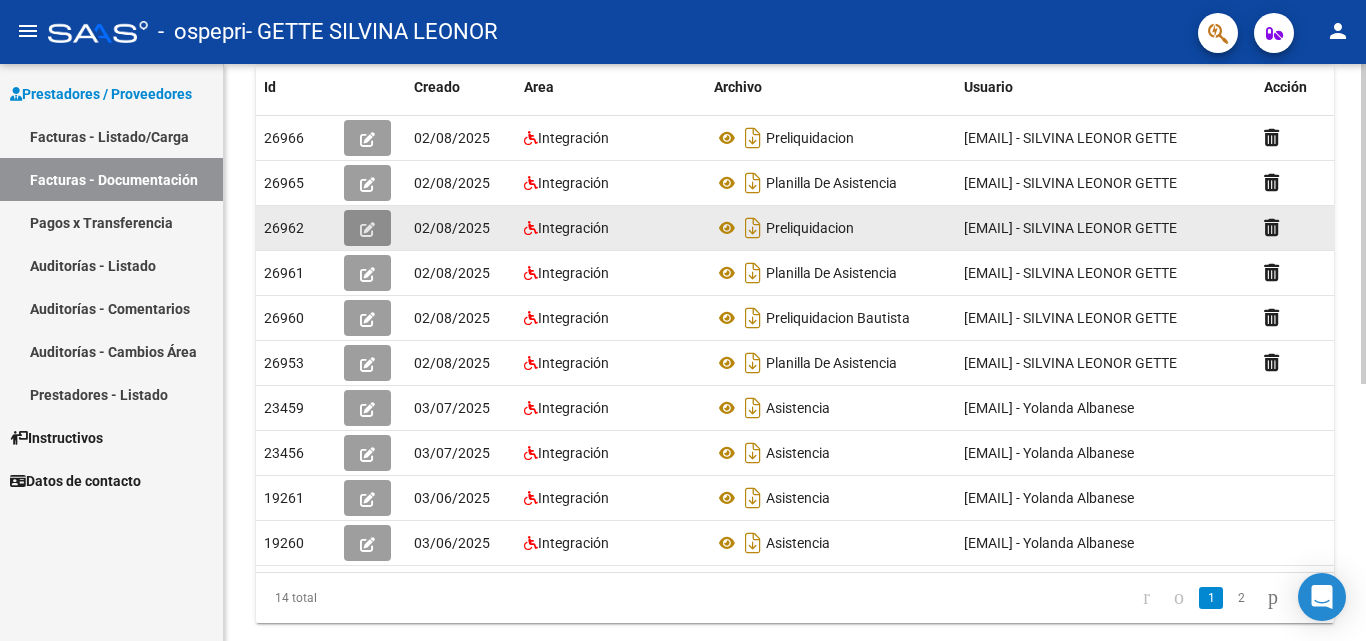 click 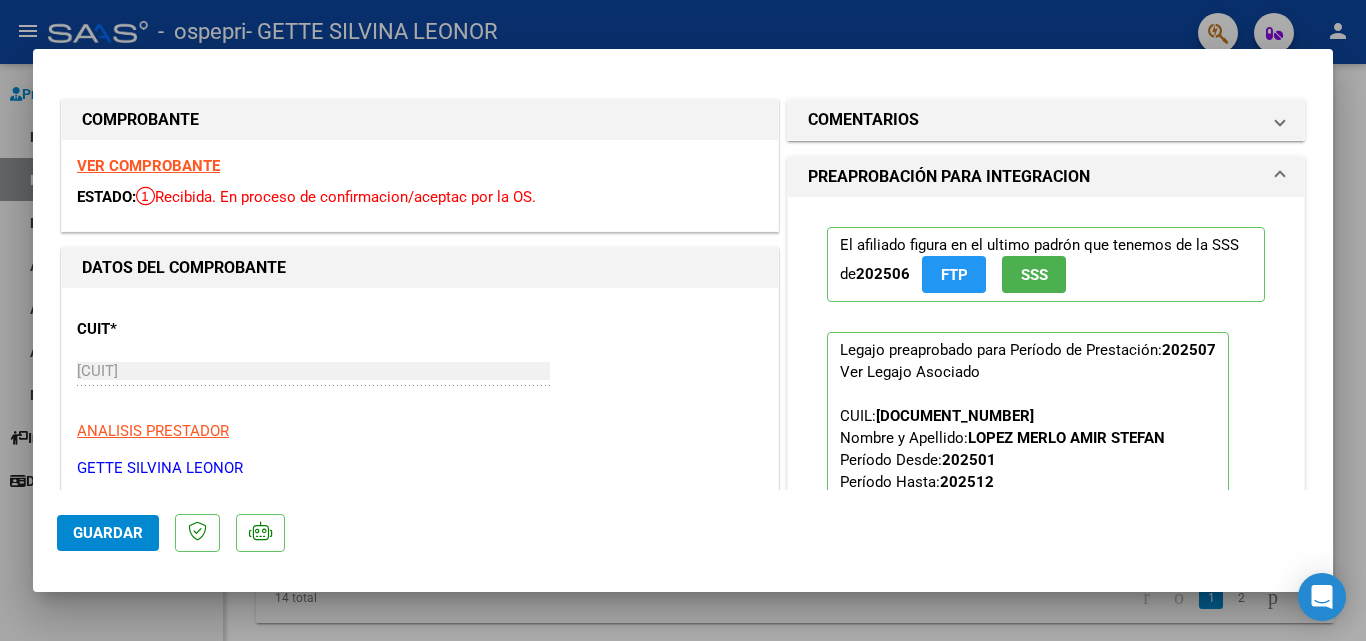 click at bounding box center [683, 320] 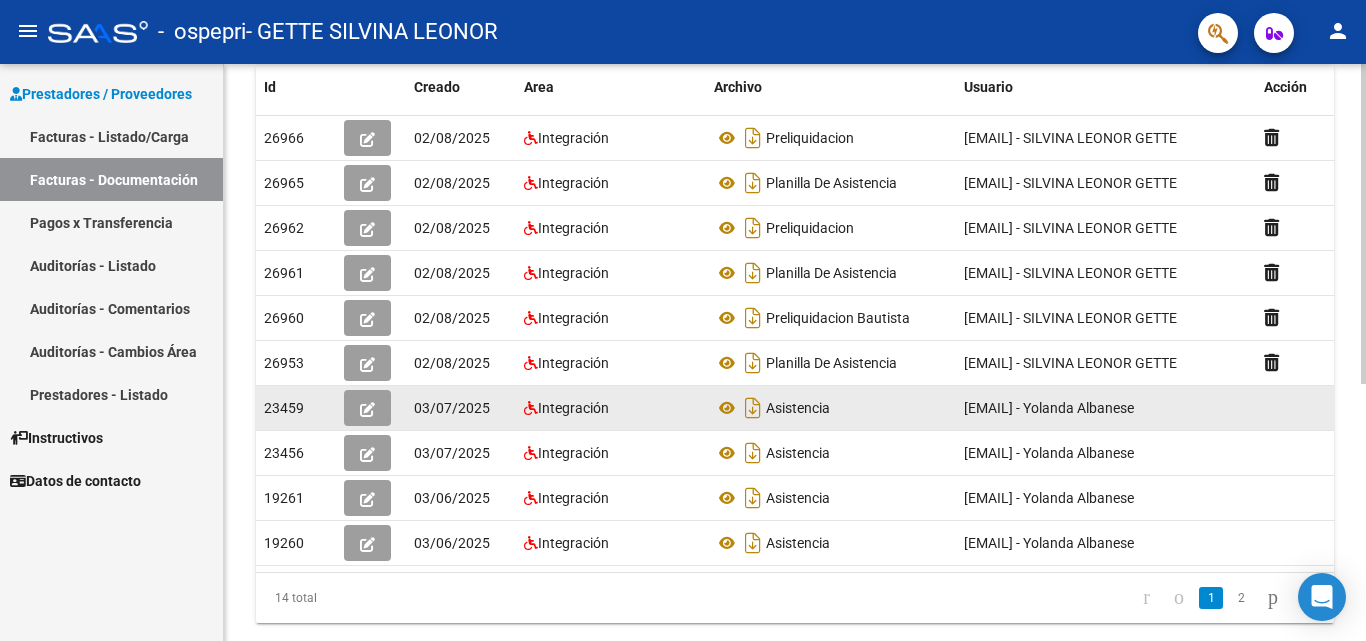 click 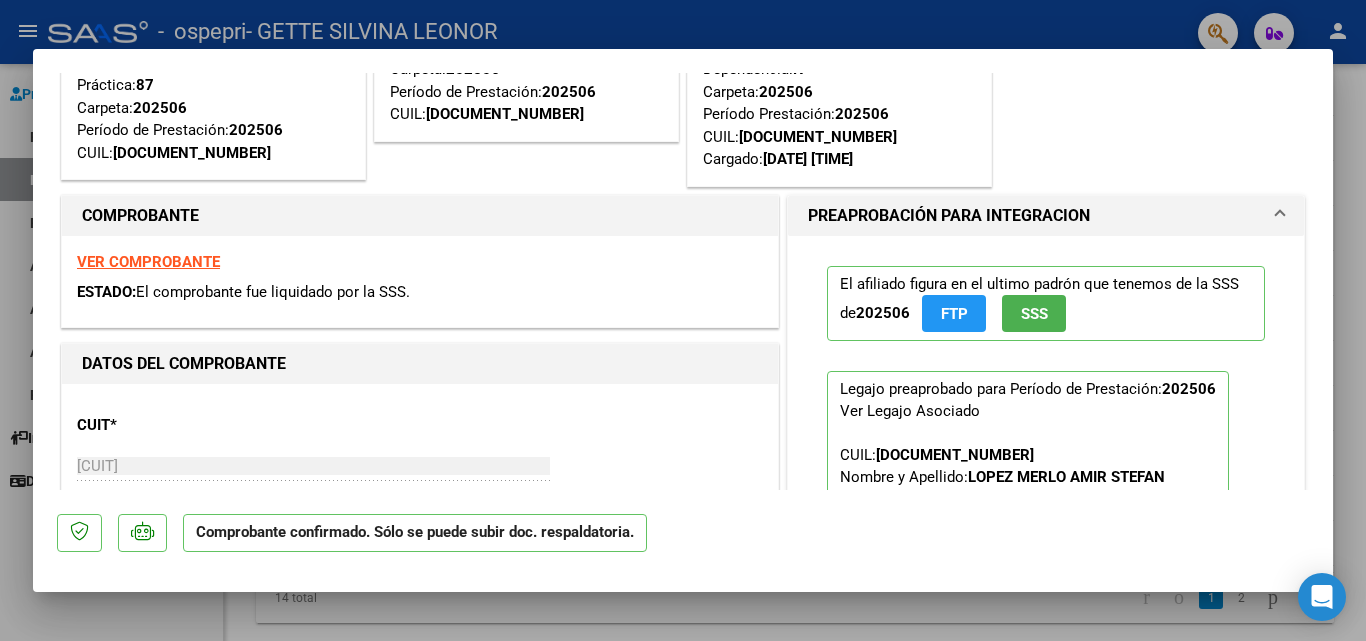 scroll, scrollTop: 253, scrollLeft: 0, axis: vertical 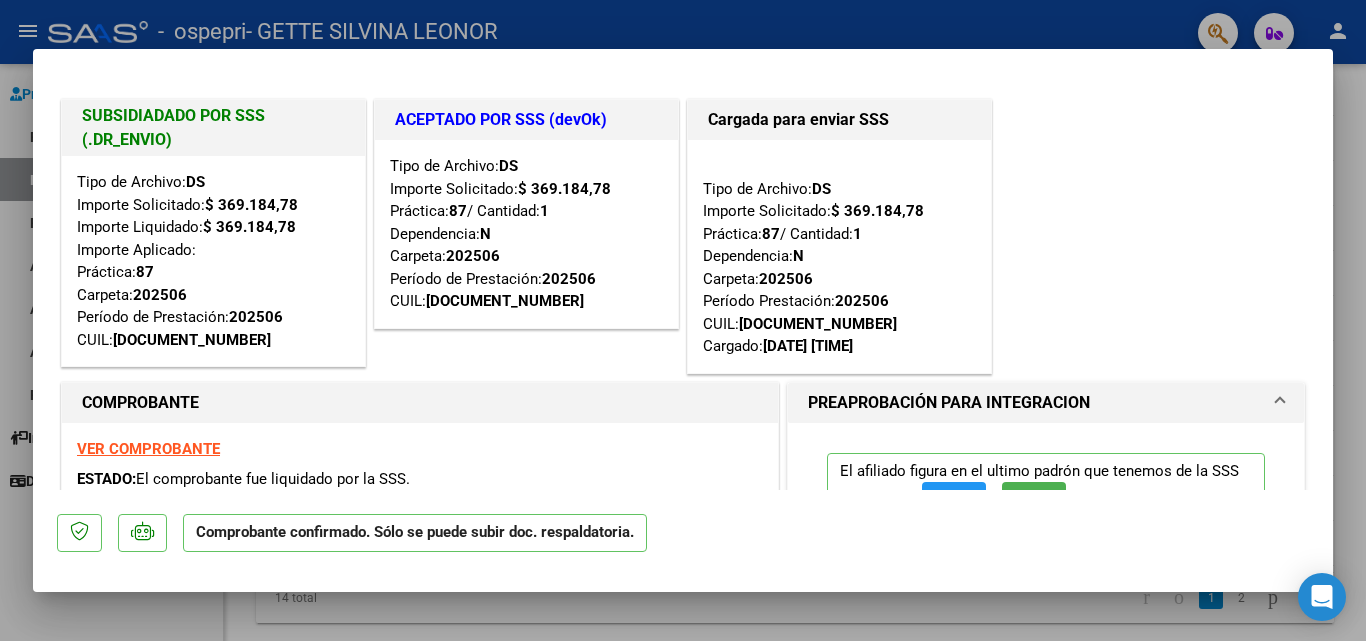 click at bounding box center [683, 320] 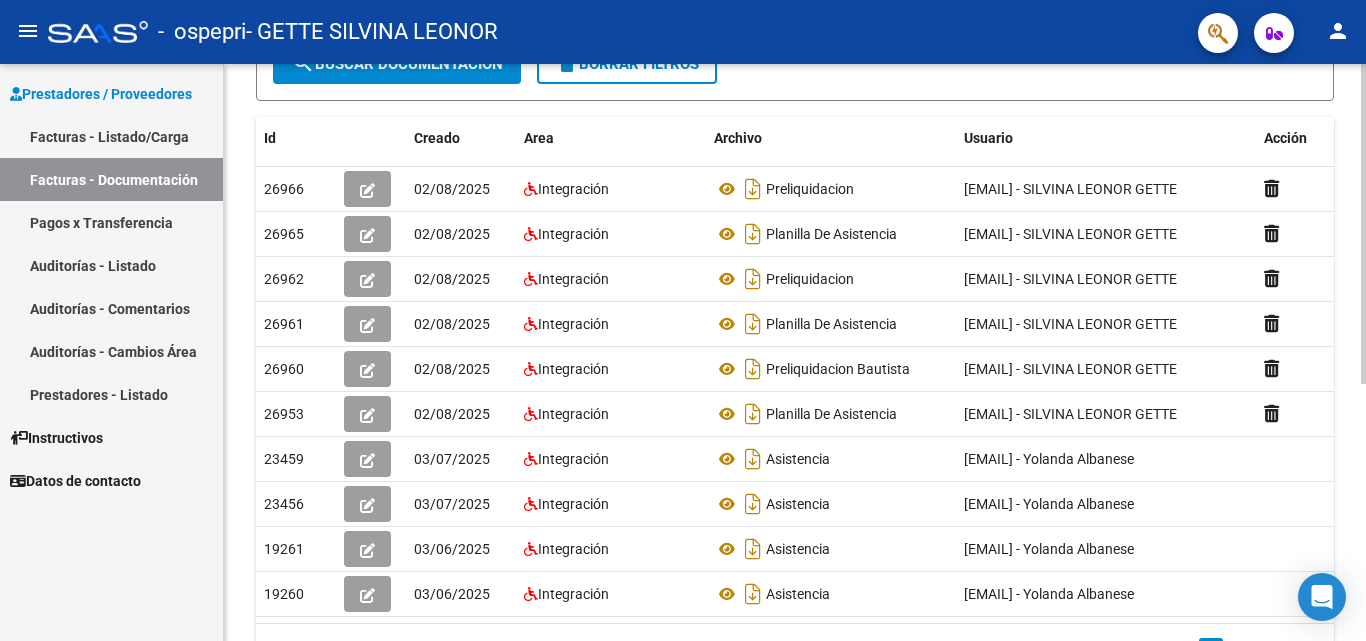 scroll, scrollTop: 302, scrollLeft: 0, axis: vertical 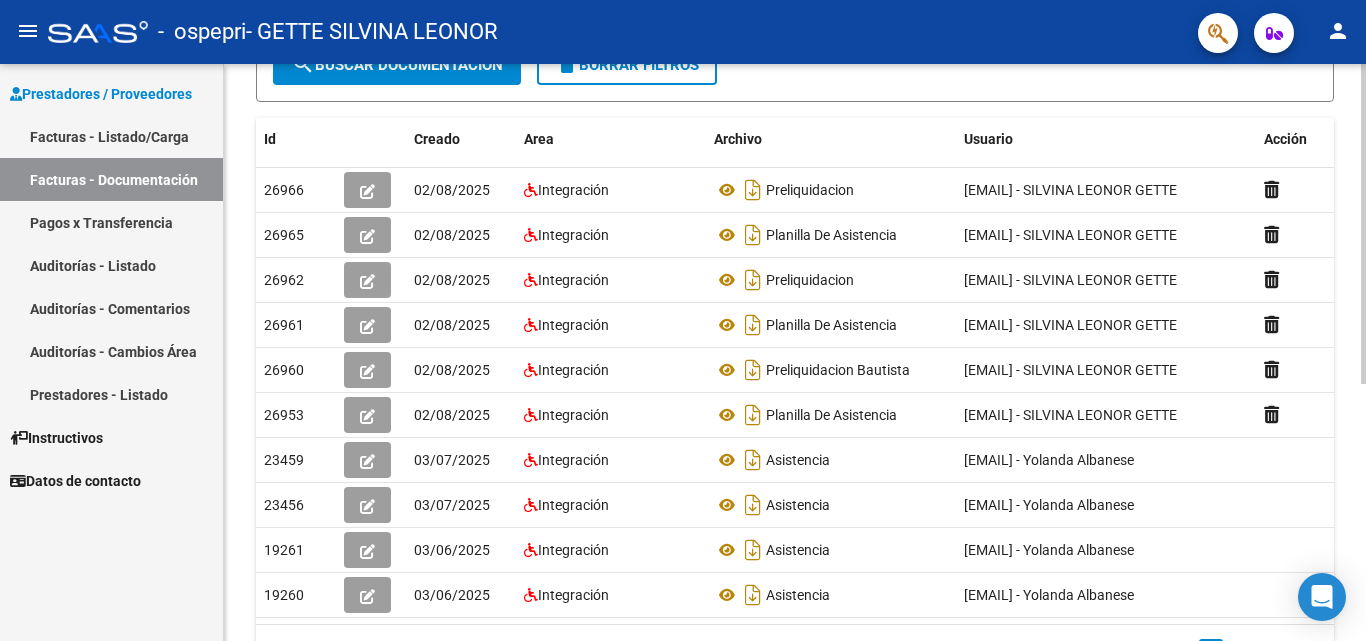 click 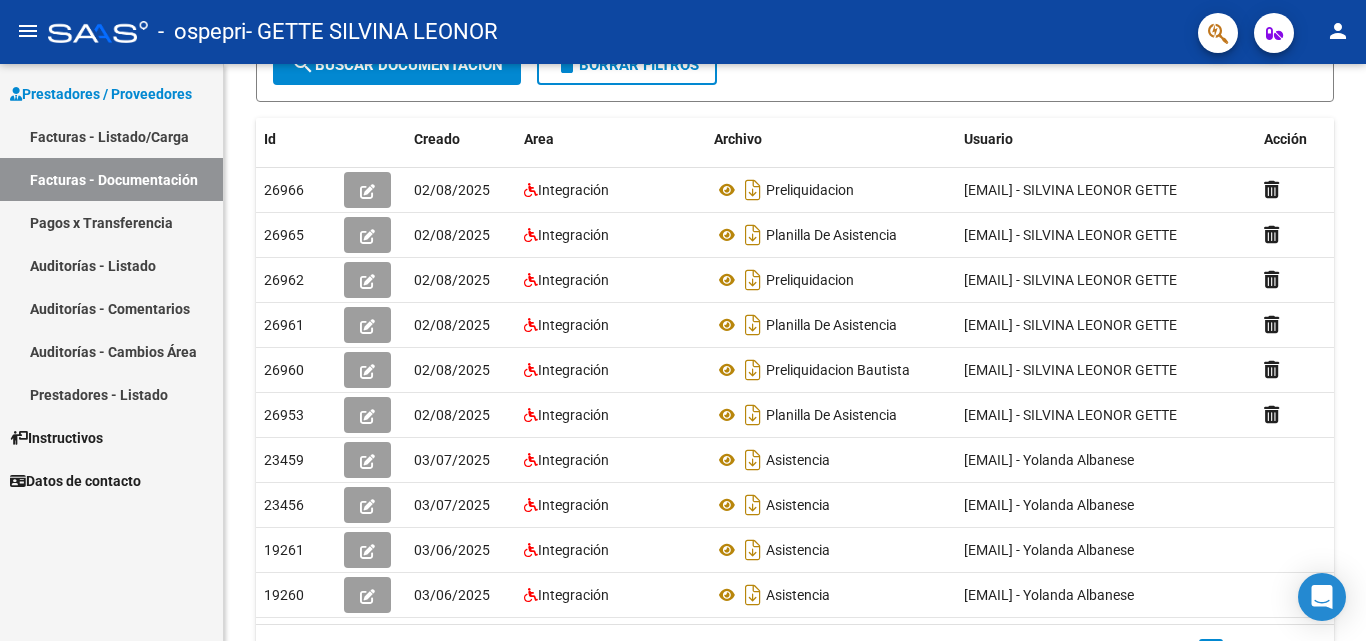 click on "Pagos x Transferencia" at bounding box center [111, 222] 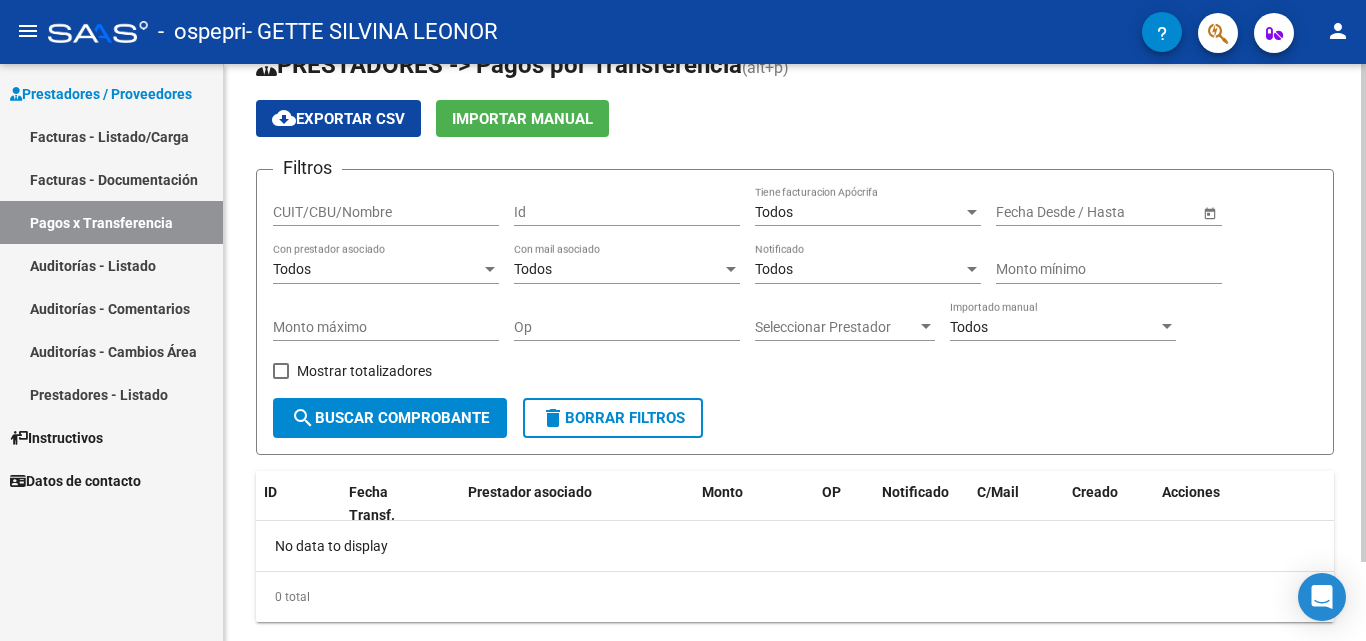 scroll, scrollTop: 92, scrollLeft: 0, axis: vertical 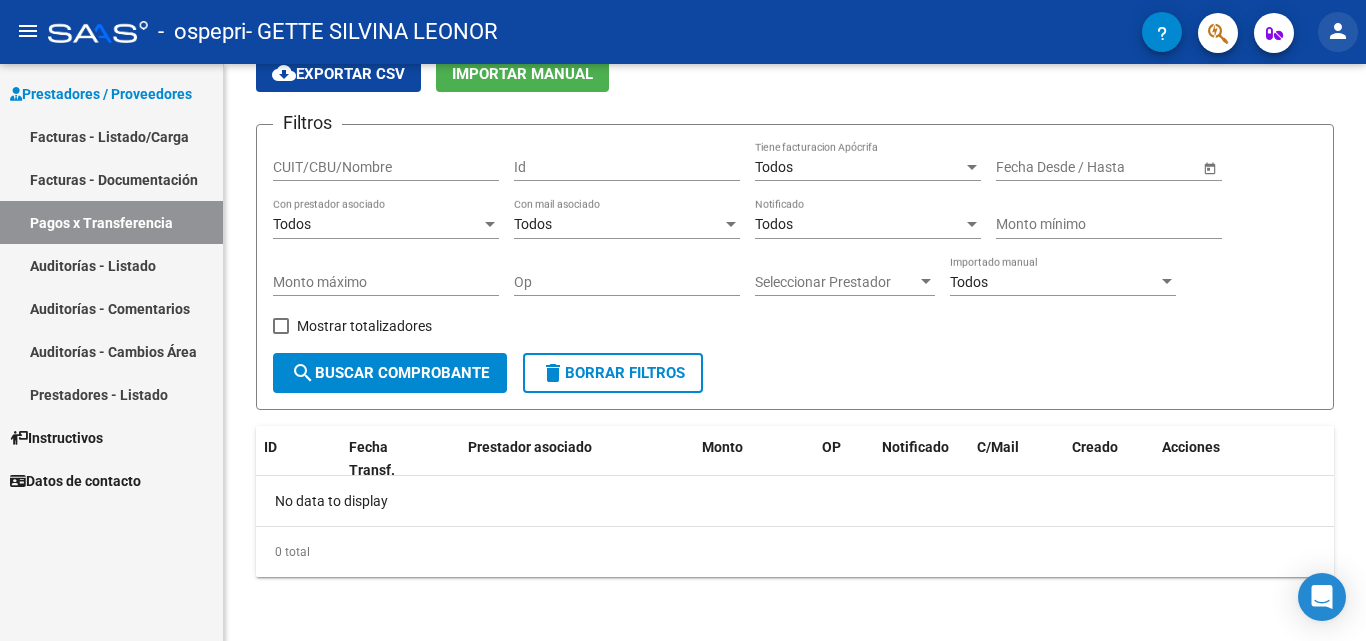 click on "person" 